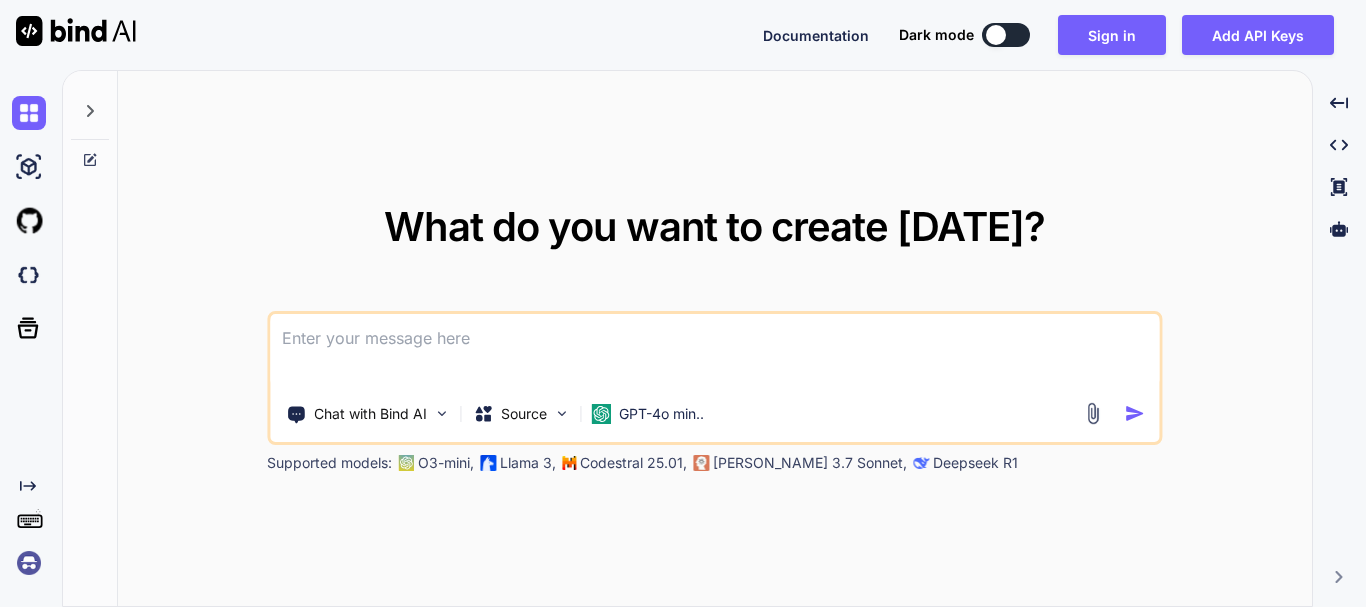 scroll, scrollTop: 0, scrollLeft: 0, axis: both 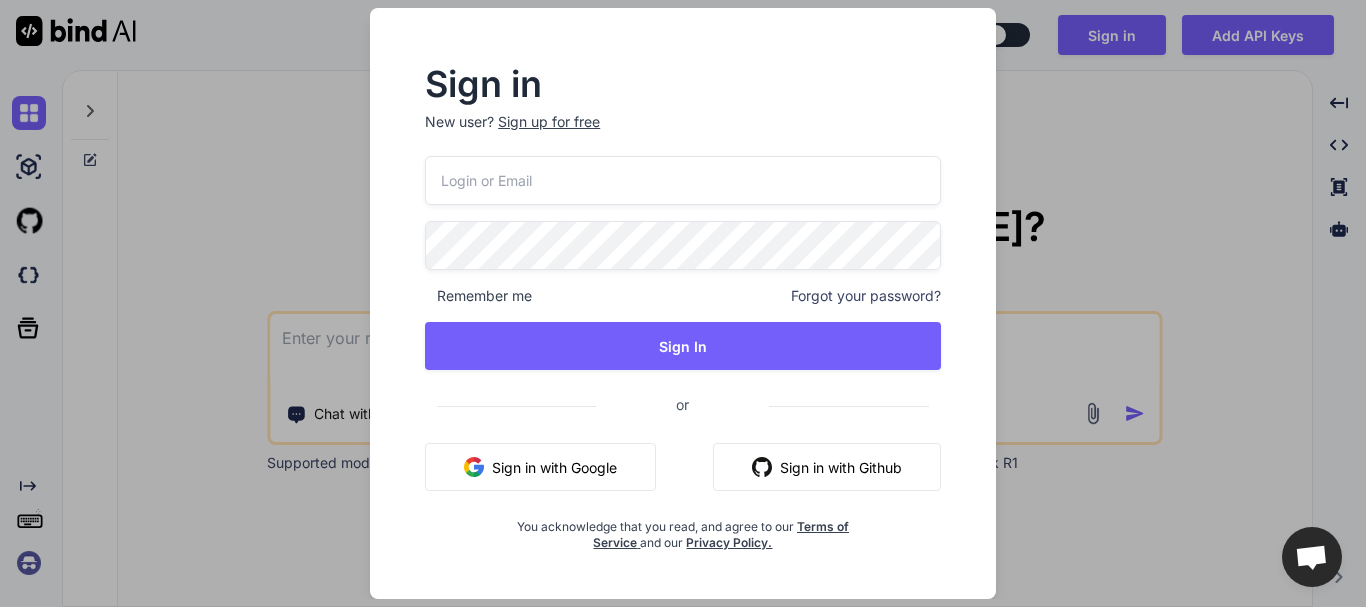 click at bounding box center [683, 180] 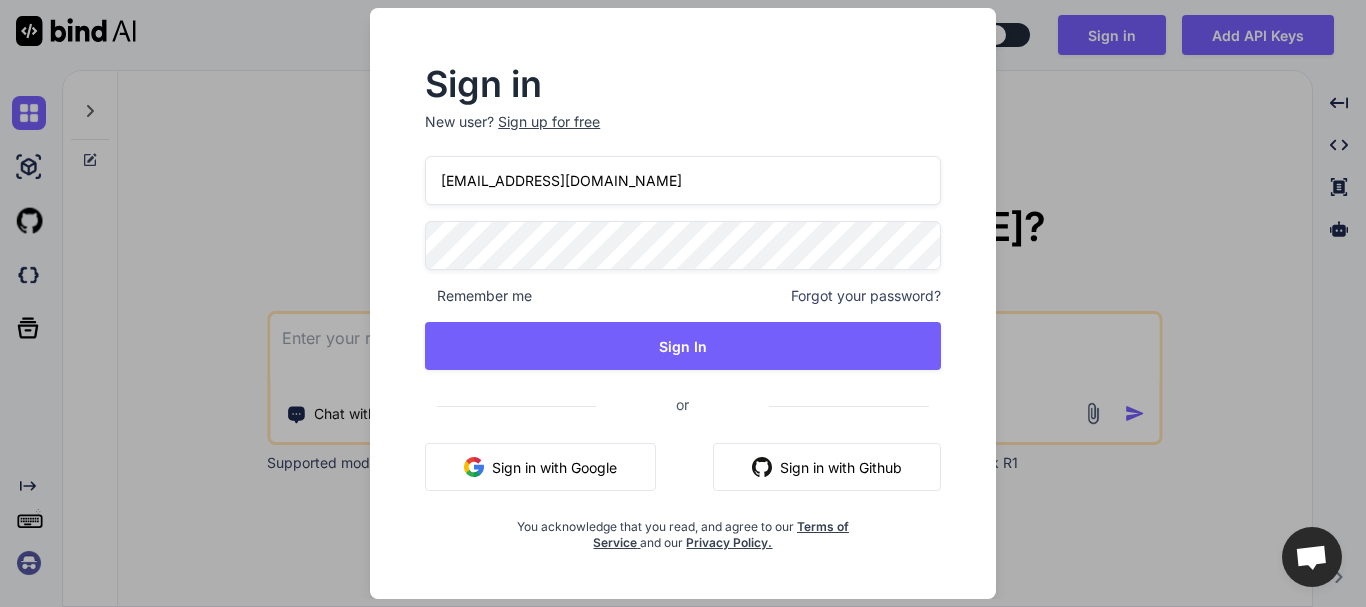click on "[EMAIL_ADDRESS][DOMAIN_NAME]" at bounding box center (683, 180) 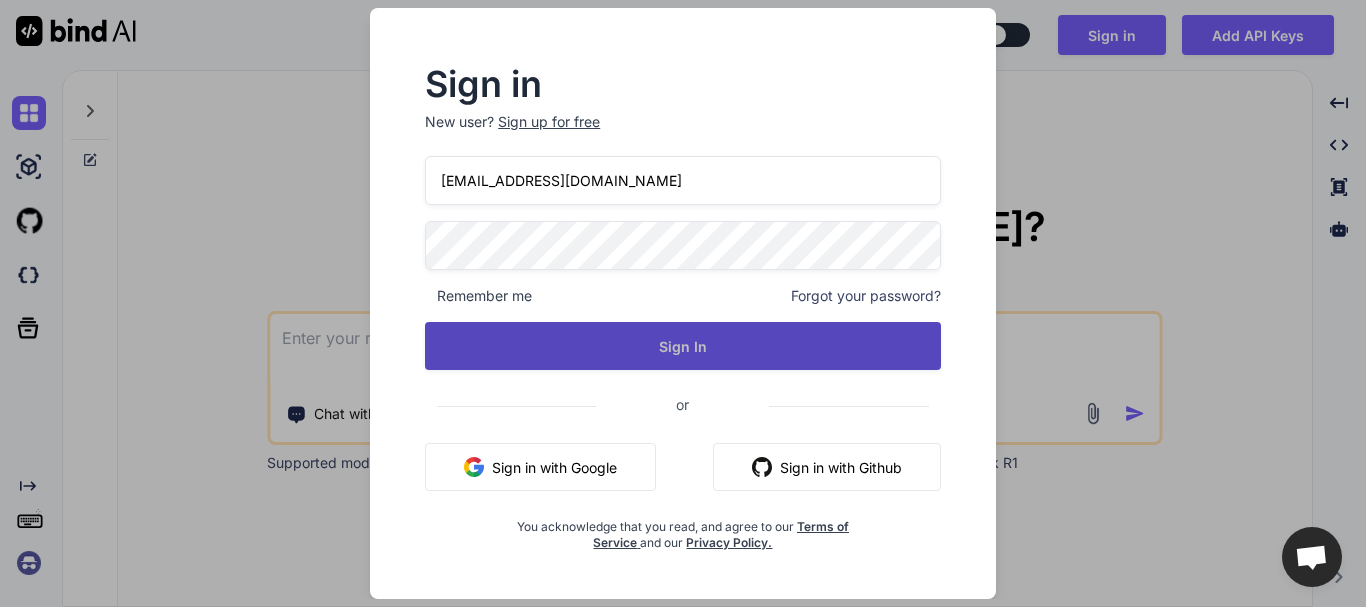 click on "Sign In" at bounding box center [683, 346] 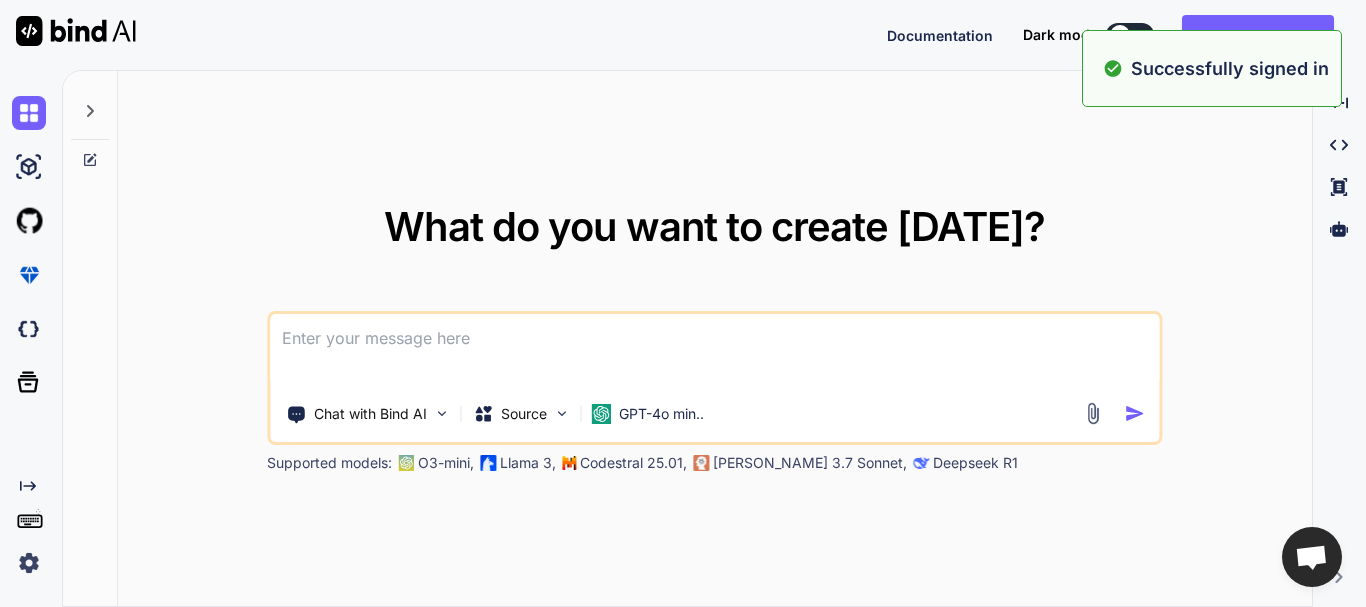 type on "x" 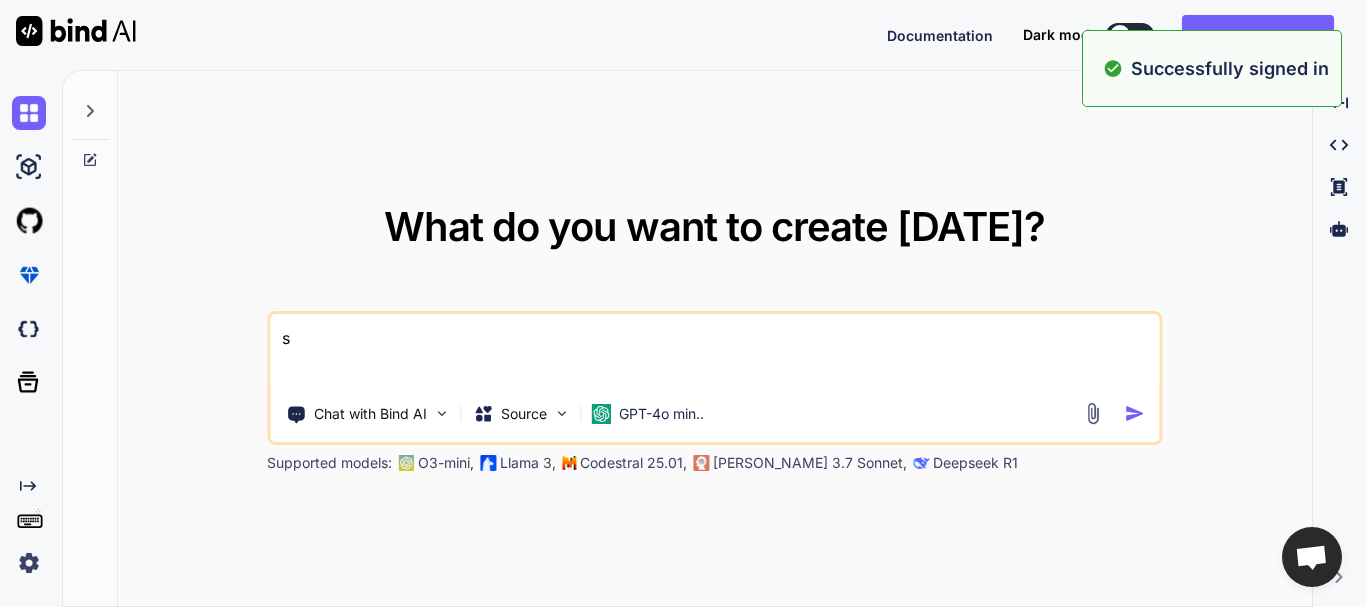 type on "x" 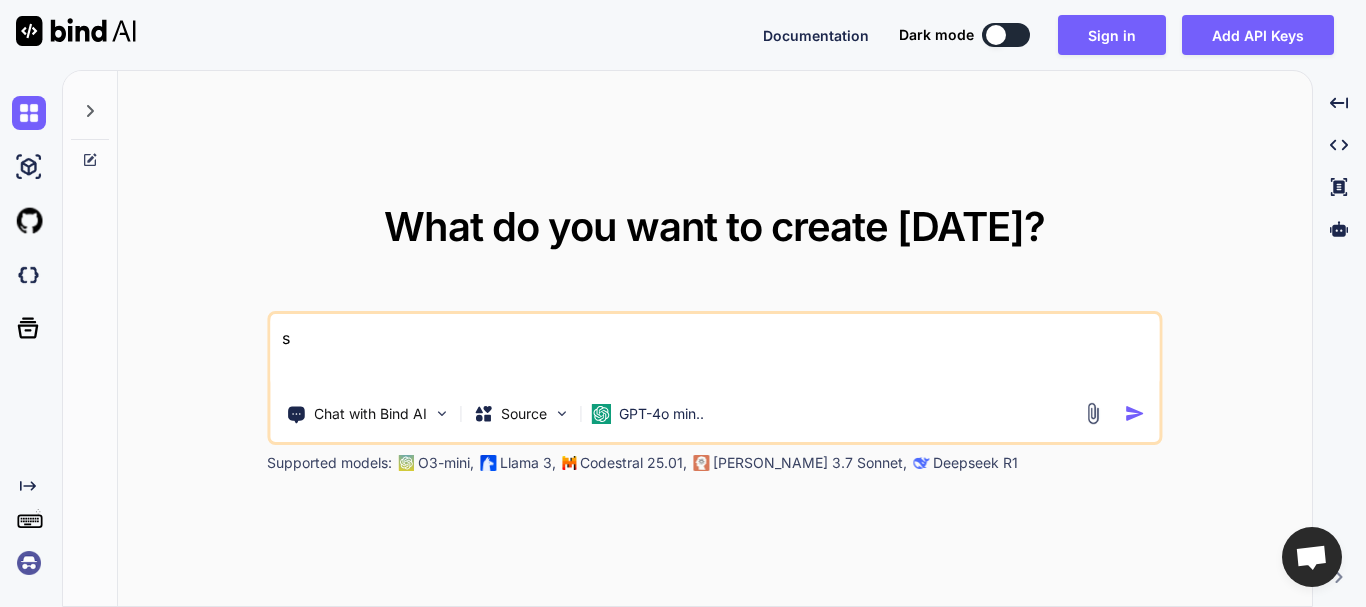 click on "s" at bounding box center (714, 351) 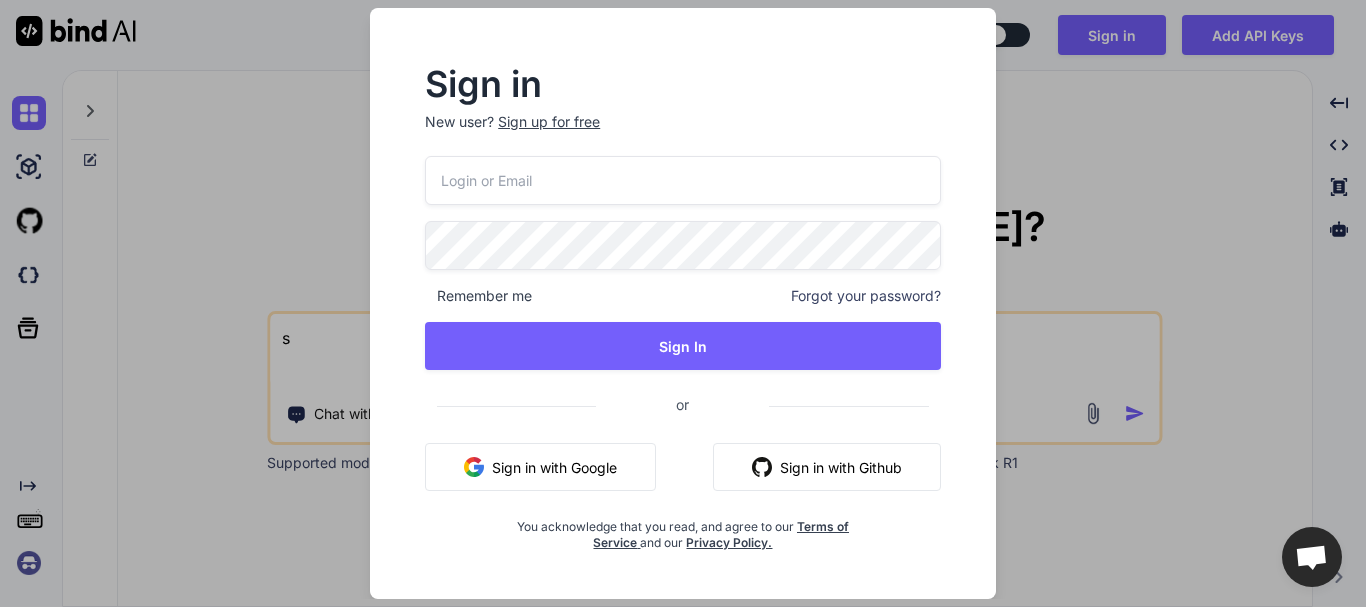 type on "s" 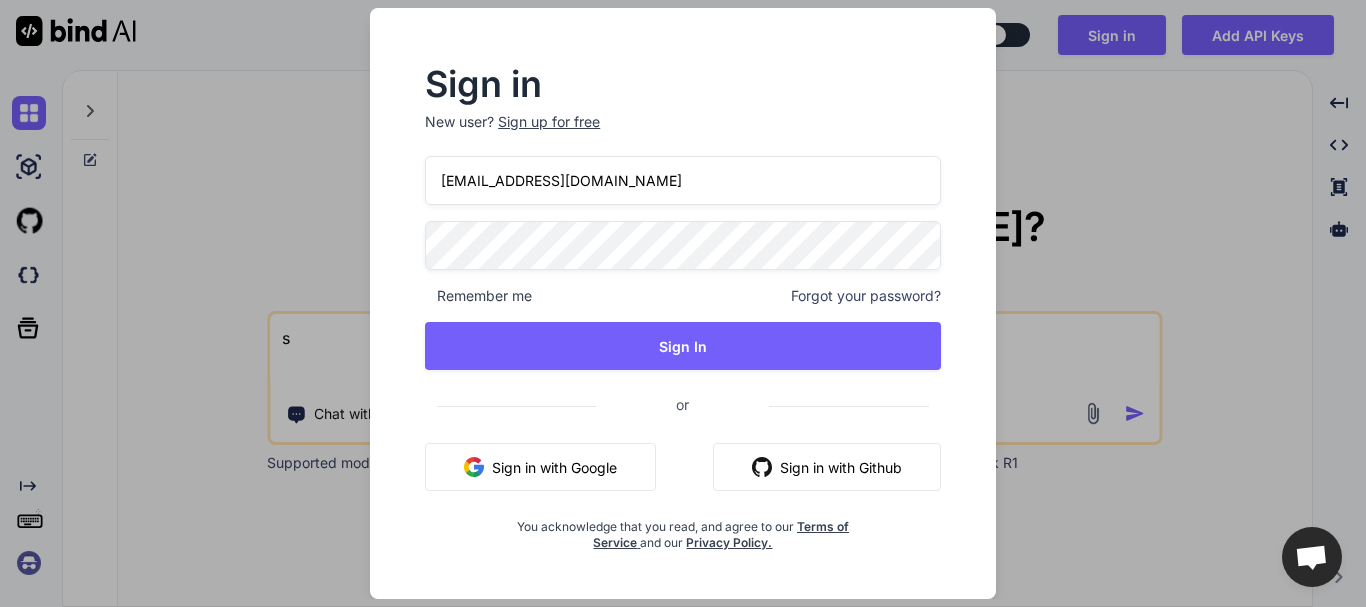 click on "[EMAIL_ADDRESS][DOMAIN_NAME]" at bounding box center [683, 180] 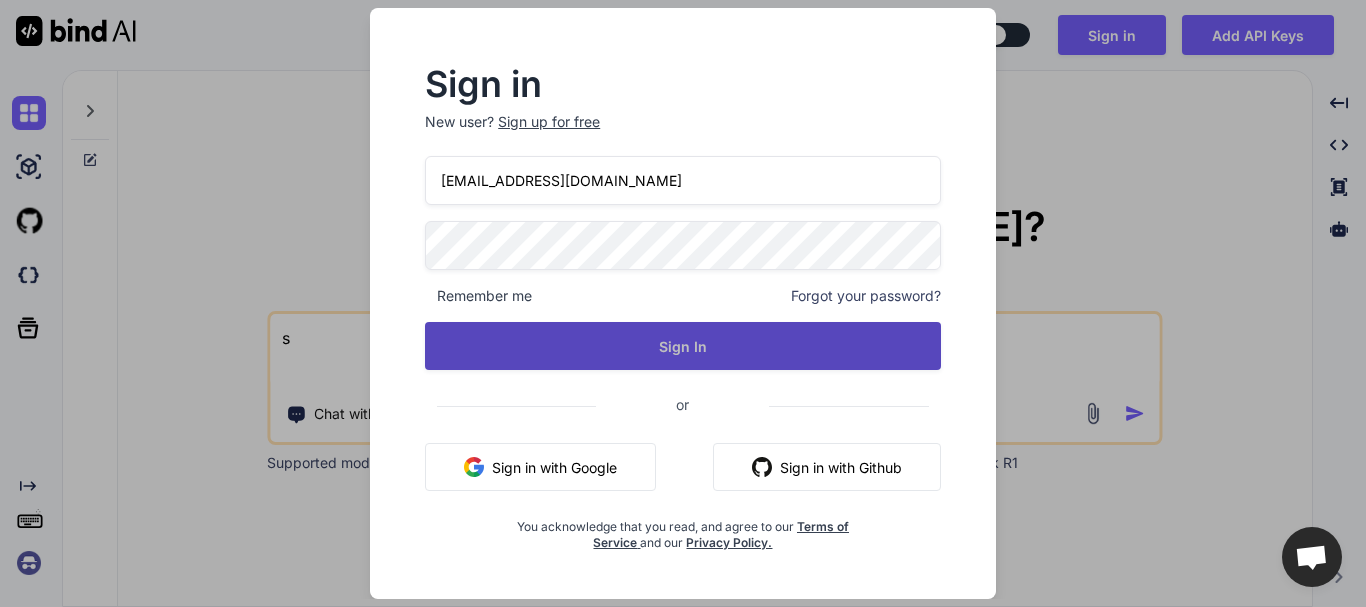 drag, startPoint x: 568, startPoint y: 320, endPoint x: 580, endPoint y: 338, distance: 21.633308 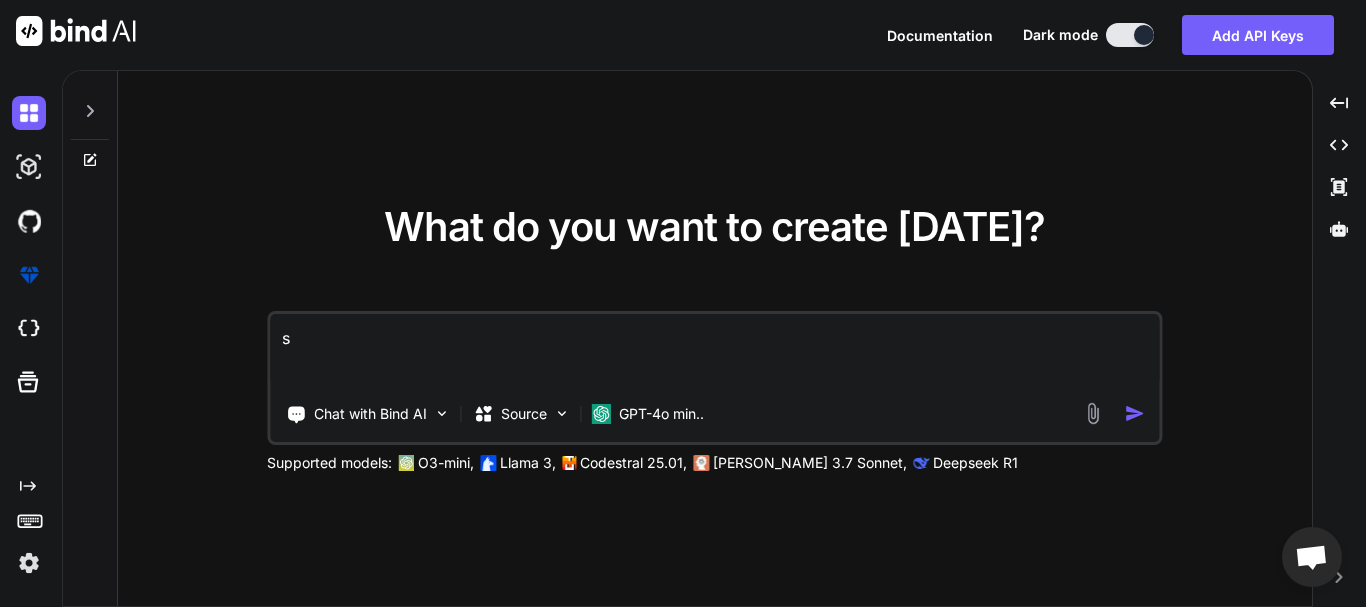 drag, startPoint x: 368, startPoint y: 352, endPoint x: 231, endPoint y: 348, distance: 137.05838 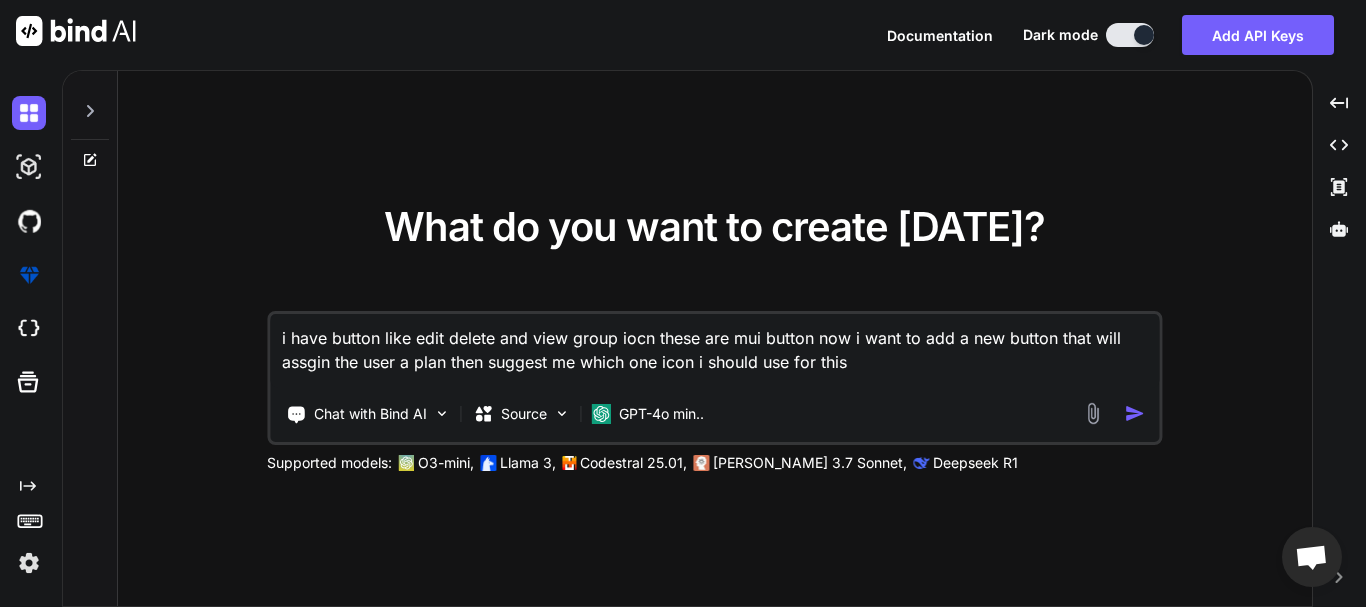 type on "i have button like edit delete and view group iocn these are mui button now i want to add a new button that will assgin the user a plan then suggest me which one icon i should use for this" 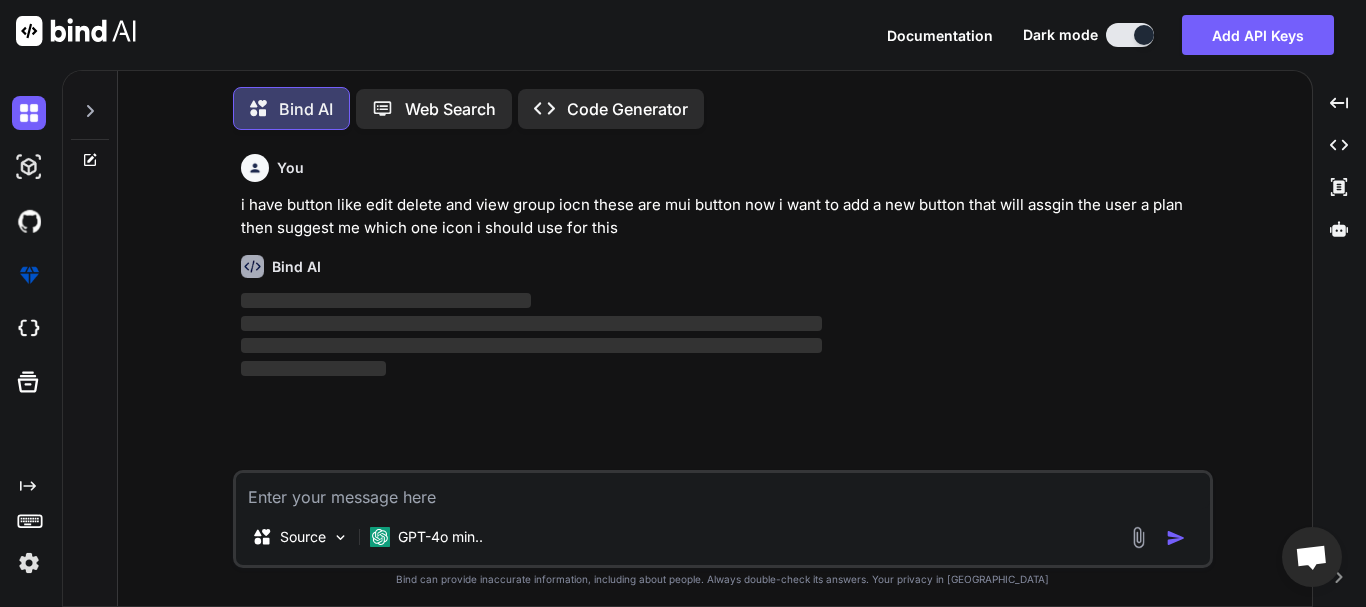 scroll, scrollTop: 10, scrollLeft: 0, axis: vertical 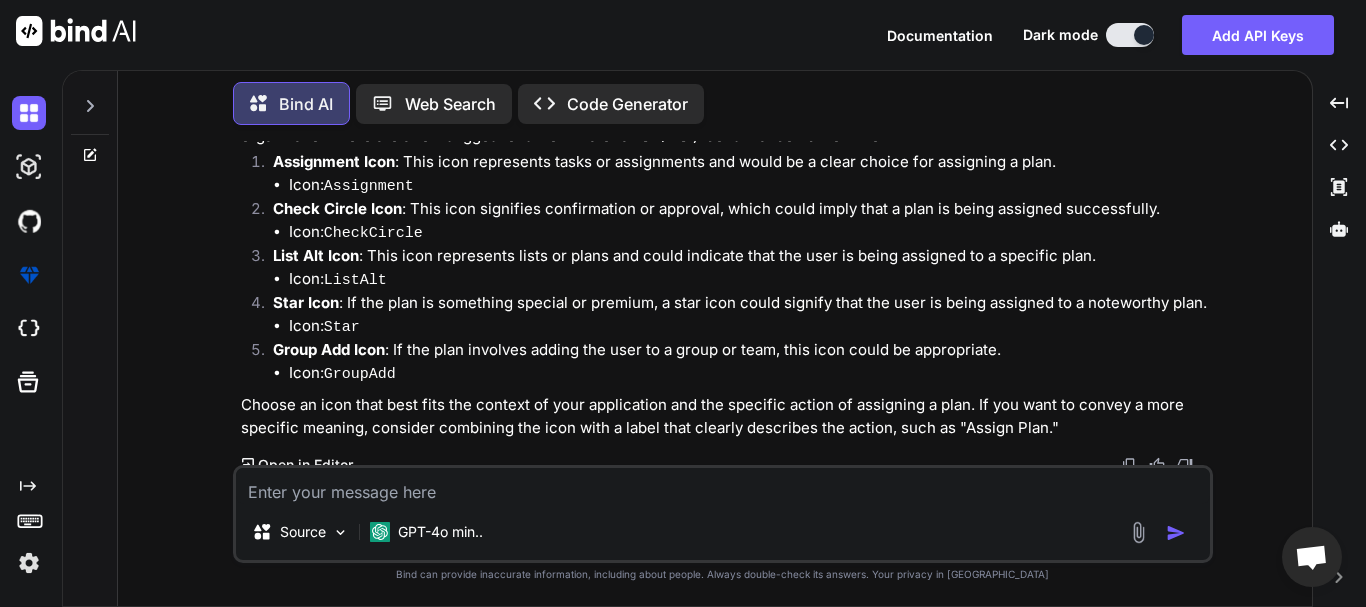 click at bounding box center (723, 486) 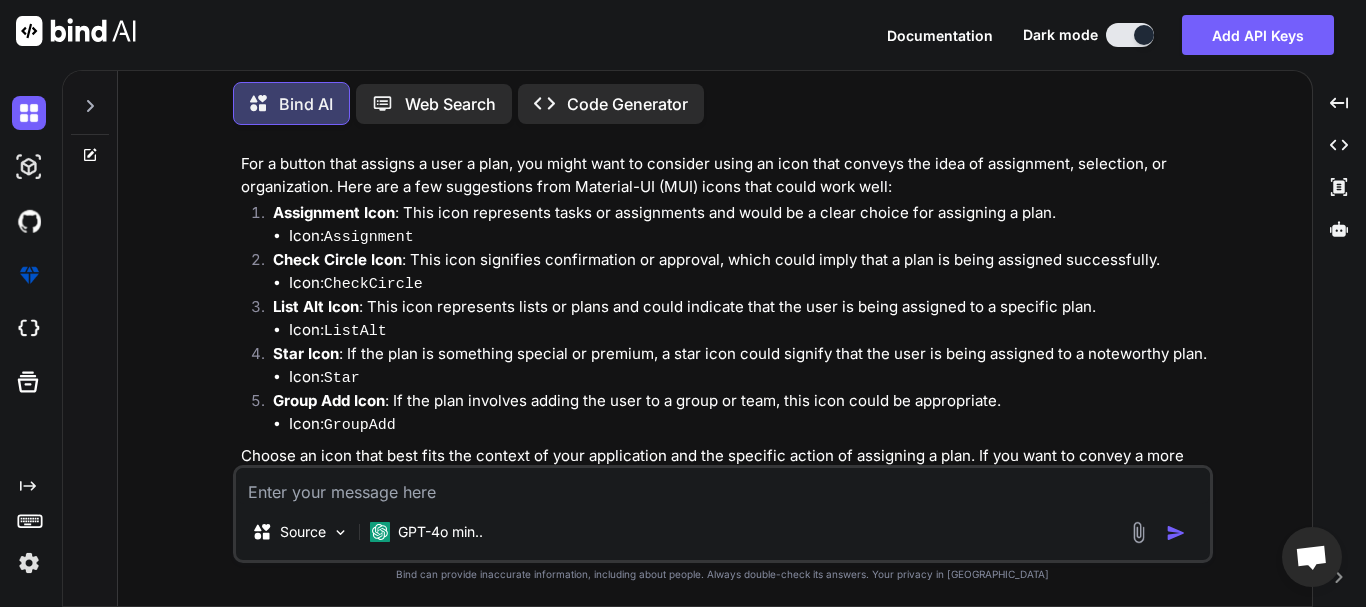 scroll, scrollTop: 83, scrollLeft: 0, axis: vertical 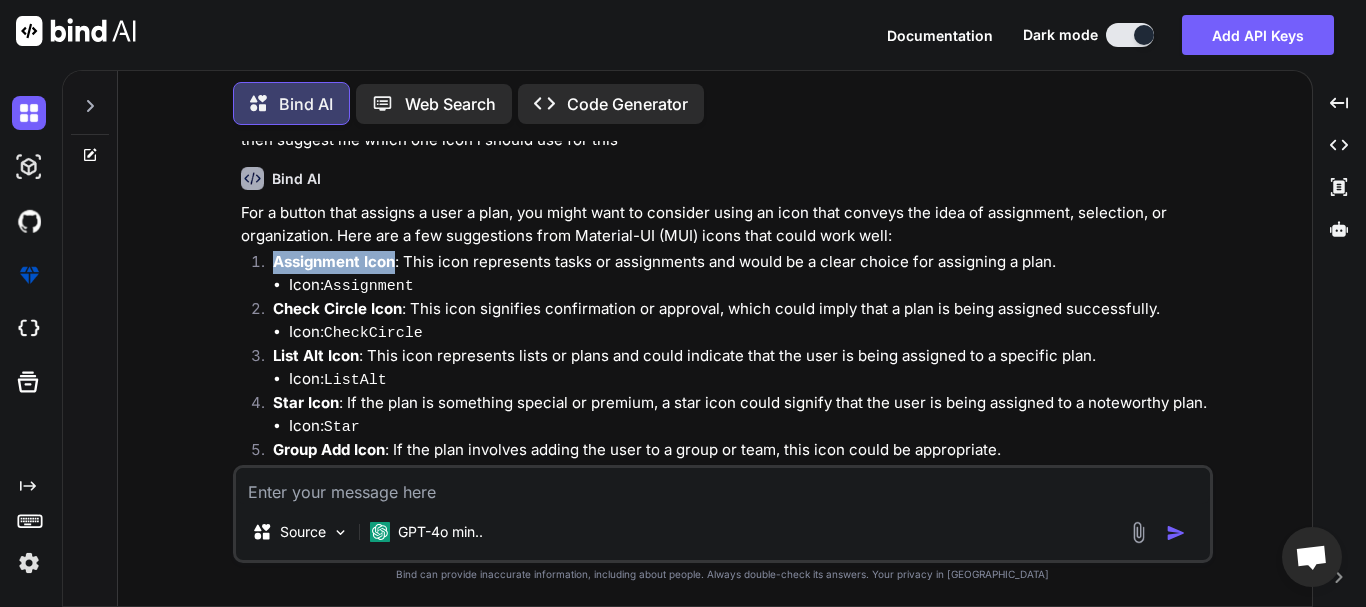 drag, startPoint x: 267, startPoint y: 265, endPoint x: 395, endPoint y: 261, distance: 128.06248 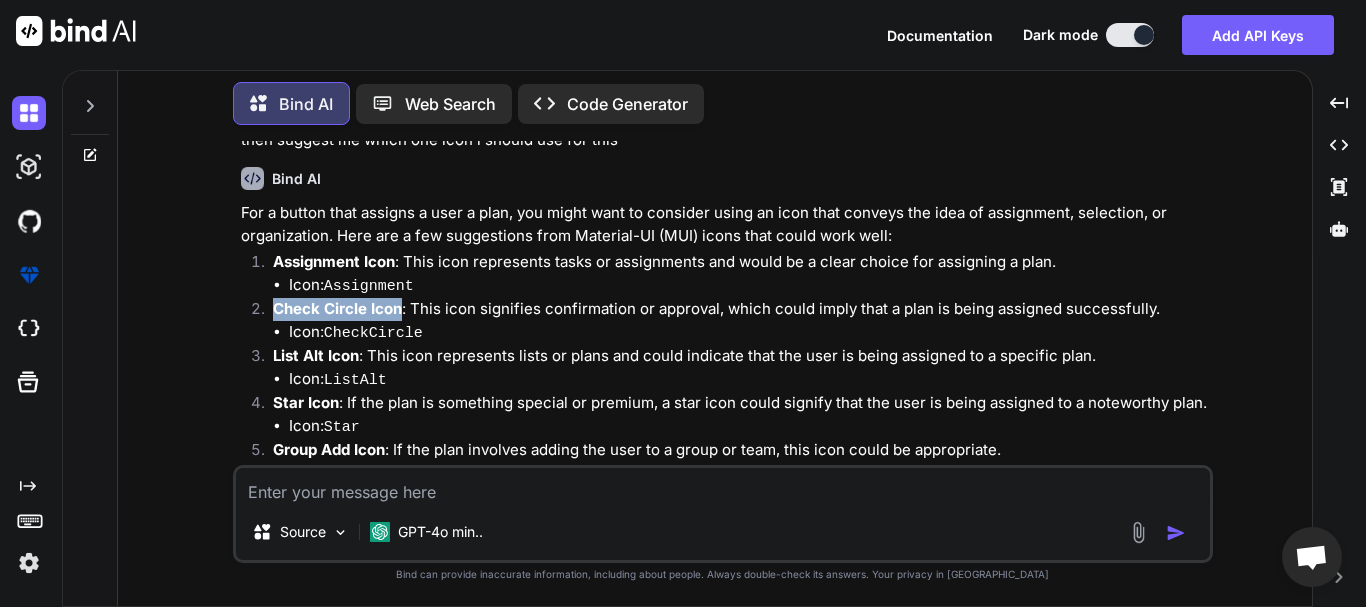 drag, startPoint x: 270, startPoint y: 310, endPoint x: 398, endPoint y: 309, distance: 128.0039 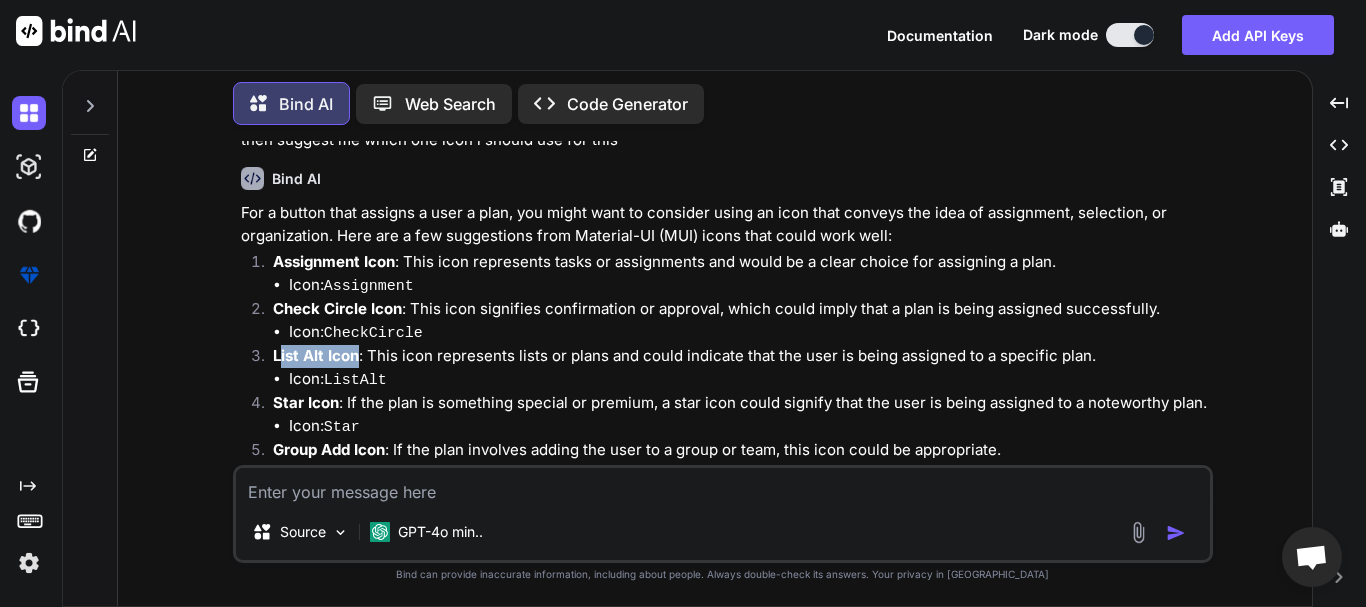 drag, startPoint x: 278, startPoint y: 354, endPoint x: 356, endPoint y: 356, distance: 78.025635 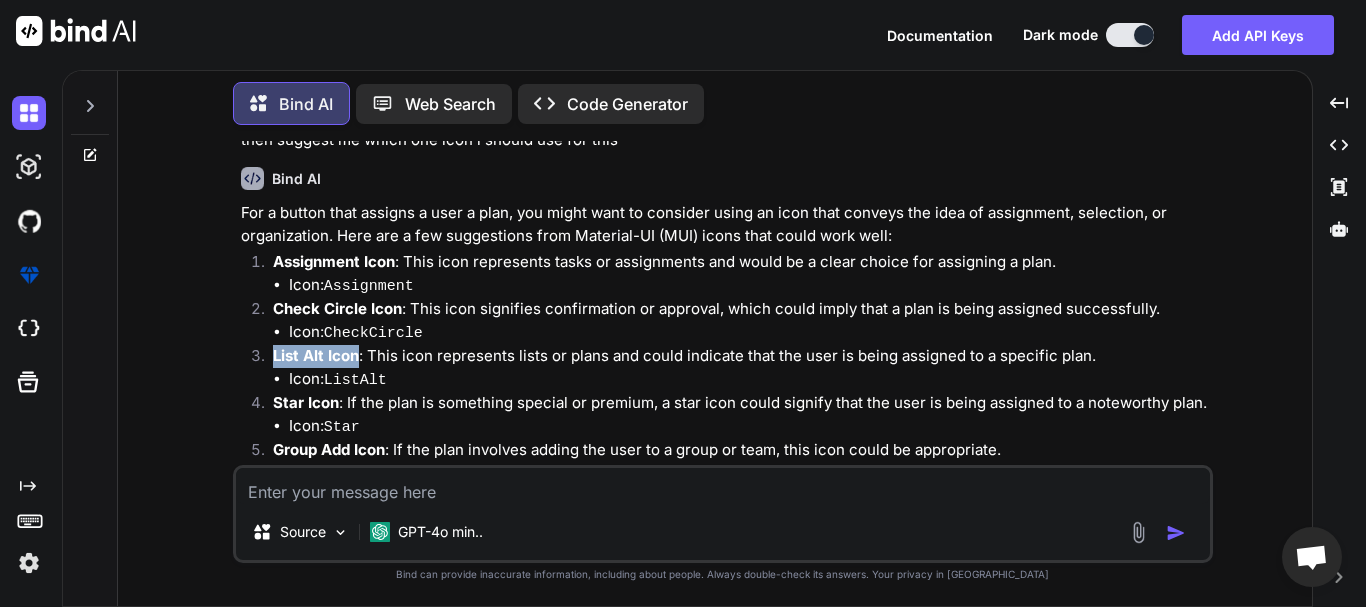 drag, startPoint x: 274, startPoint y: 348, endPoint x: 356, endPoint y: 352, distance: 82.0975 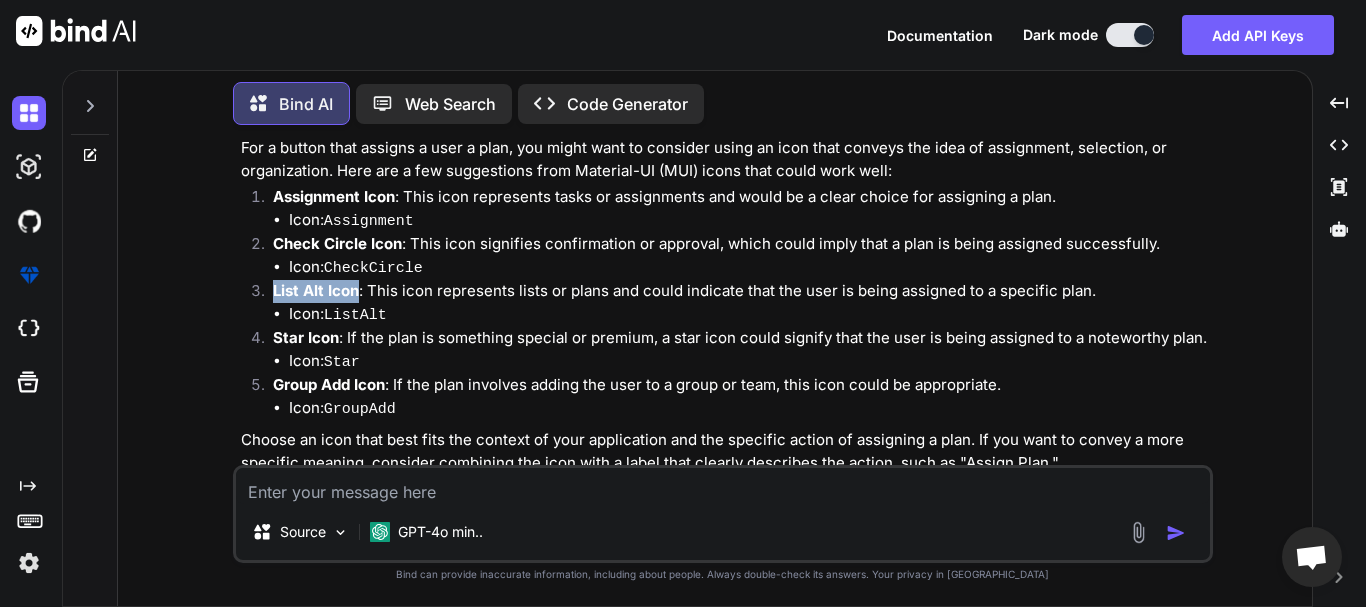 scroll, scrollTop: 183, scrollLeft: 0, axis: vertical 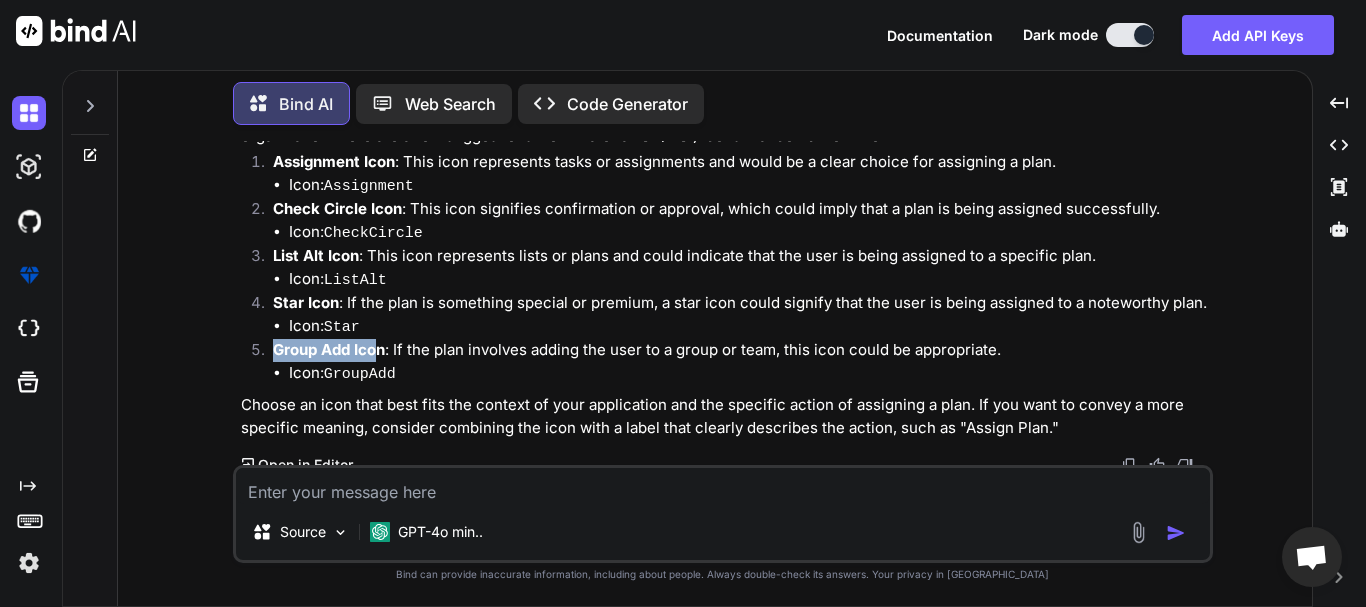 drag, startPoint x: 273, startPoint y: 337, endPoint x: 374, endPoint y: 342, distance: 101.12369 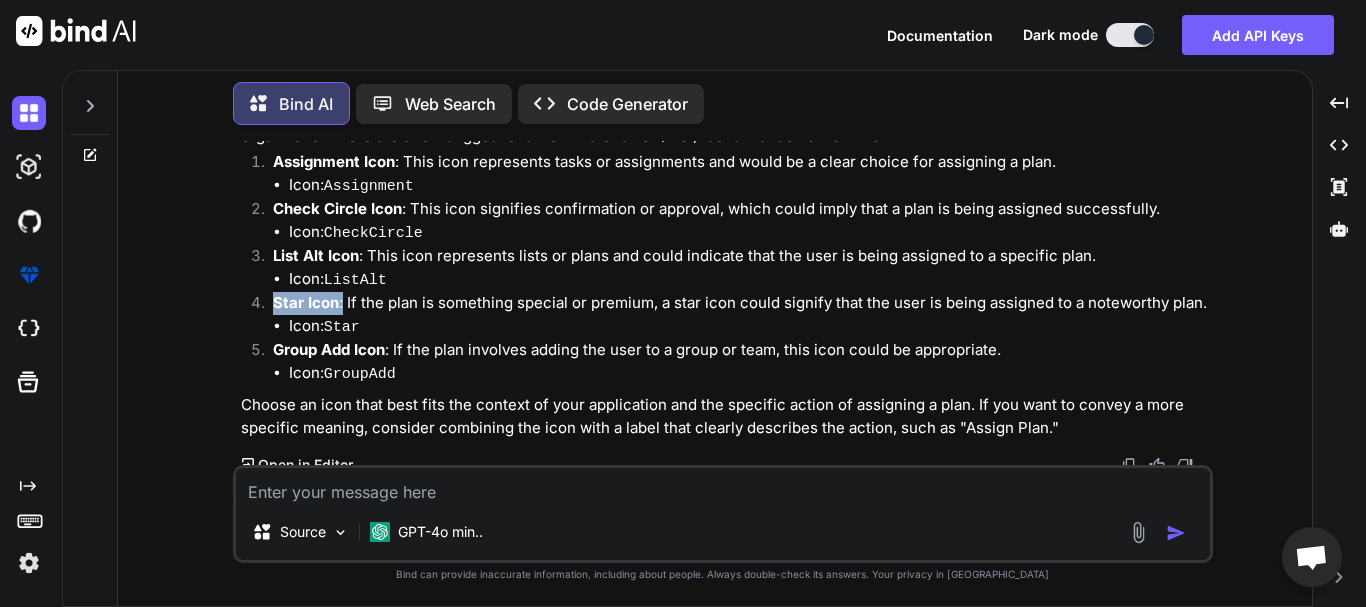 drag, startPoint x: 274, startPoint y: 291, endPoint x: 341, endPoint y: 298, distance: 67.36468 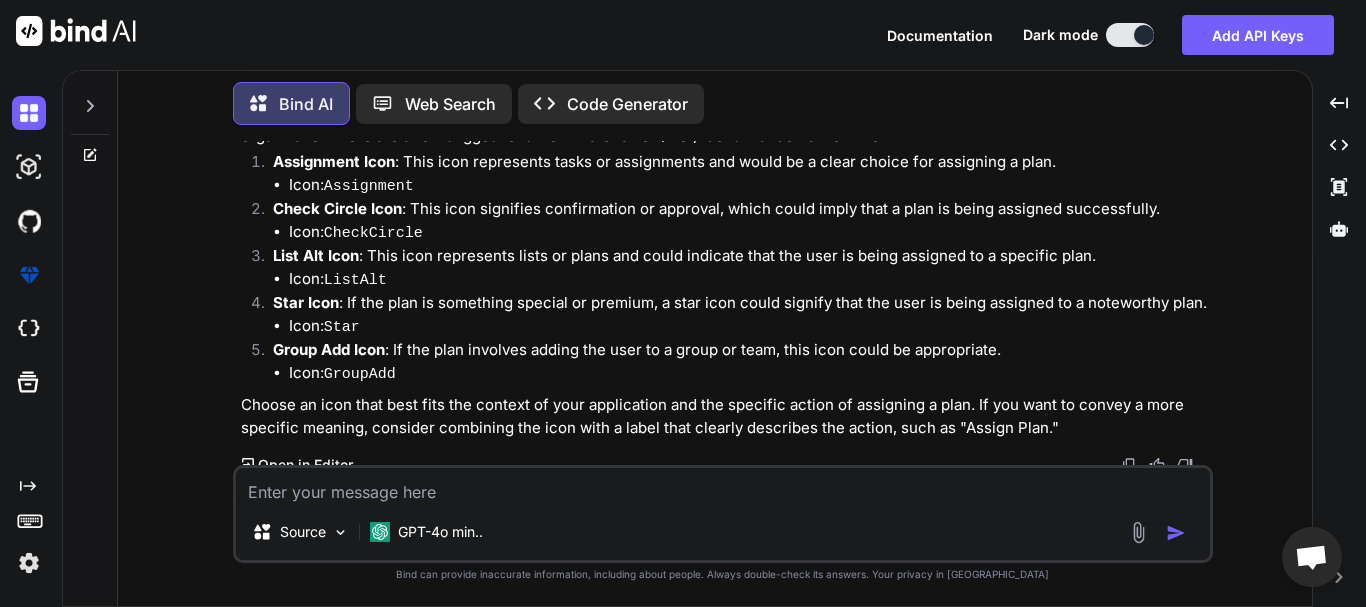 click at bounding box center [723, 486] 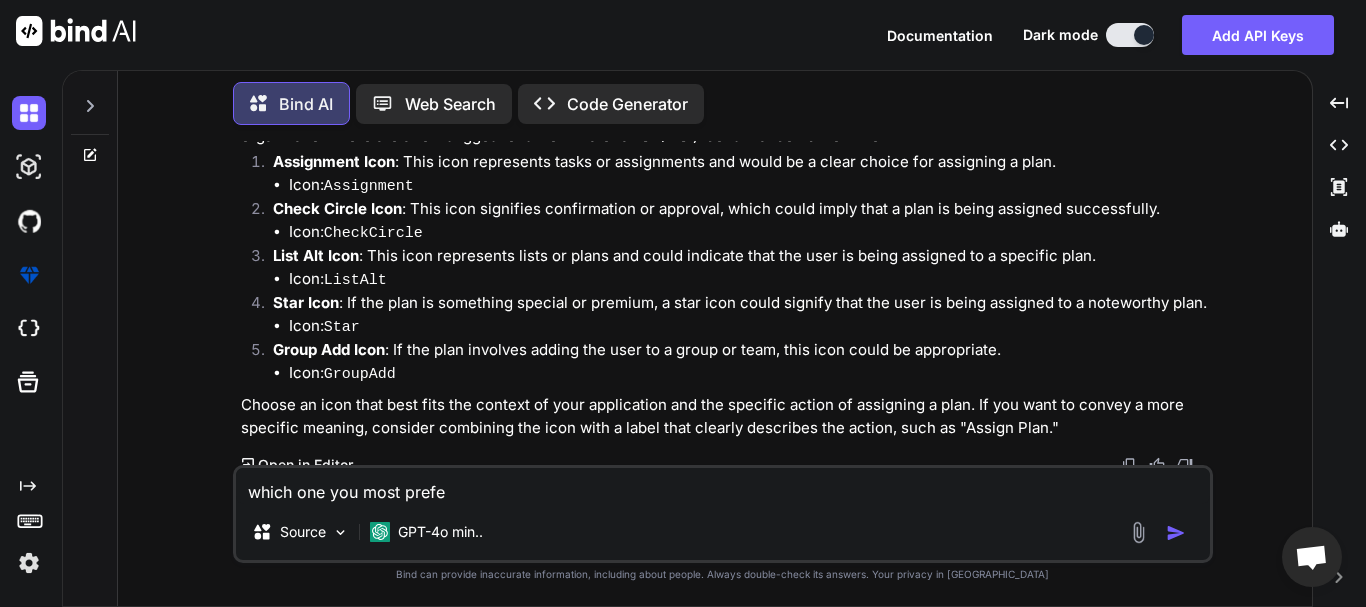 type on "which one you most prefer" 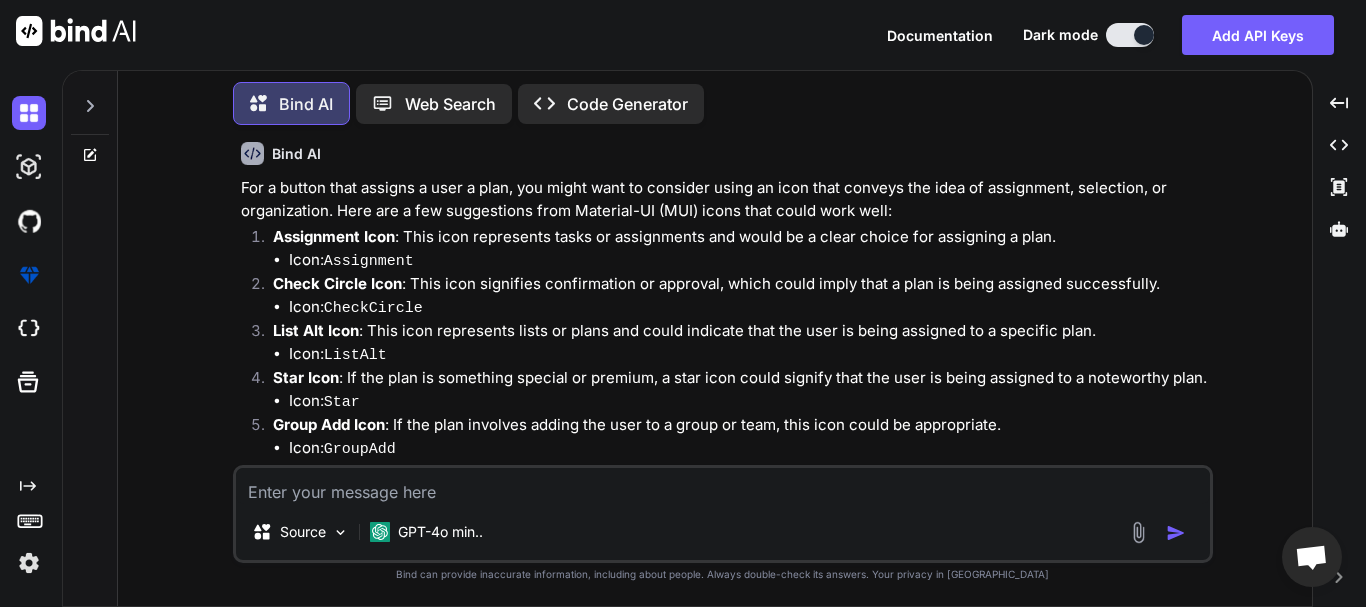 scroll, scrollTop: 8, scrollLeft: 0, axis: vertical 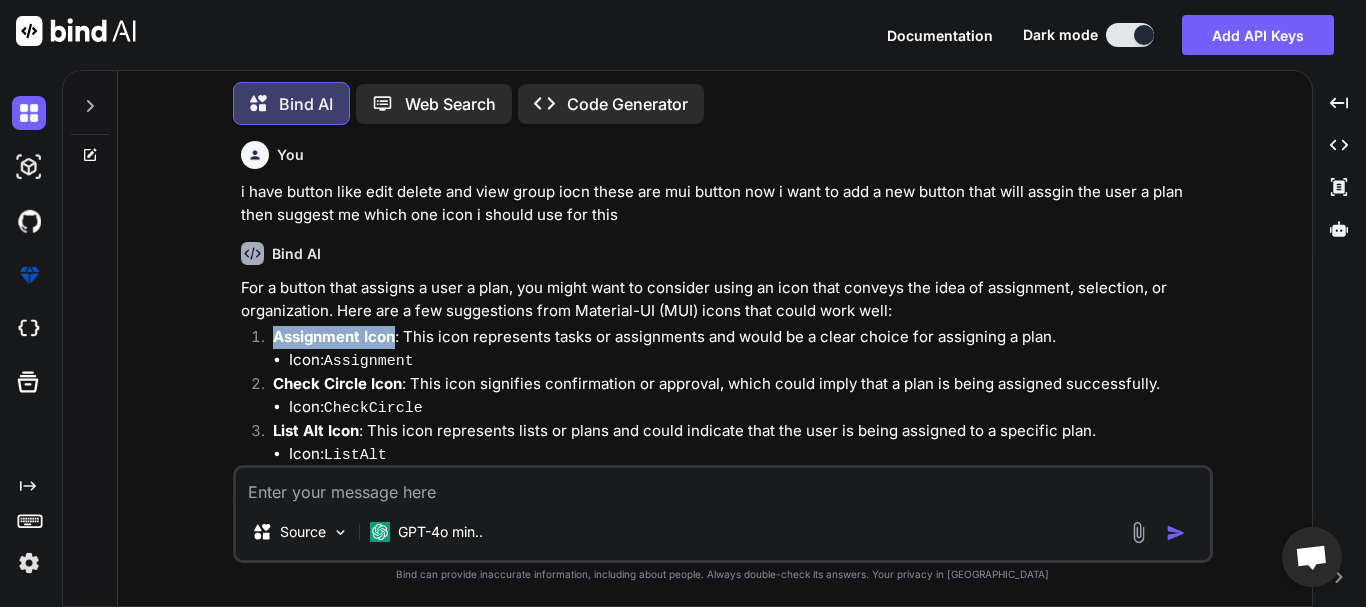 drag, startPoint x: 272, startPoint y: 336, endPoint x: 394, endPoint y: 336, distance: 122 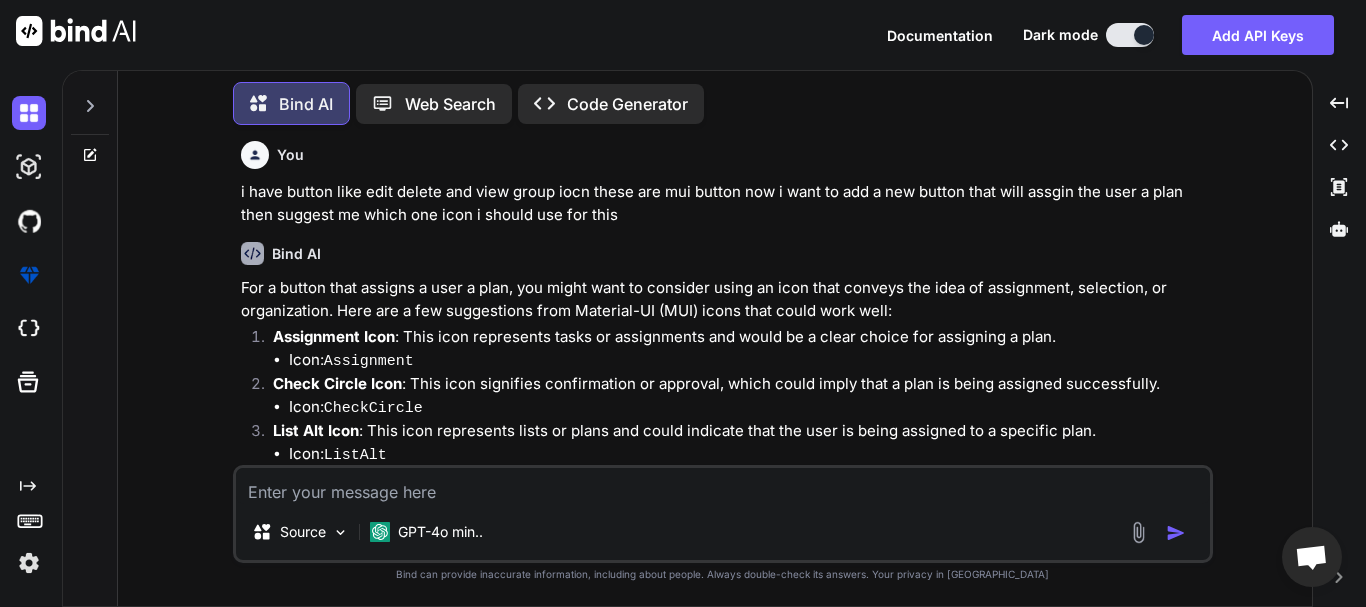 drag, startPoint x: 340, startPoint y: 506, endPoint x: 329, endPoint y: 502, distance: 11.7046995 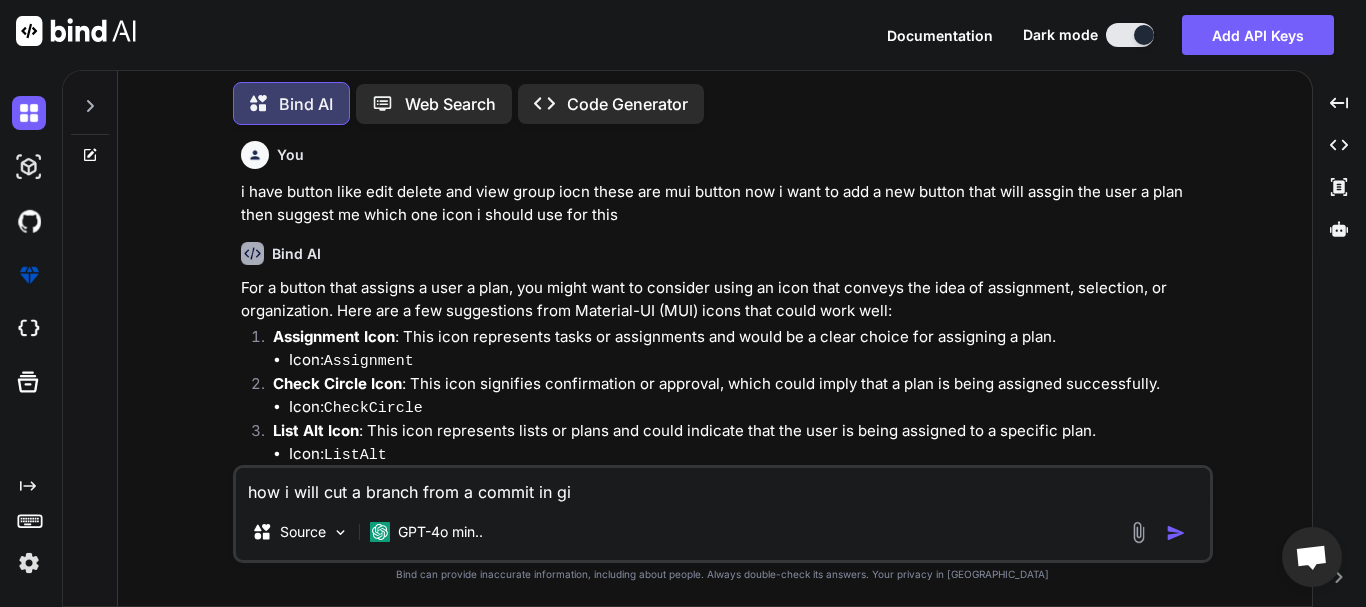 type on "how i will cut a branch from a commit in git" 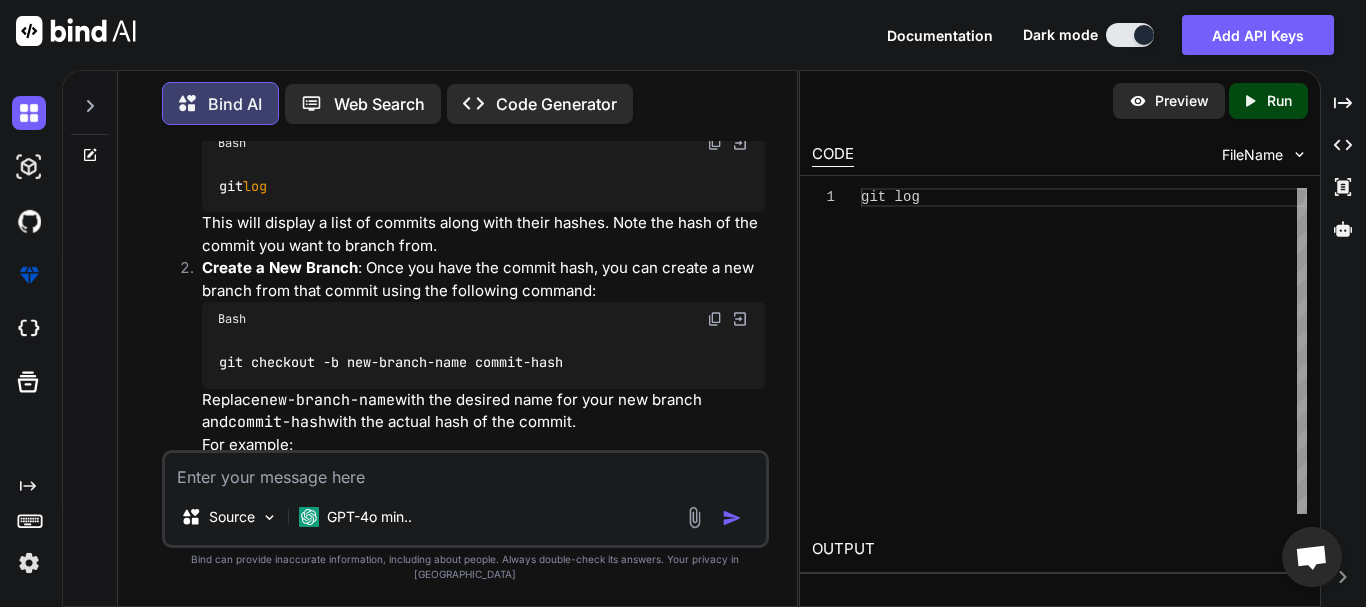 scroll, scrollTop: 1222, scrollLeft: 0, axis: vertical 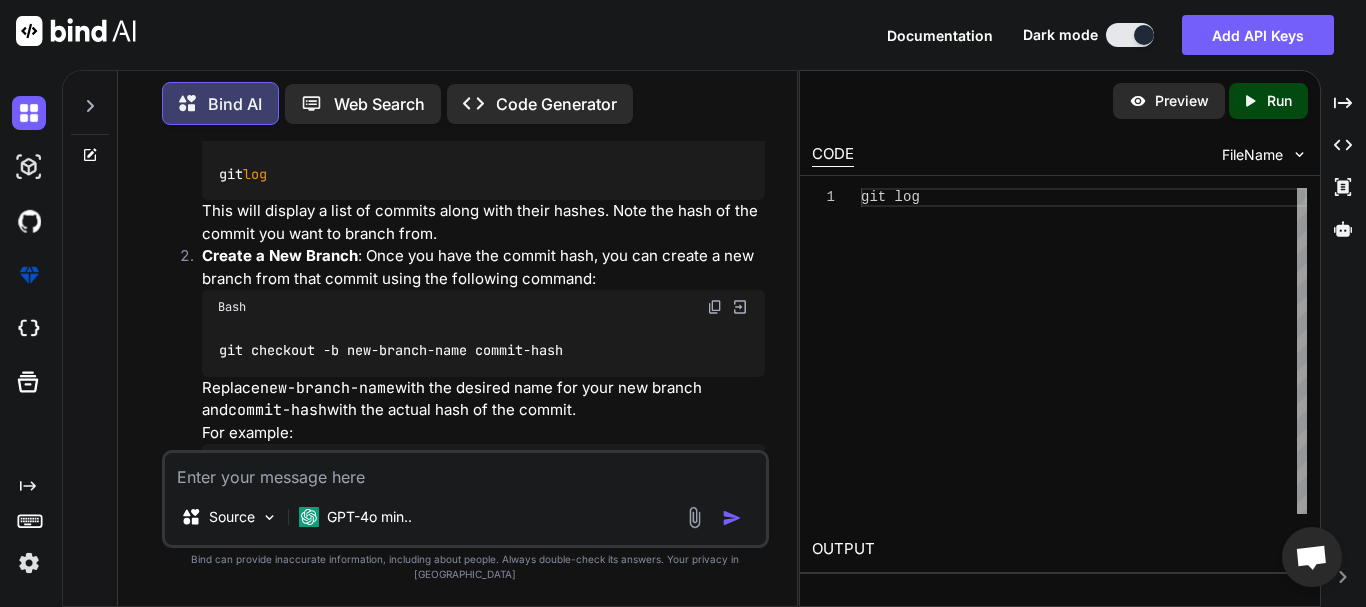click at bounding box center [465, 471] 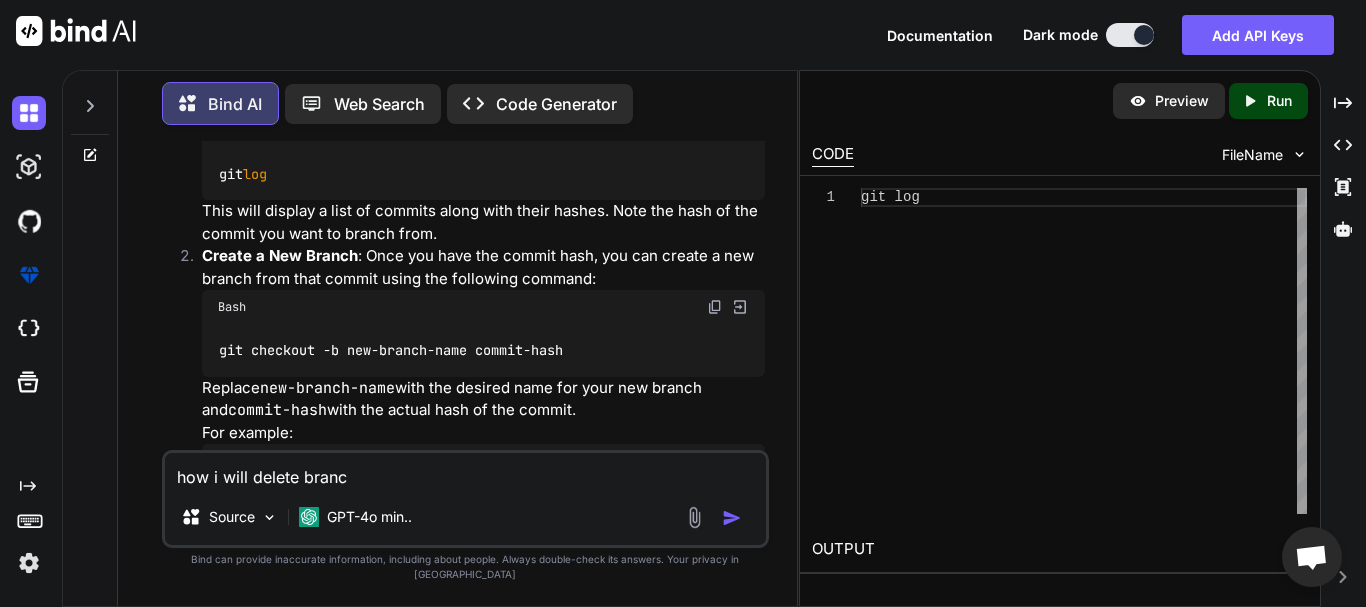 type on "how i will delete branch" 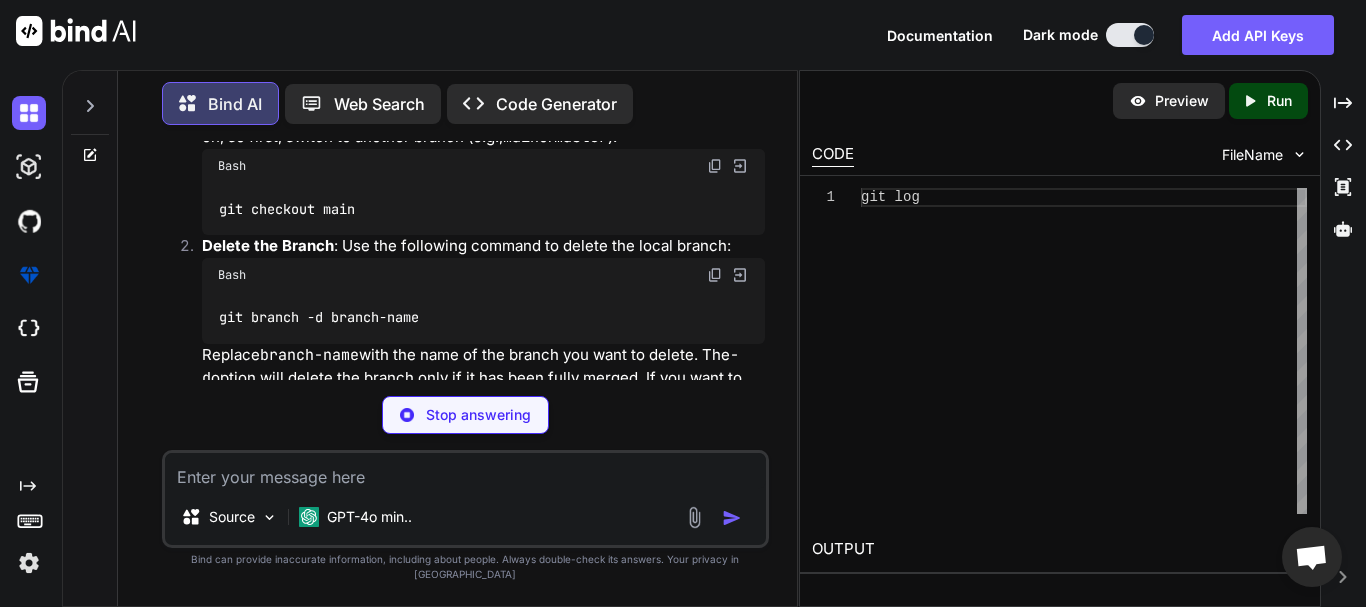 scroll, scrollTop: 2332, scrollLeft: 0, axis: vertical 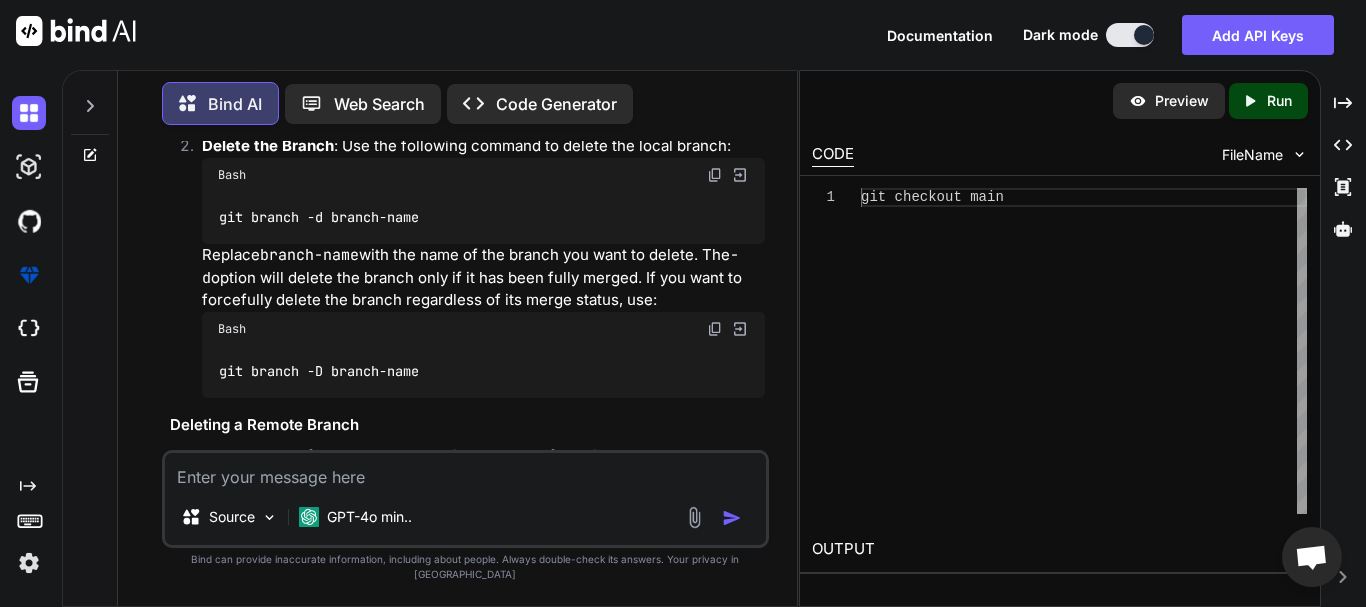 click at bounding box center [465, 471] 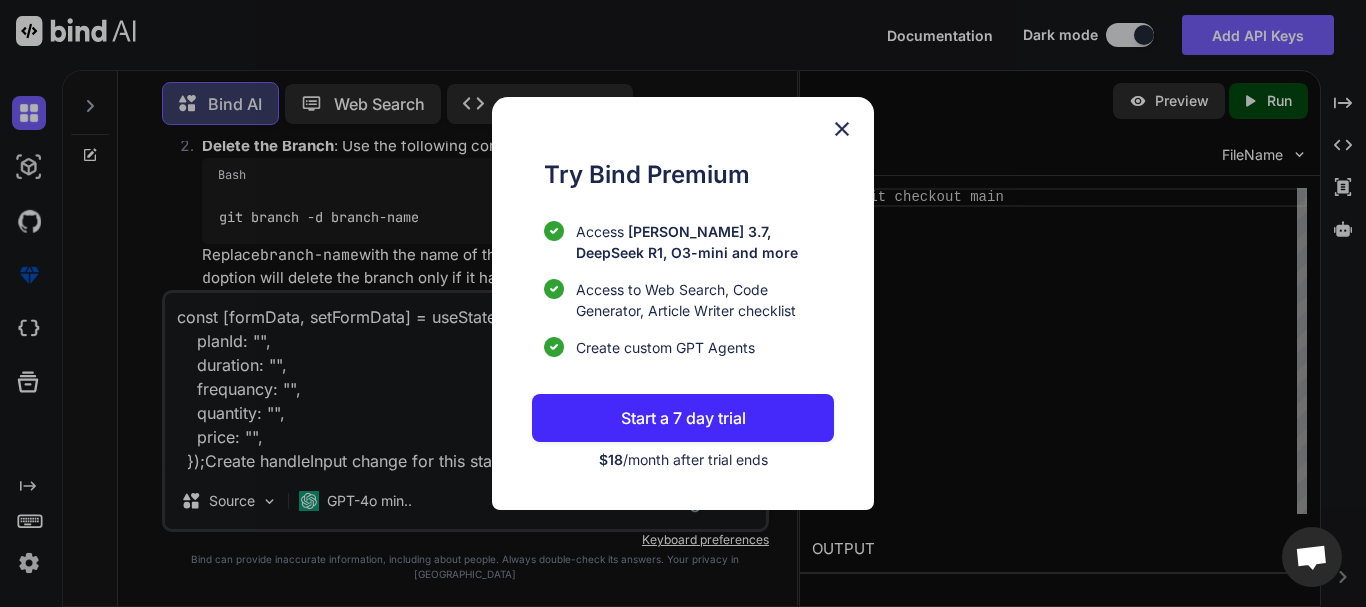 type on "const [formData, setFormData] = useState({
planId: "",
duration: "",
frequancy: "",
quantity: "",
price: "",
});Create handleInput change for this state" 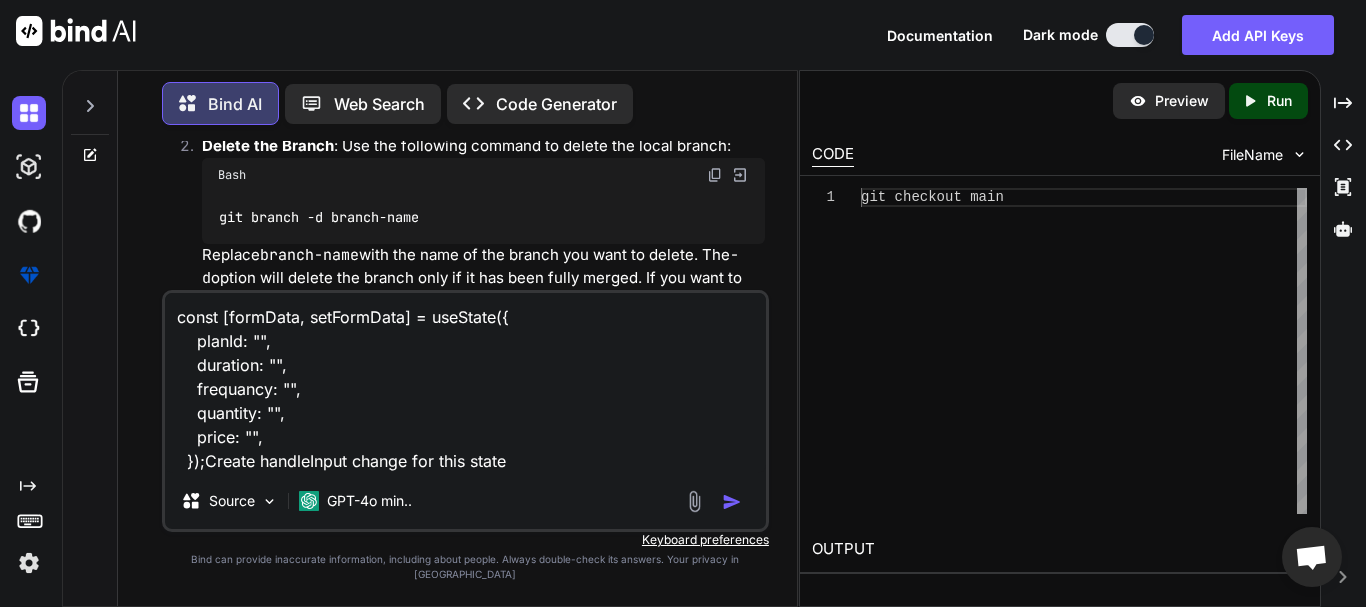click at bounding box center [732, 502] 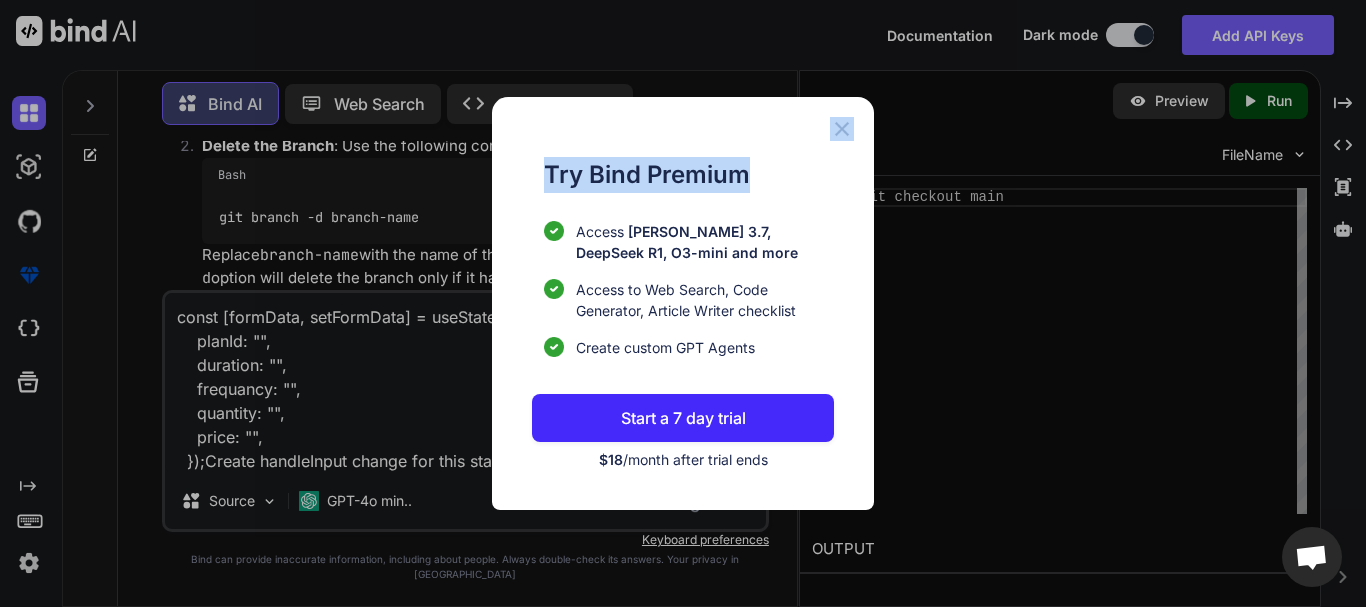 click on "Try Bind Premium   Access   Claude 3.7, DeepSeek R1, O3-mini and more   Access to Web Search, Code Generator, Article Writer checklist   Create custom GPT Agents Start a 7 day trial $18 /month after trial ends" at bounding box center (683, 303) 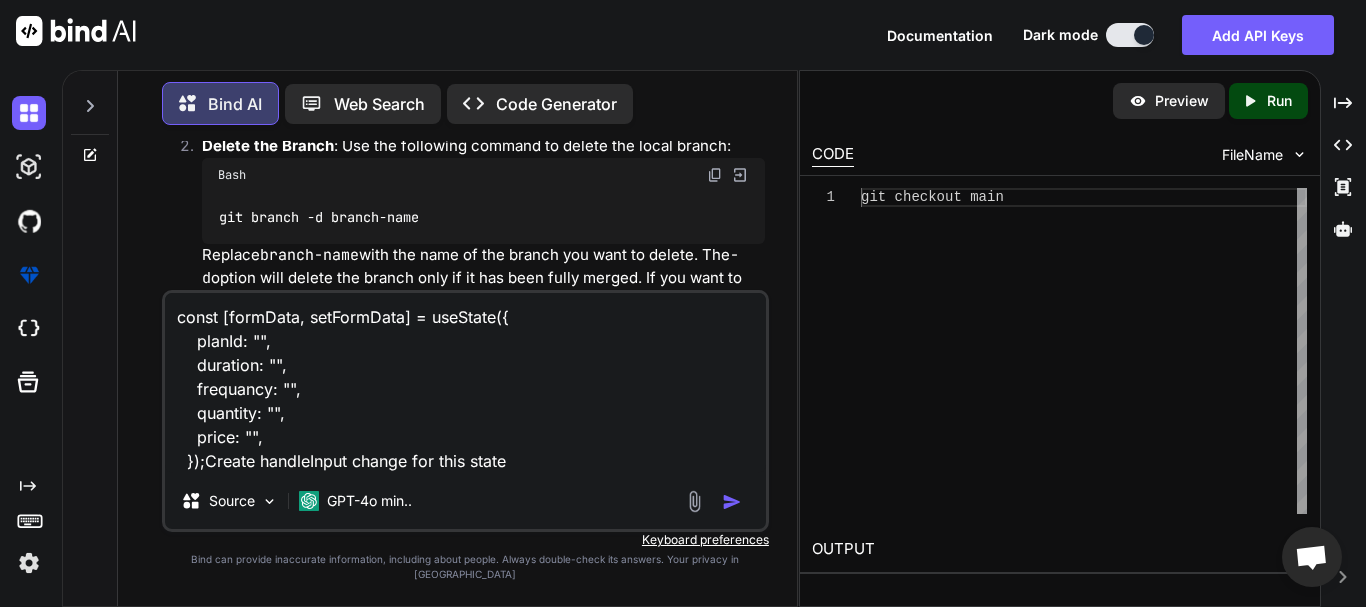 click on "const [formData, setFormData] = useState({
planId: "",
duration: "",
frequancy: "",
quantity: "",
price: "",
});Create handleInput change for this state Source   GPT-4o min.." at bounding box center [465, 411] 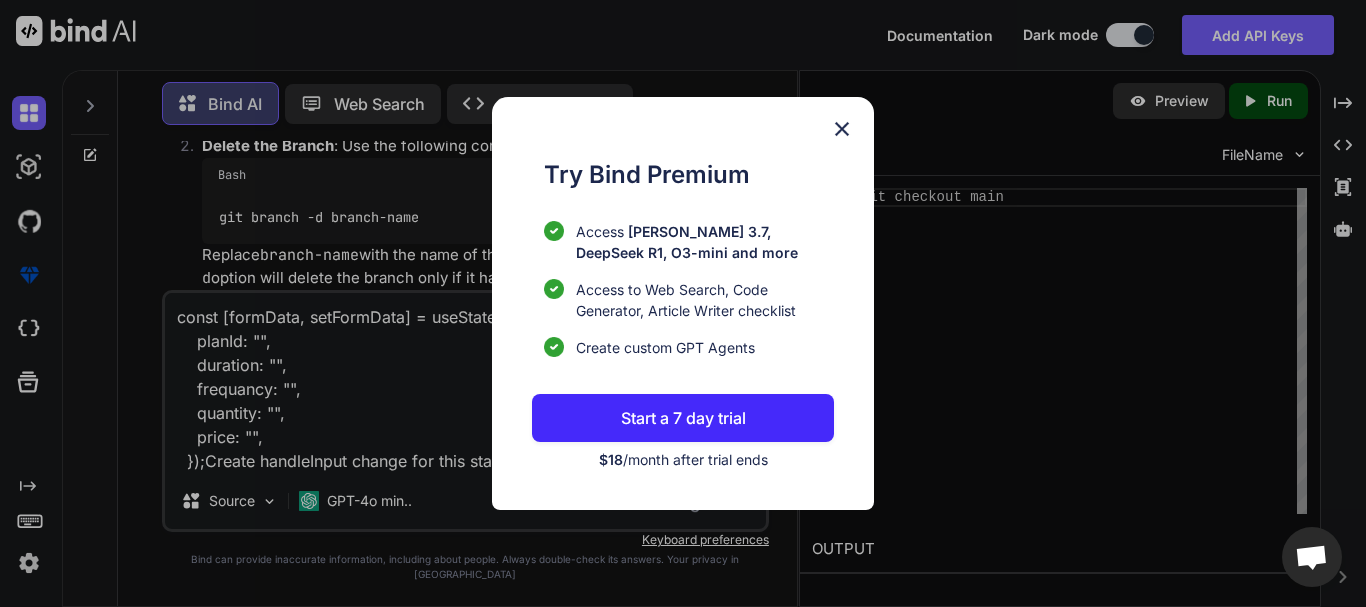 click at bounding box center [842, 129] 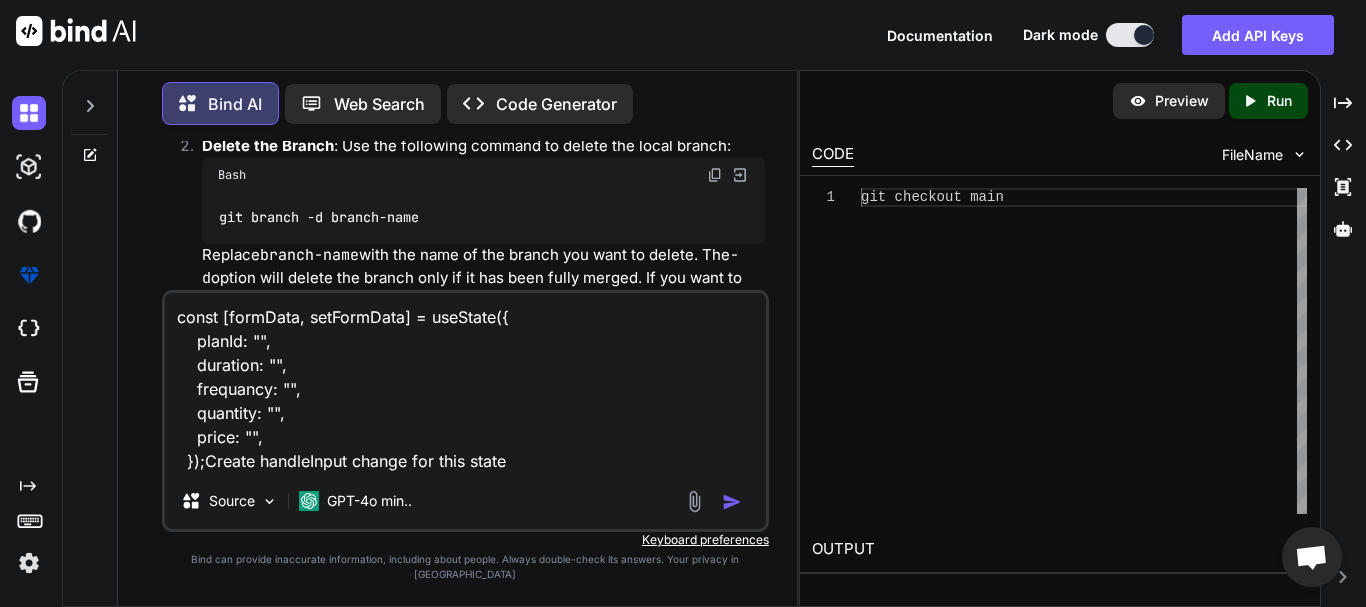 click at bounding box center [732, 502] 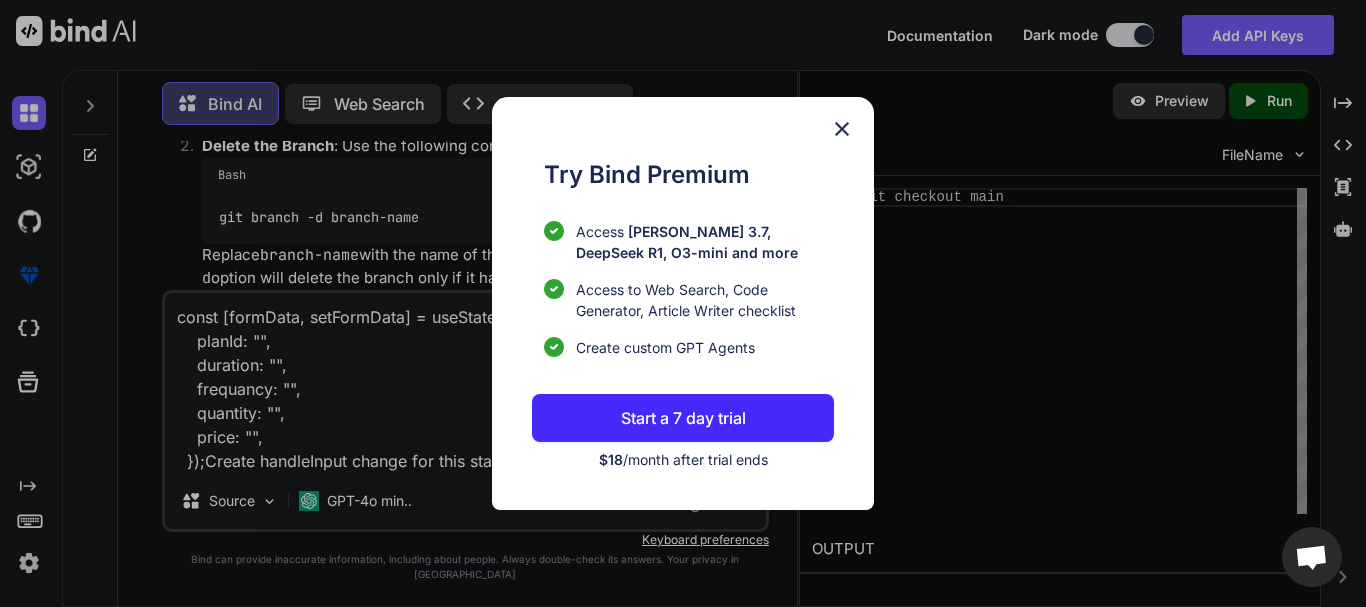click at bounding box center (842, 129) 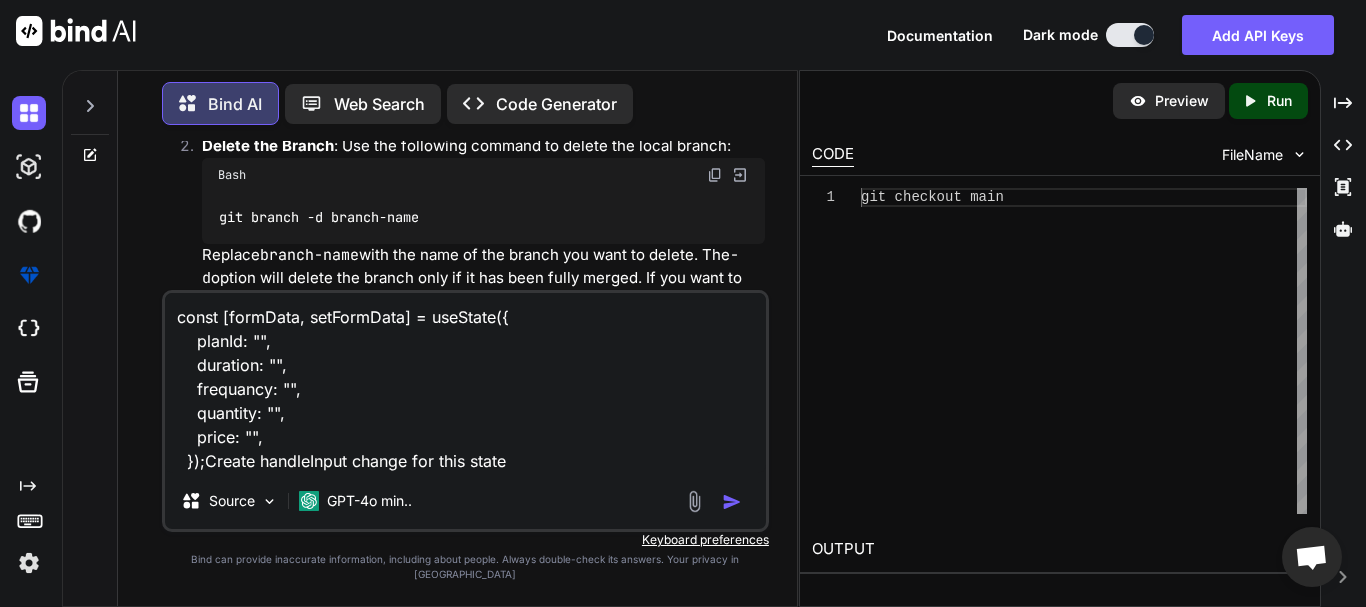 click on "const [formData, setFormData] = useState({
planId: "",
duration: "",
frequancy: "",
quantity: "",
price: "",
});Create handleInput change for this state" at bounding box center (465, 383) 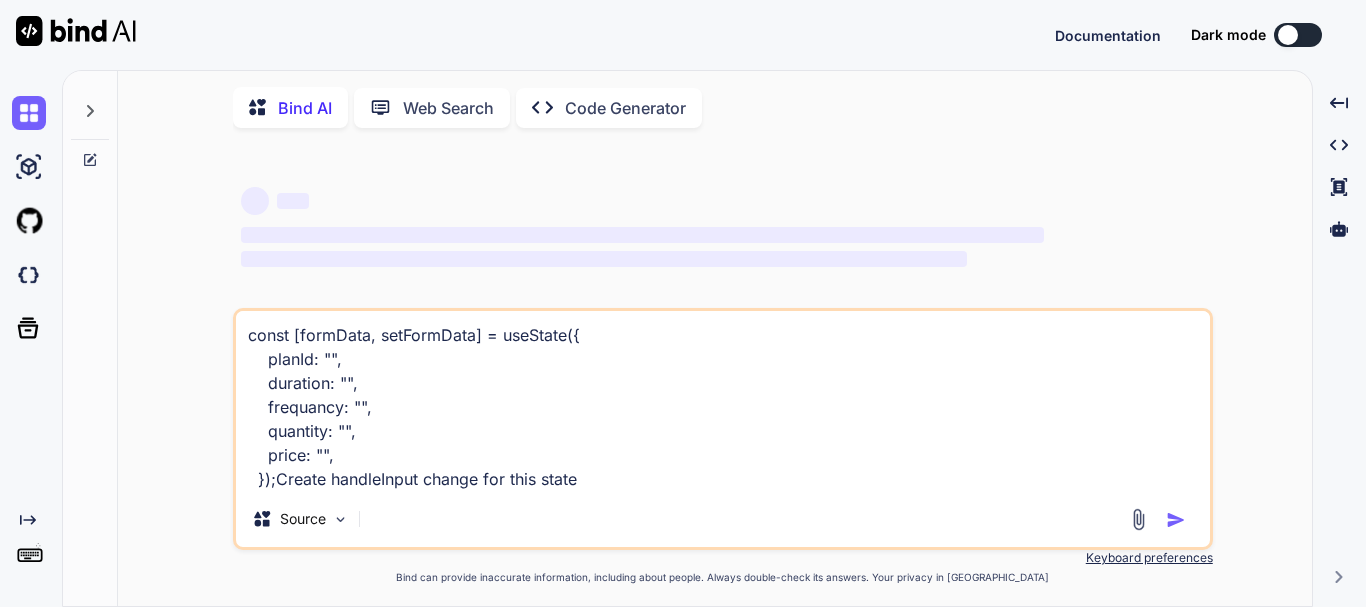 scroll, scrollTop: 0, scrollLeft: 0, axis: both 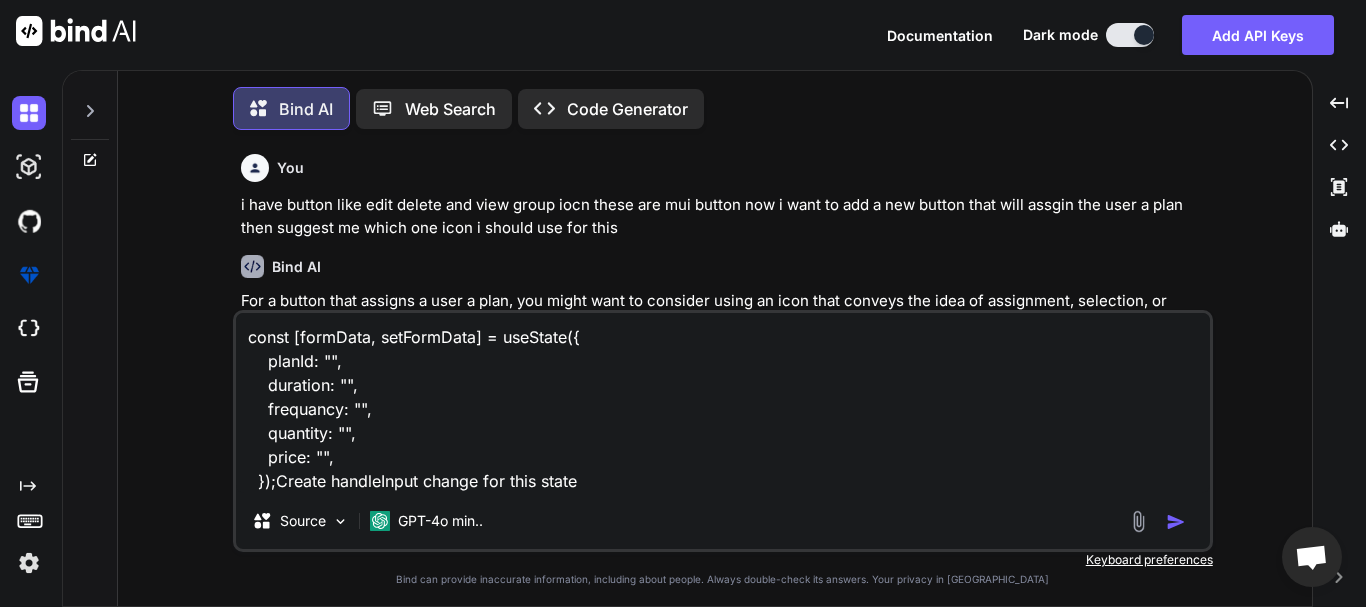 type on "x" 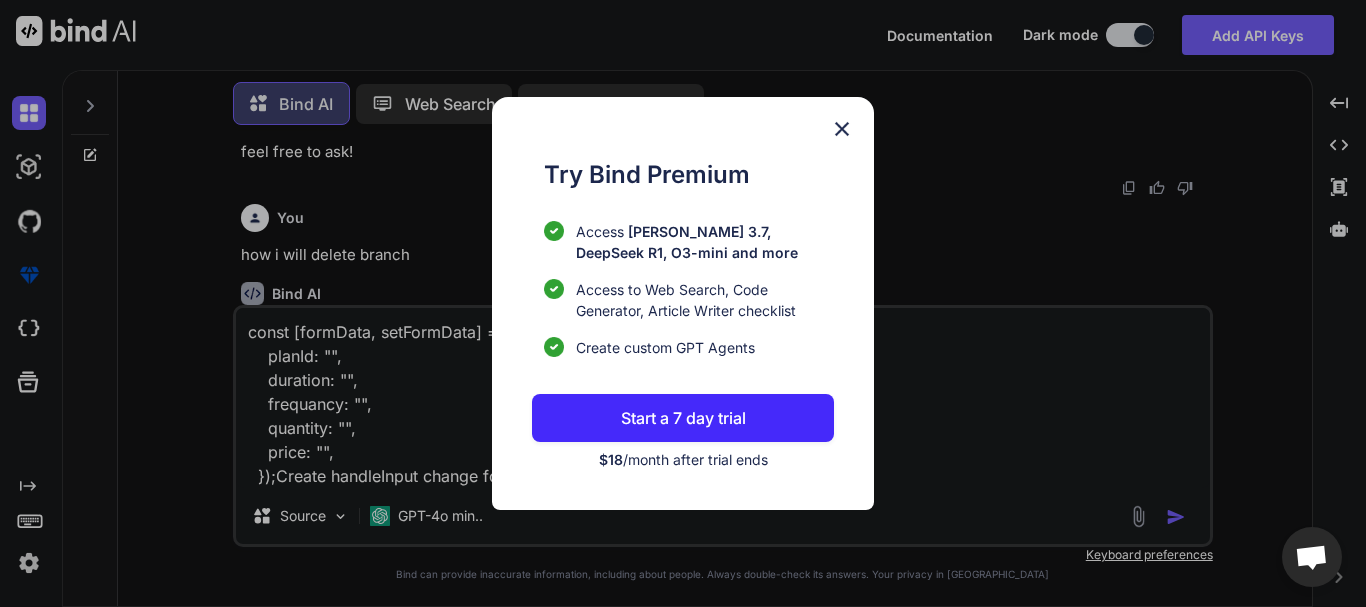 scroll, scrollTop: 1622, scrollLeft: 0, axis: vertical 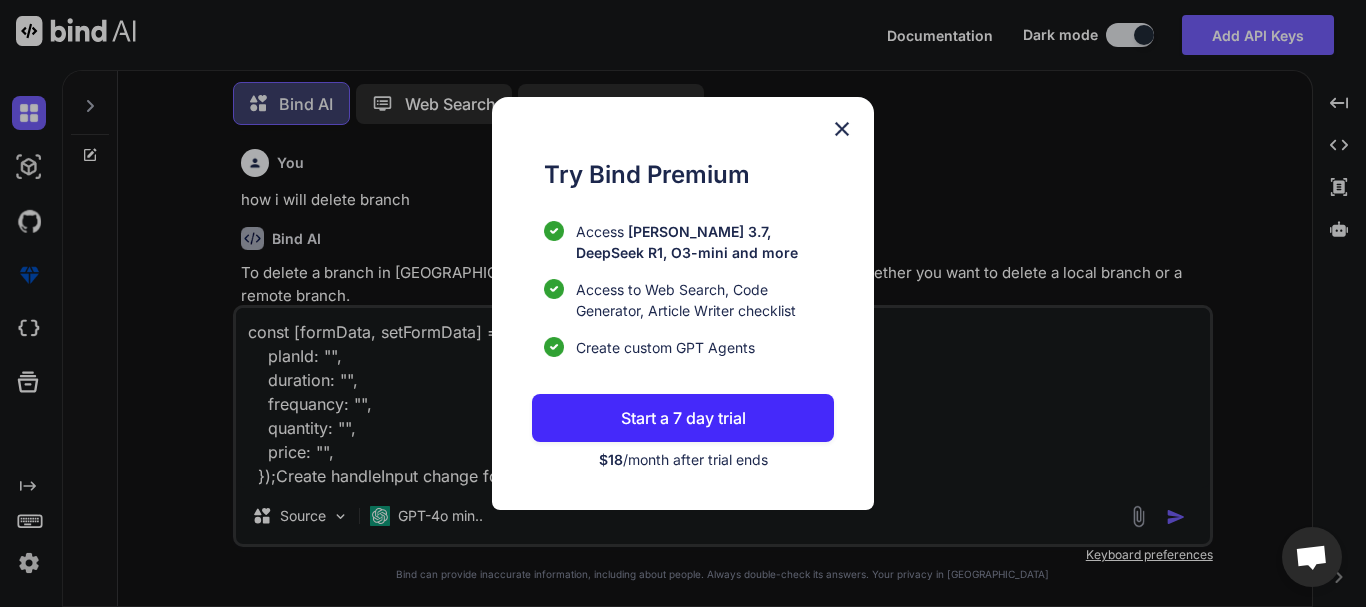 click at bounding box center [842, 129] 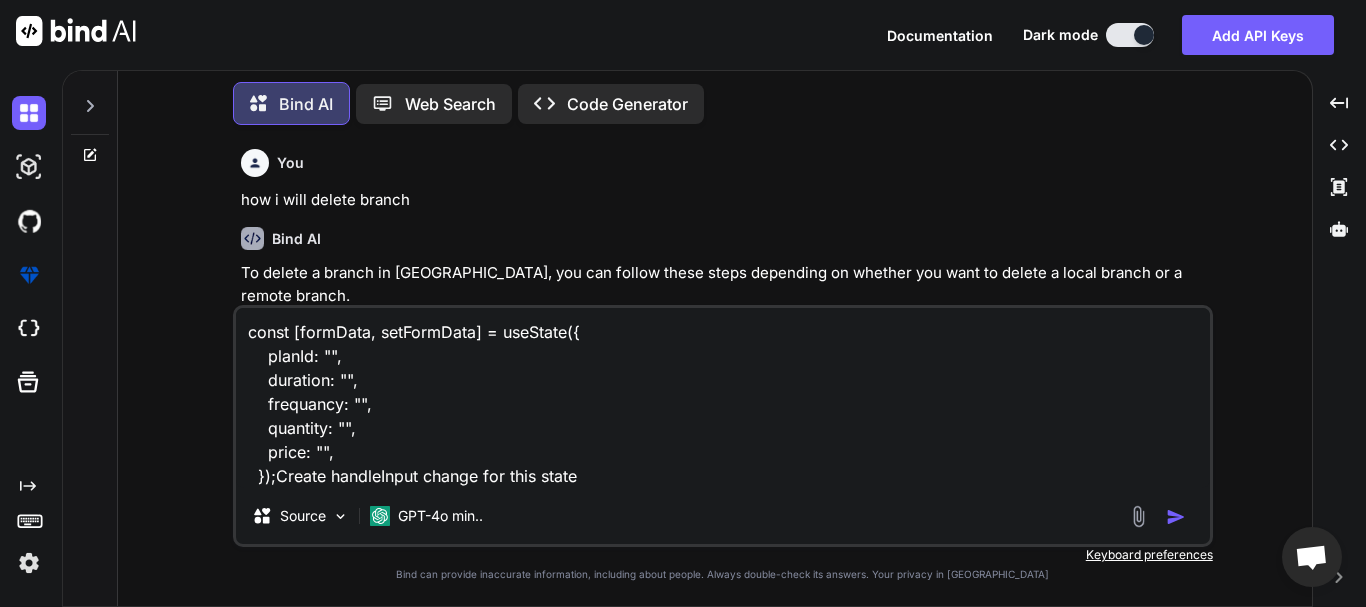 click at bounding box center [1176, 517] 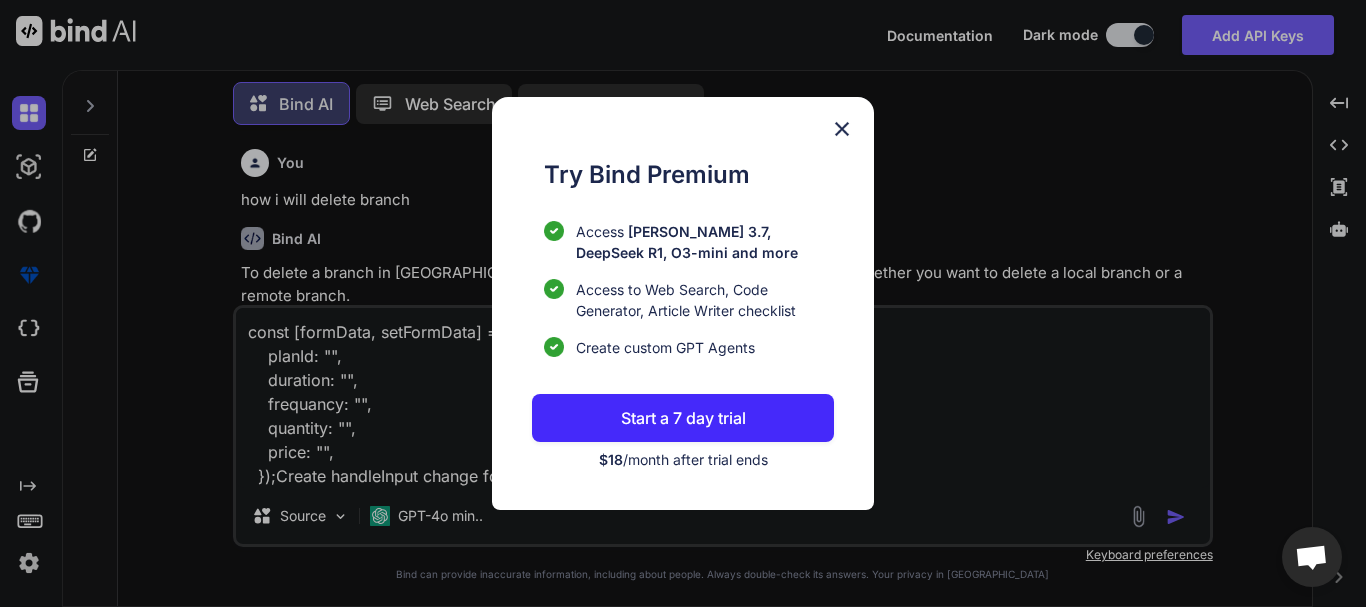 click at bounding box center (842, 129) 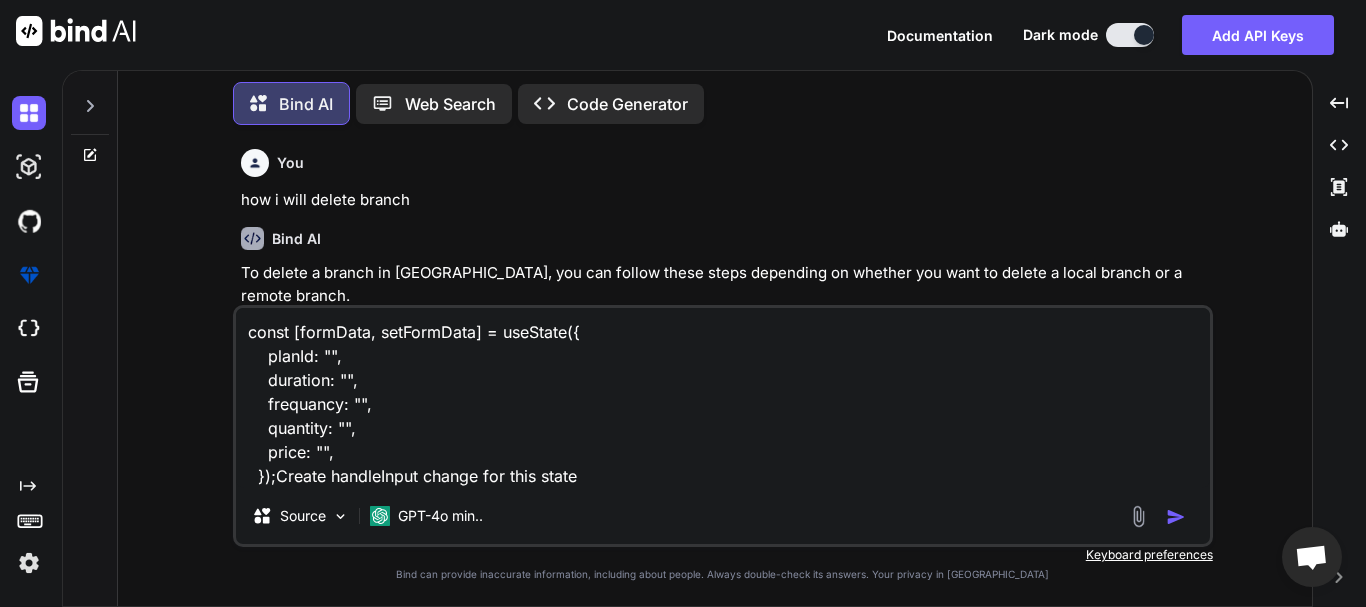 click at bounding box center [1176, 517] 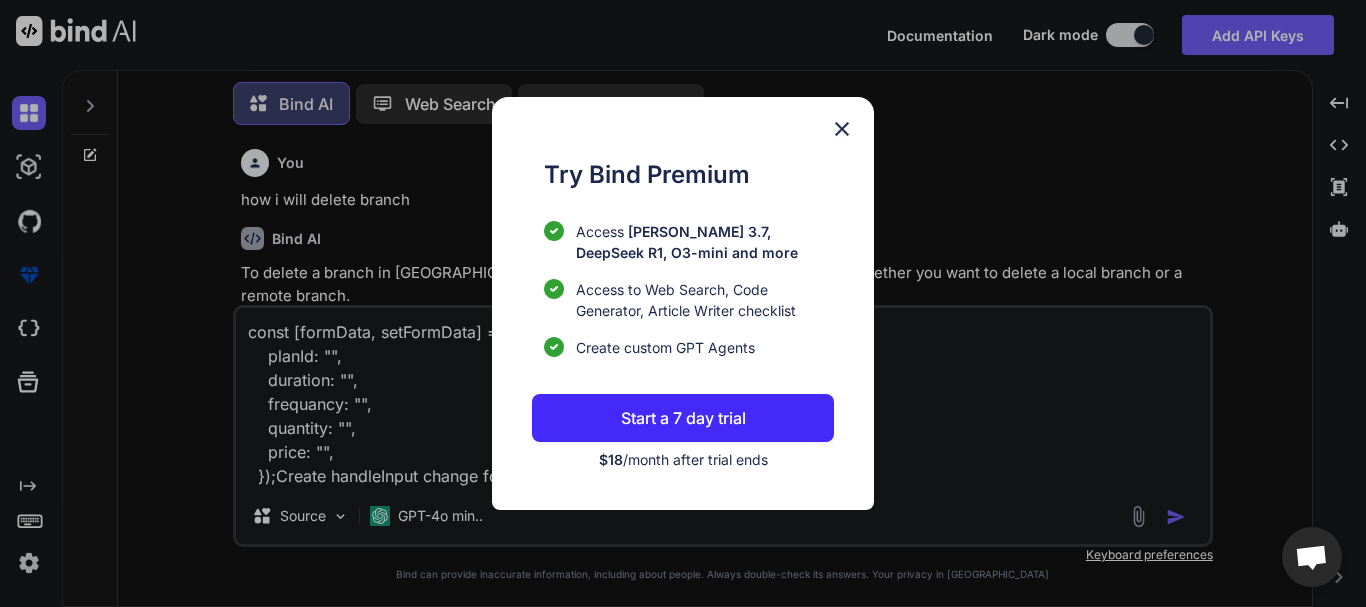 click at bounding box center [842, 129] 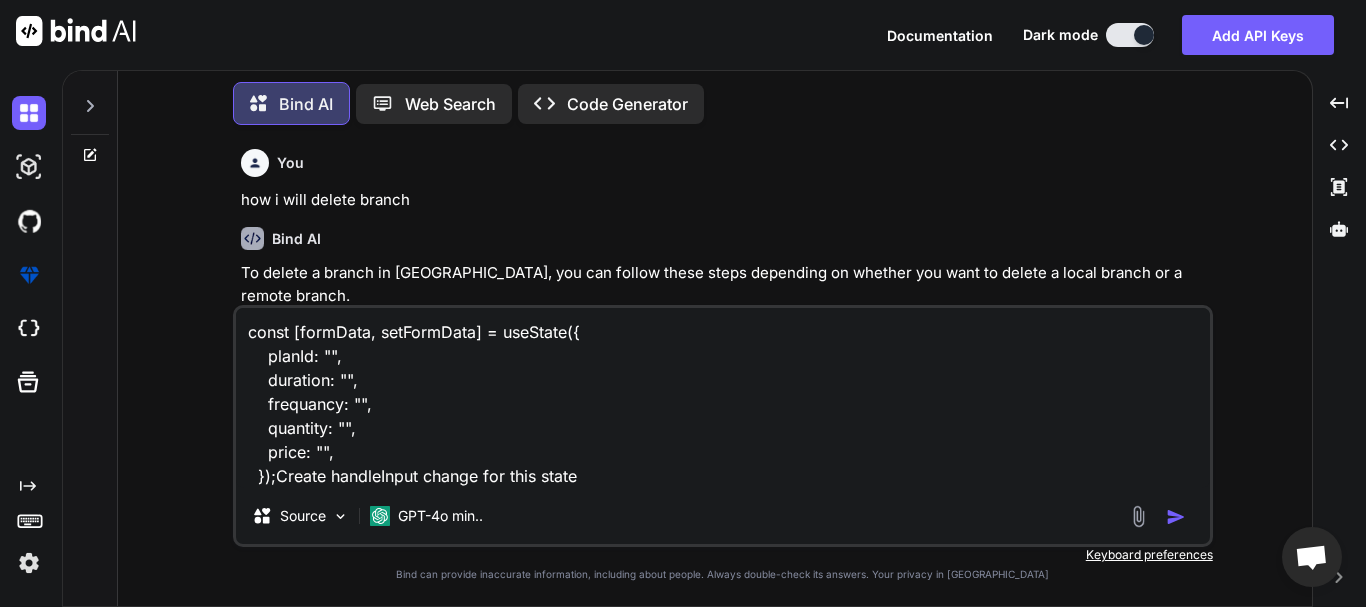 click on "Source   GPT-4o min.." at bounding box center (723, 520) 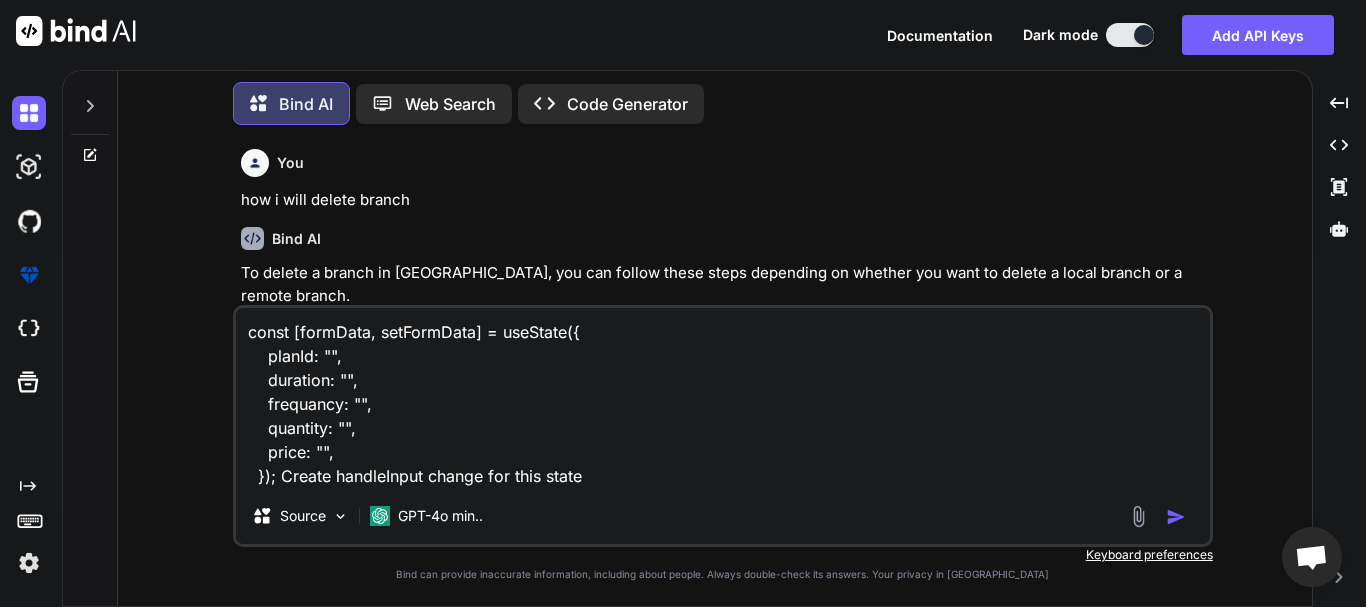 type on "const [formData, setFormData] = useState({
planId: "",
duration: "",
frequancy: "",
quantity: "",
price: "",
}); Create handleInput change for this state" 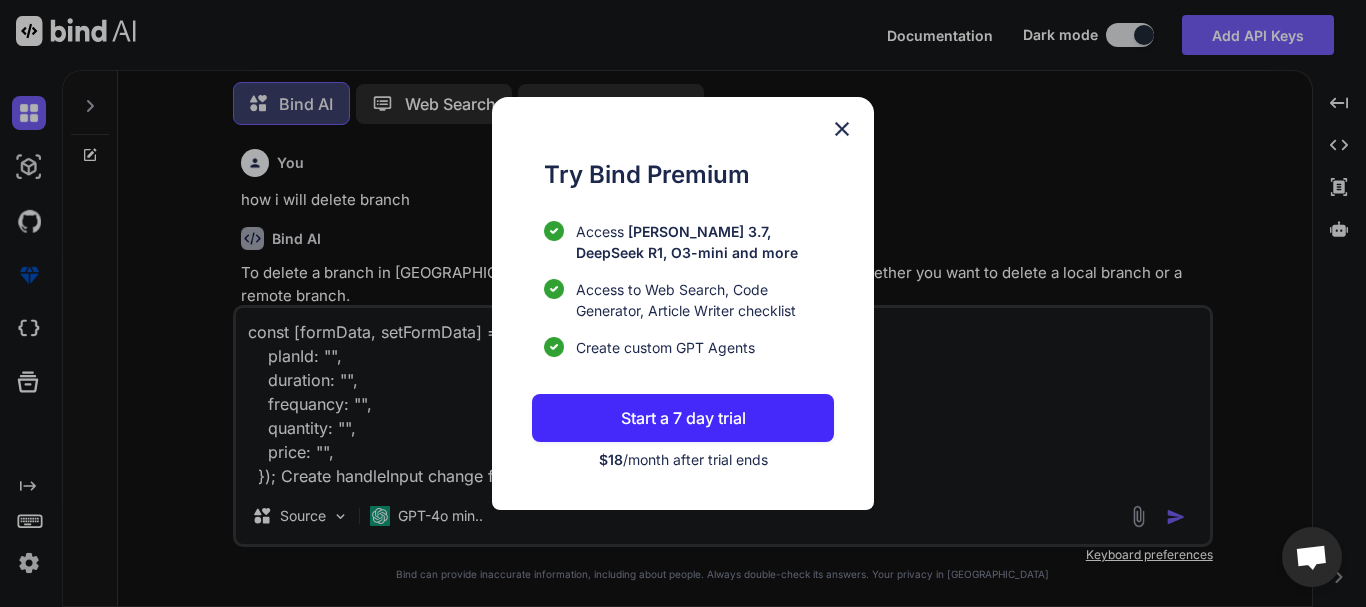 click at bounding box center (842, 129) 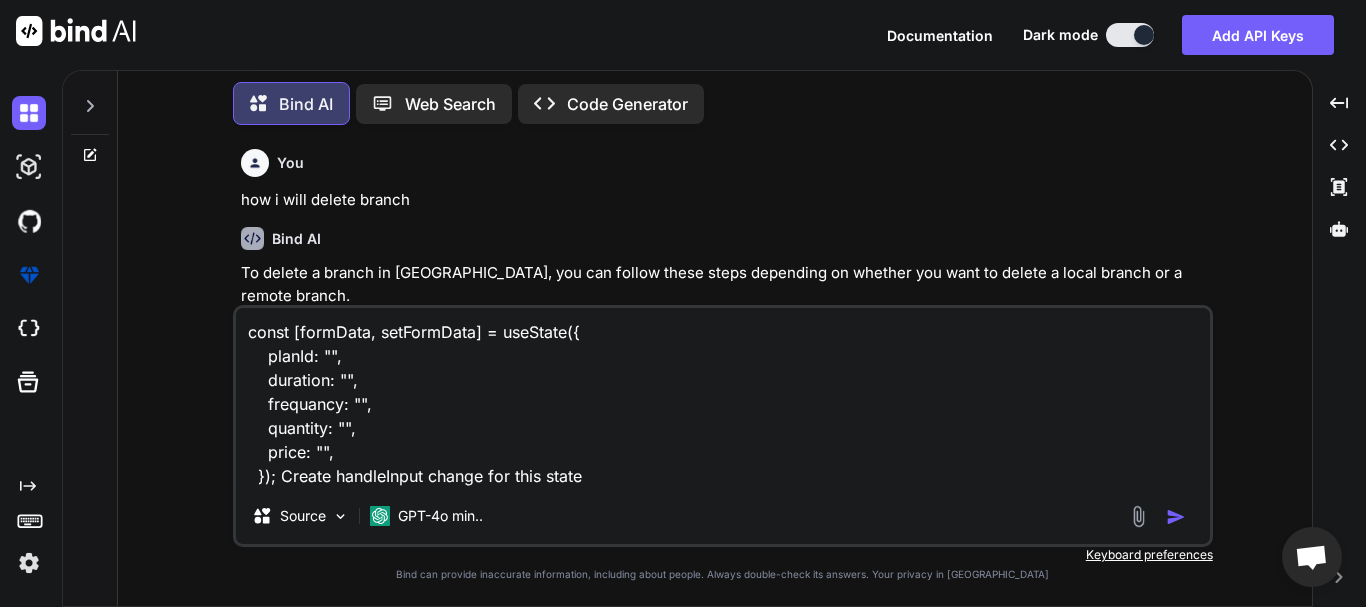 click 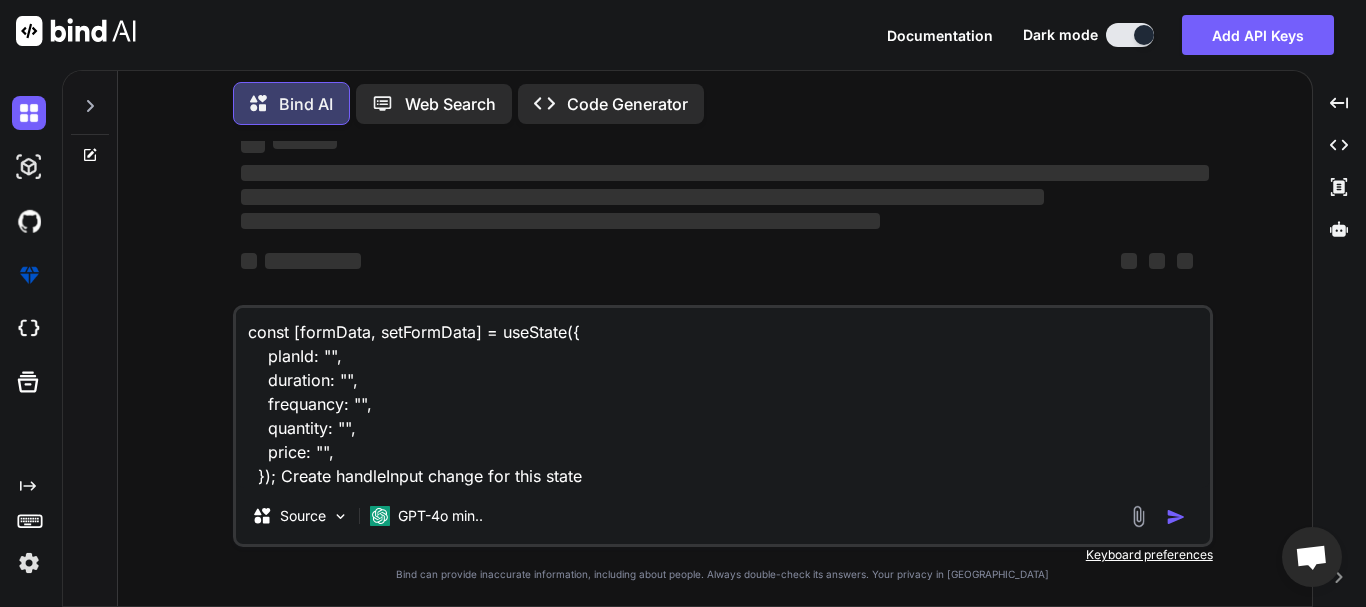 click on "const [formData, setFormData] = useState({
planId: "",
duration: "",
frequancy: "",
quantity: "",
price: "",
}); Create handleInput change for this state" at bounding box center (723, 398) 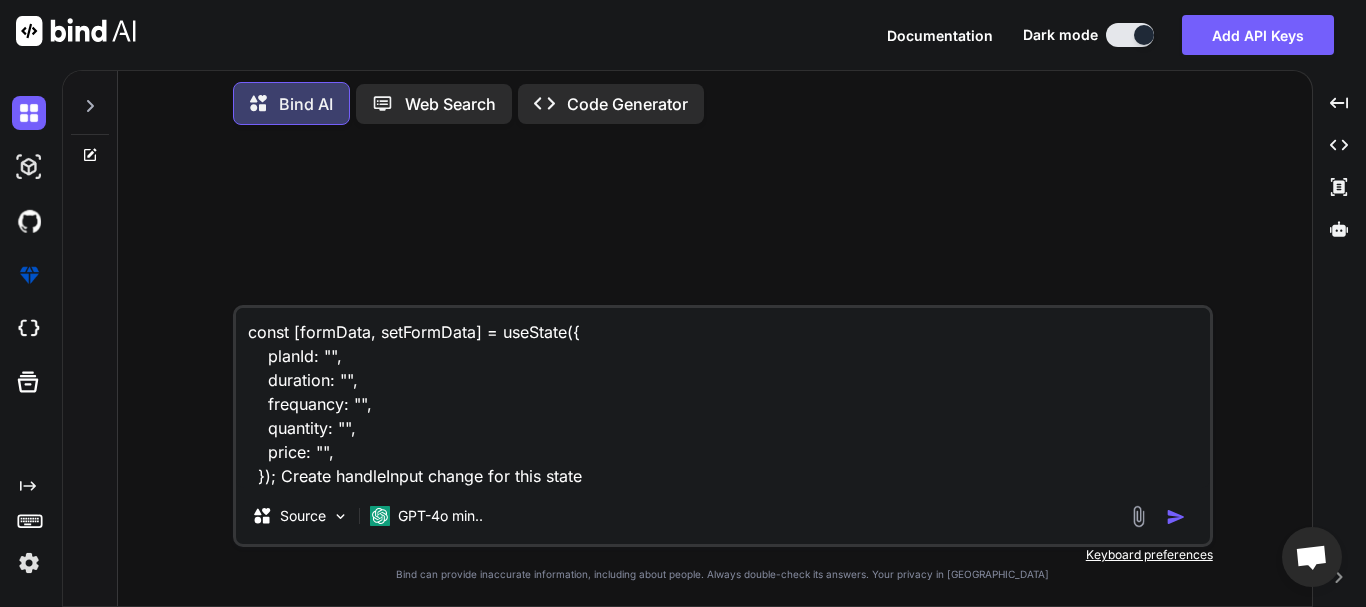 click 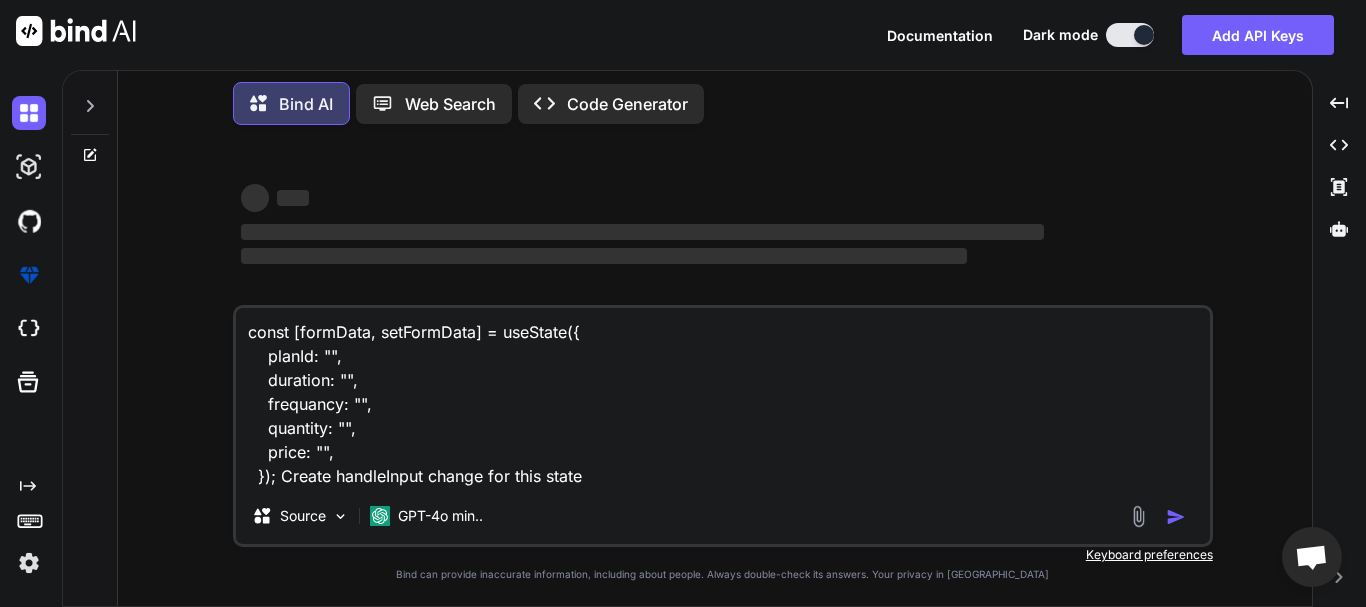 type on "x" 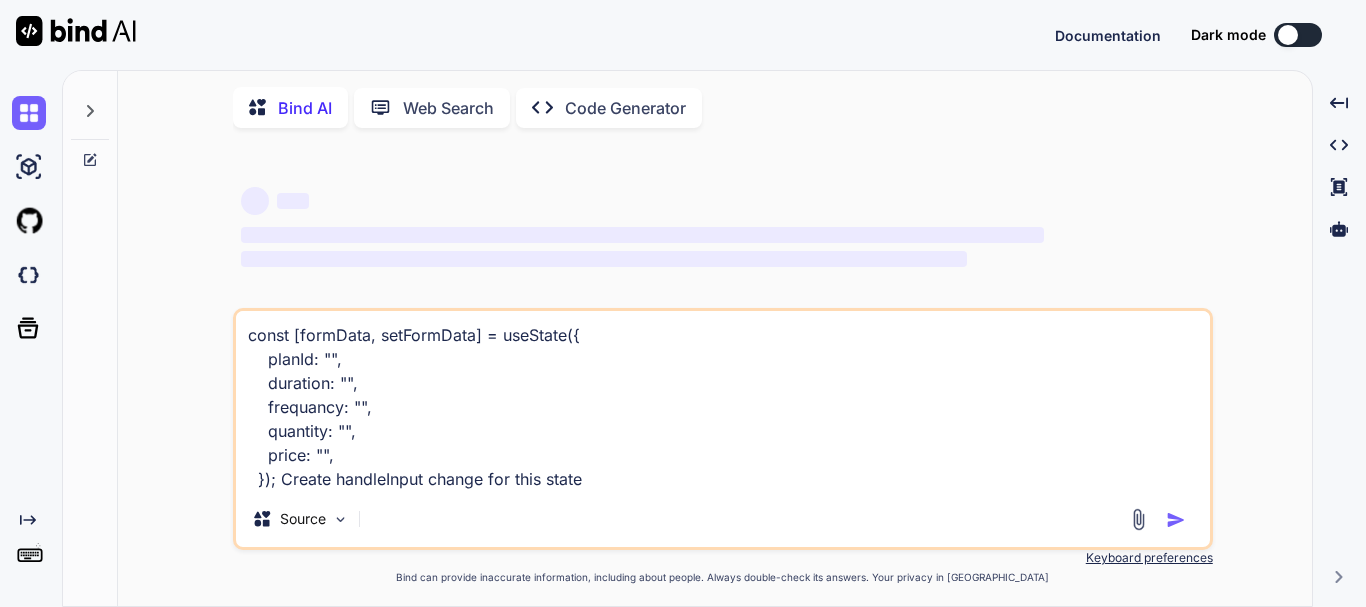 scroll, scrollTop: 0, scrollLeft: 0, axis: both 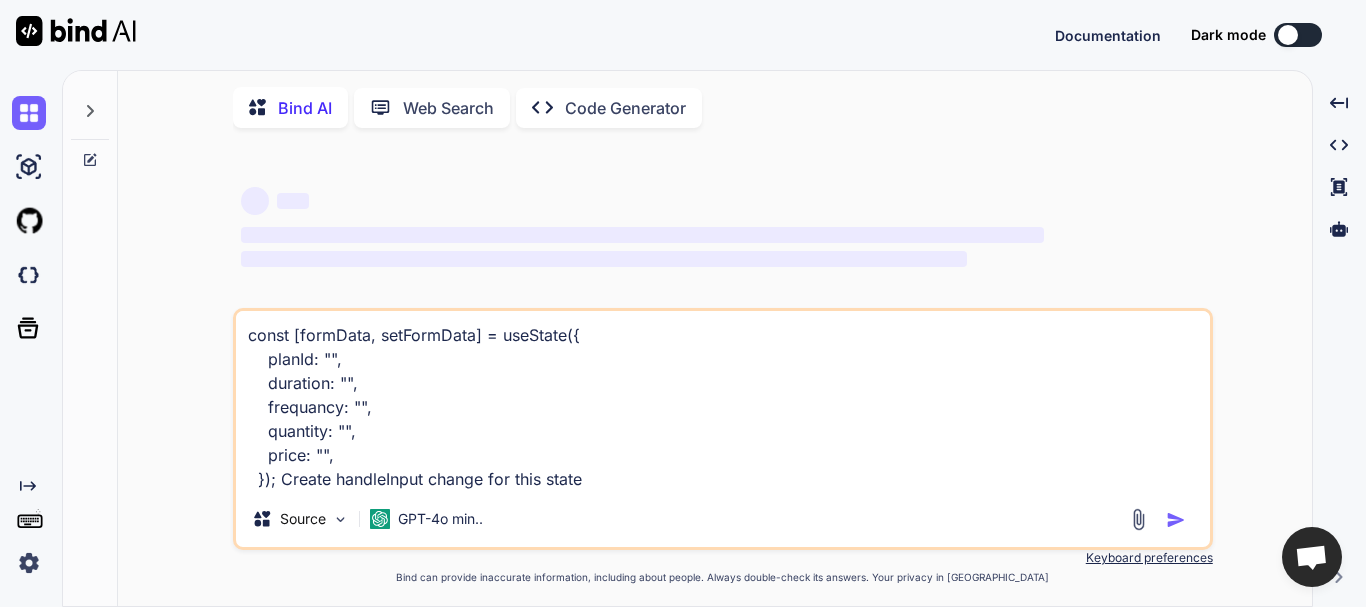 click 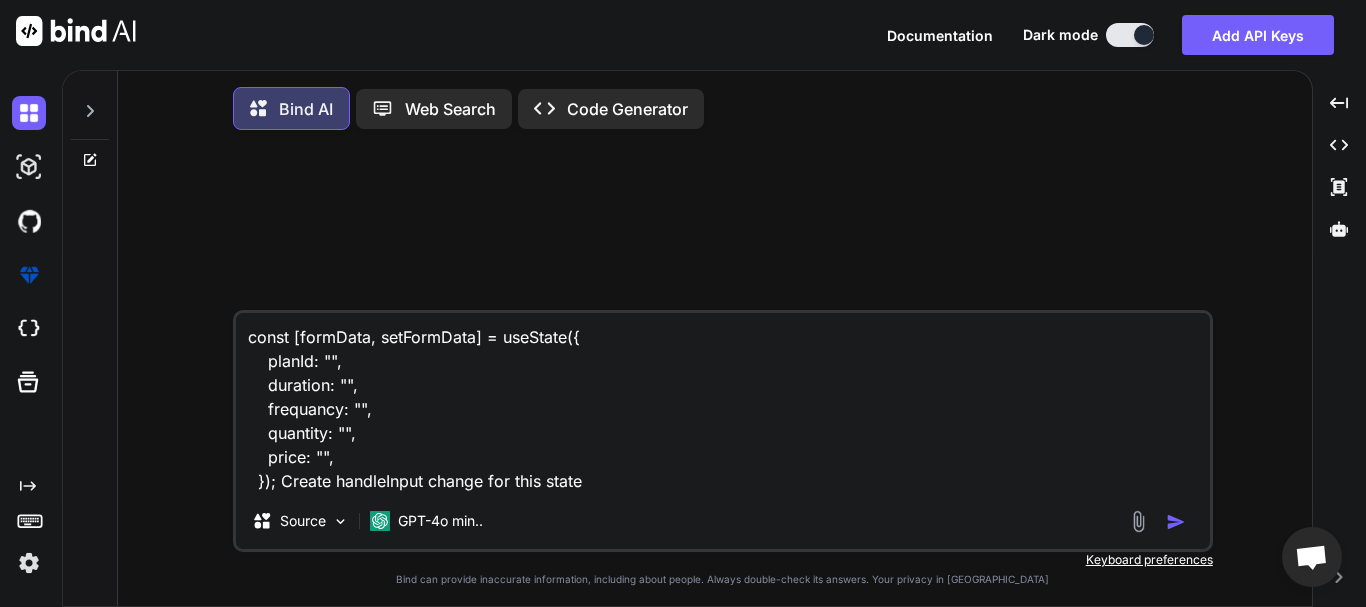 click at bounding box center (90, 105) 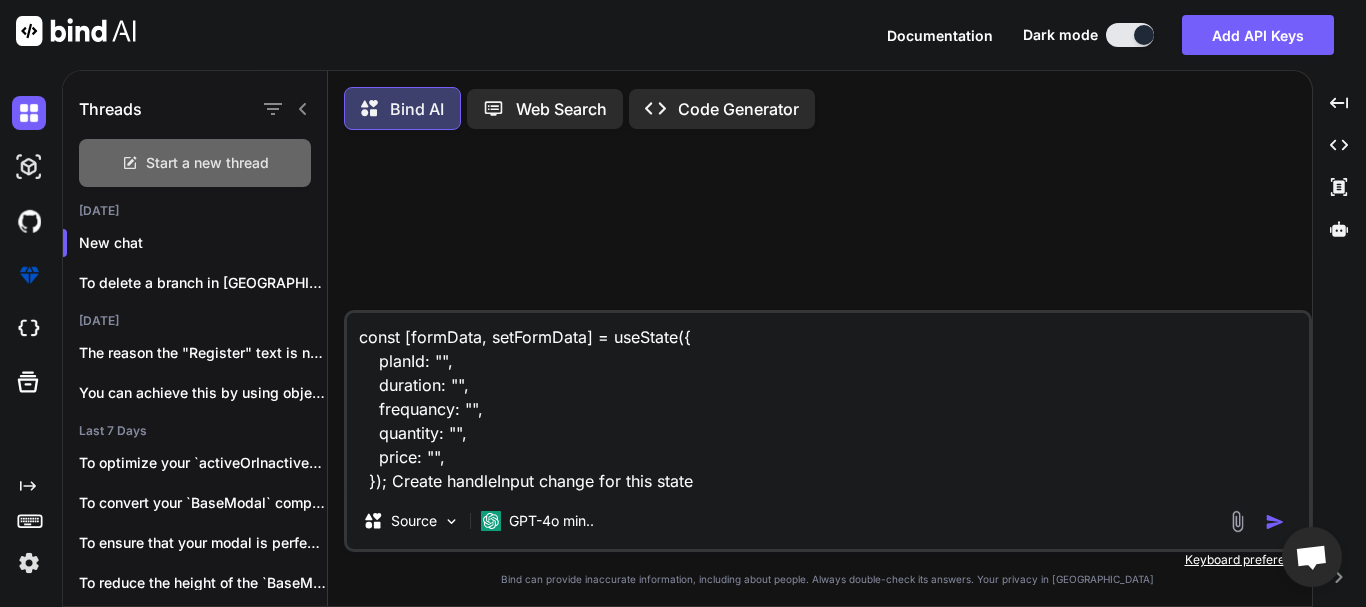 click on "Start a new thread" at bounding box center (207, 163) 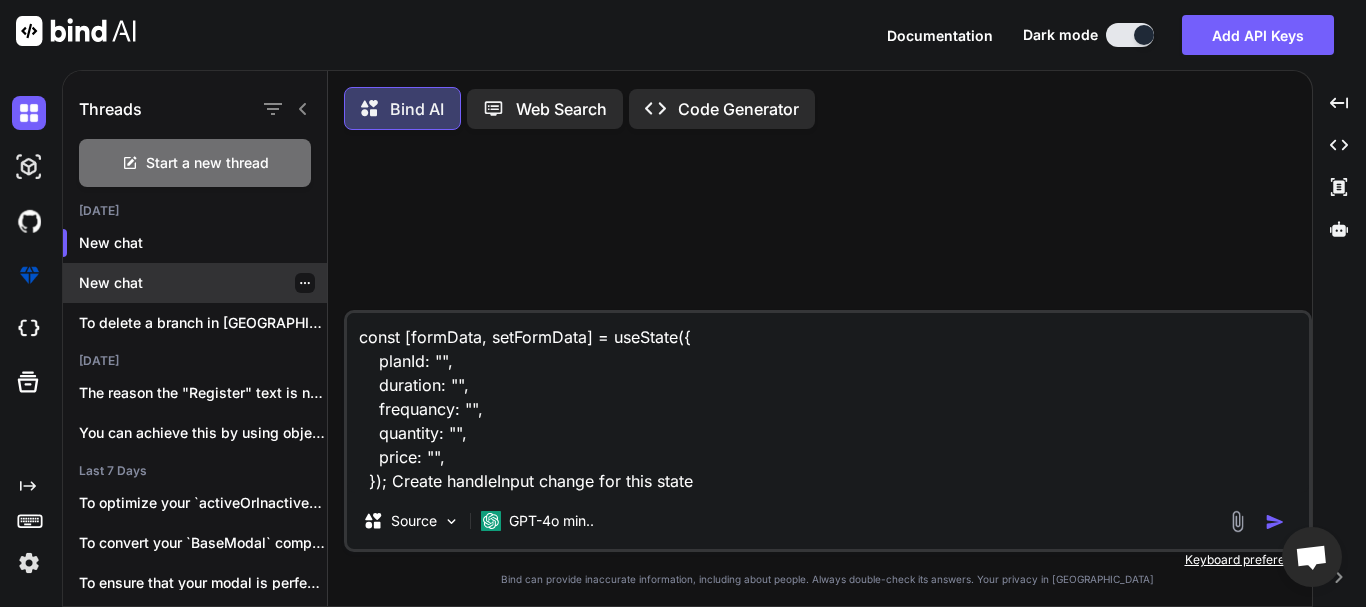 click on "New chat" at bounding box center (203, 283) 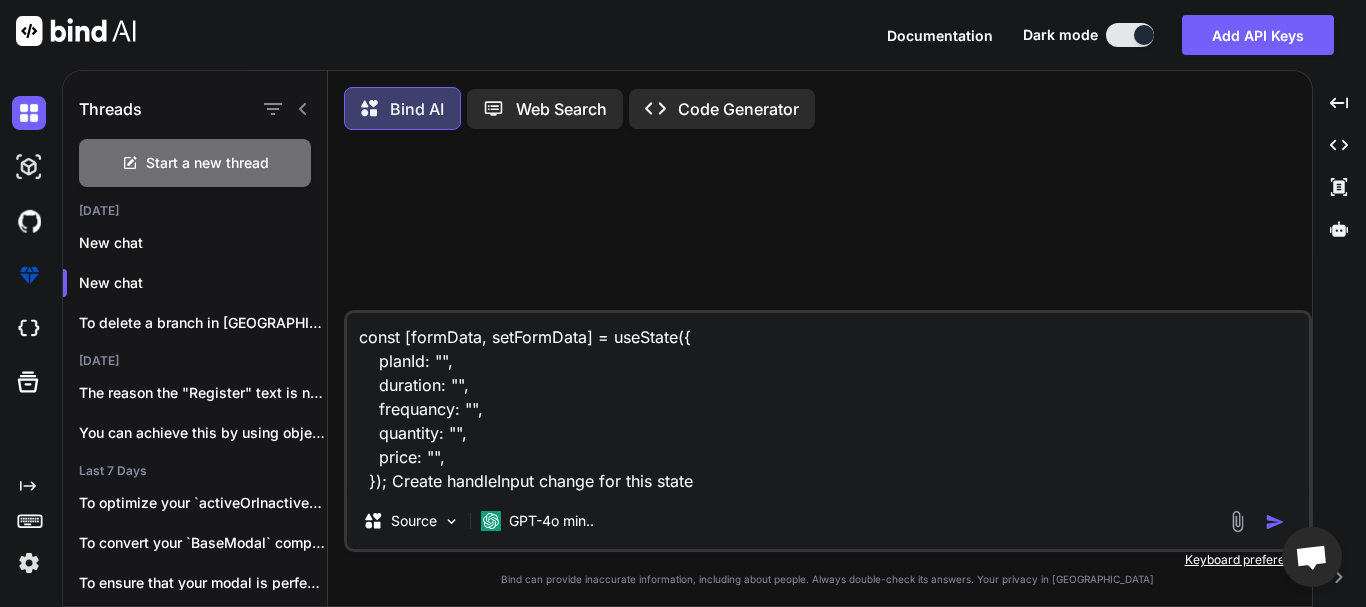 click at bounding box center (1259, 521) 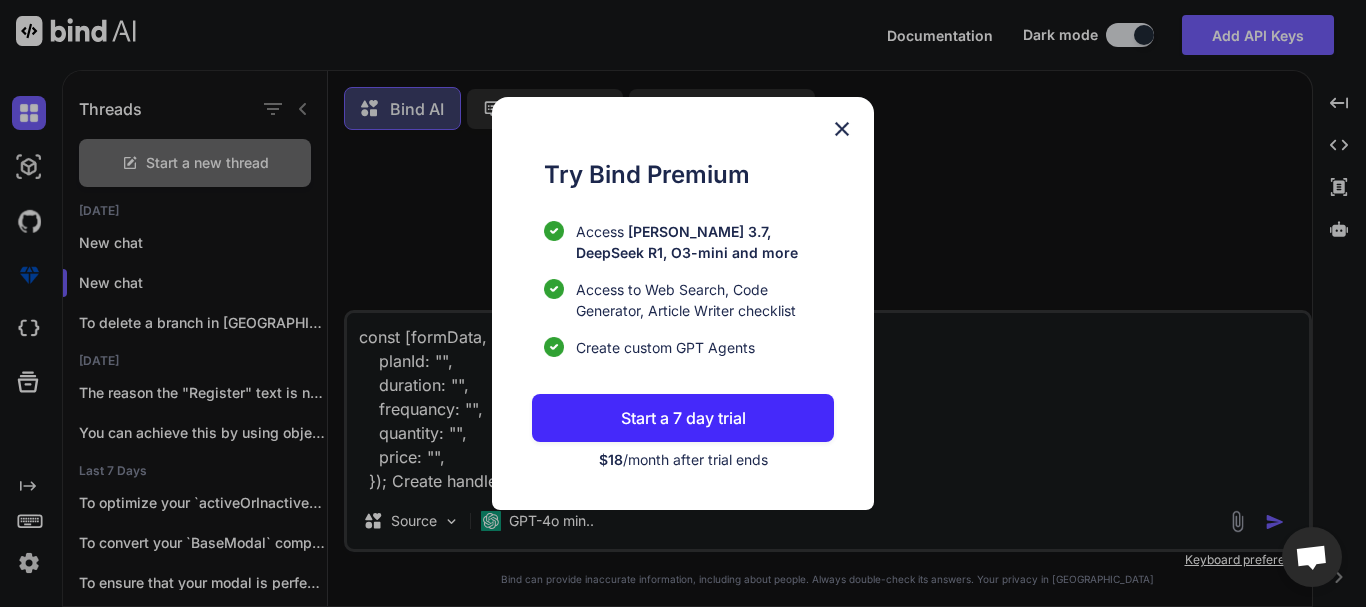 click at bounding box center [842, 129] 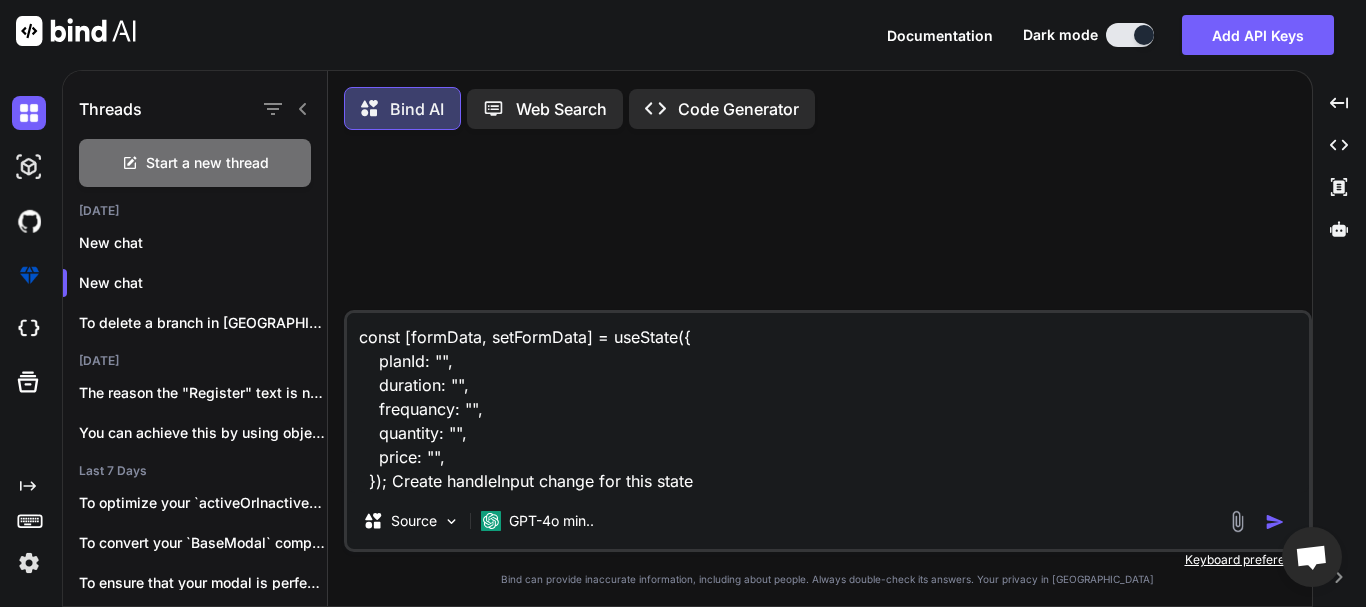 click at bounding box center (29, 563) 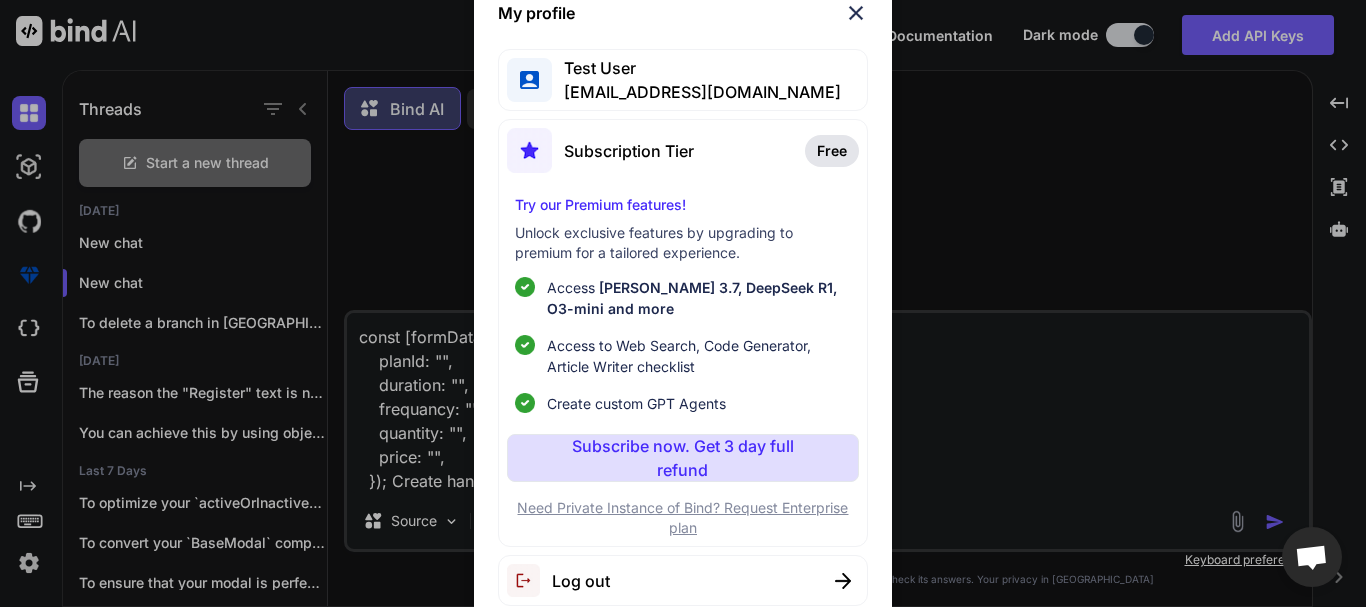 click on "Log out" at bounding box center (682, 580) 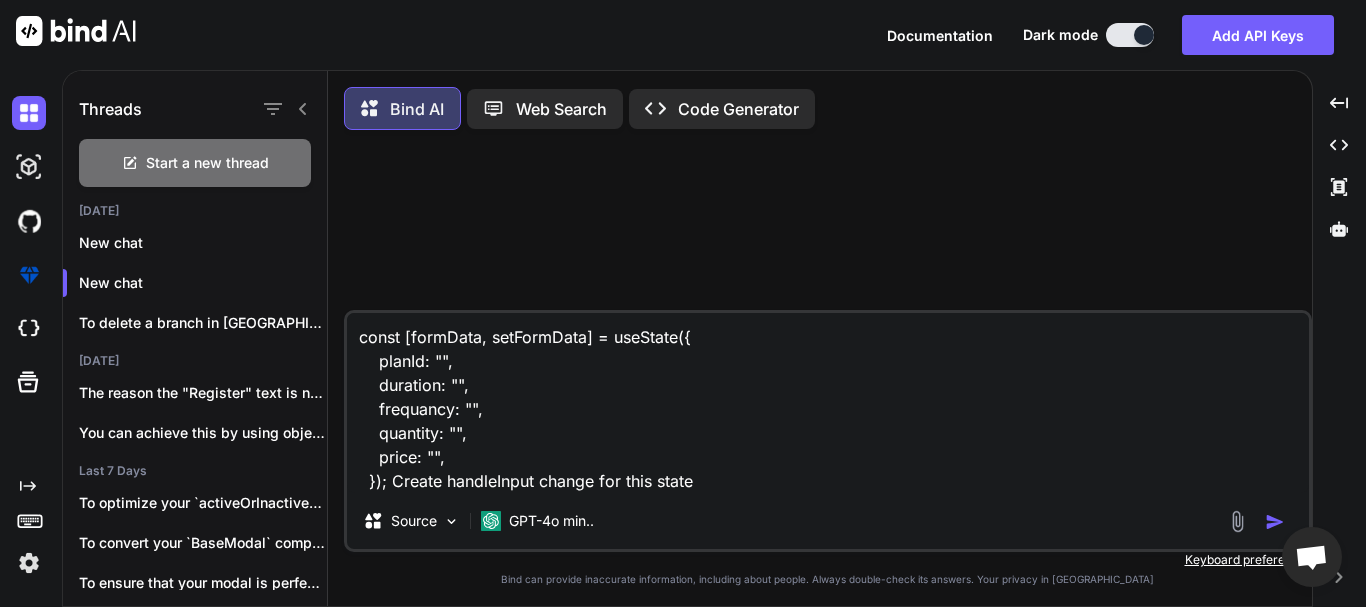 type on "x" 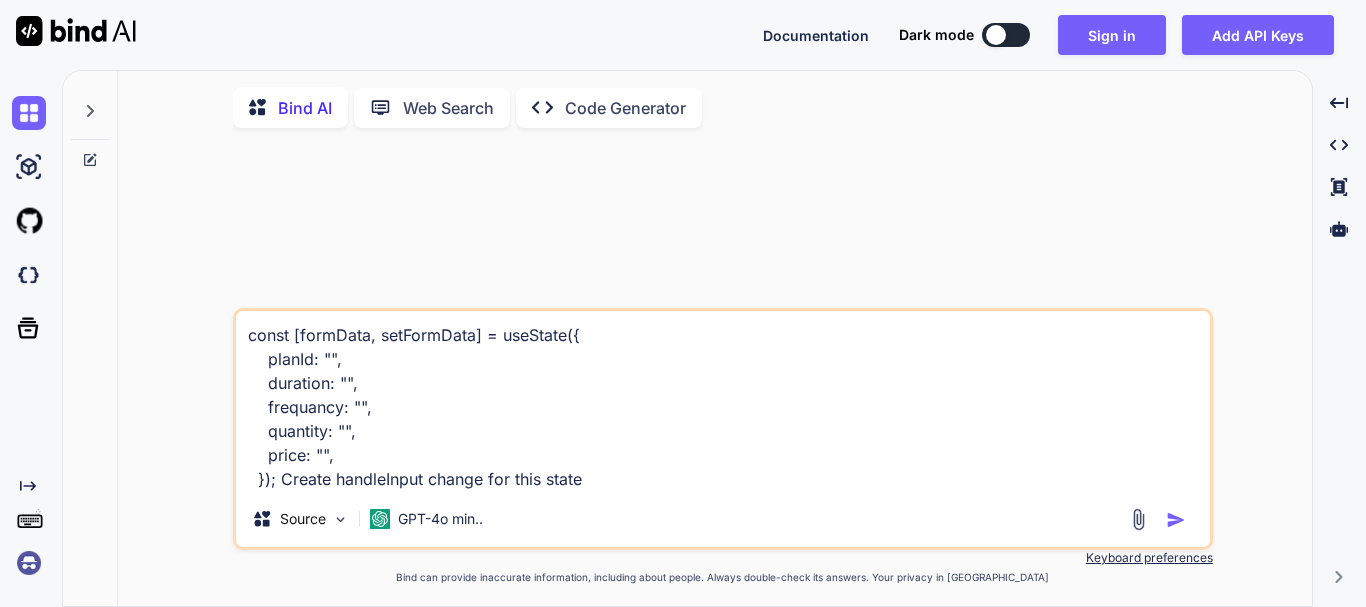 type on "x" 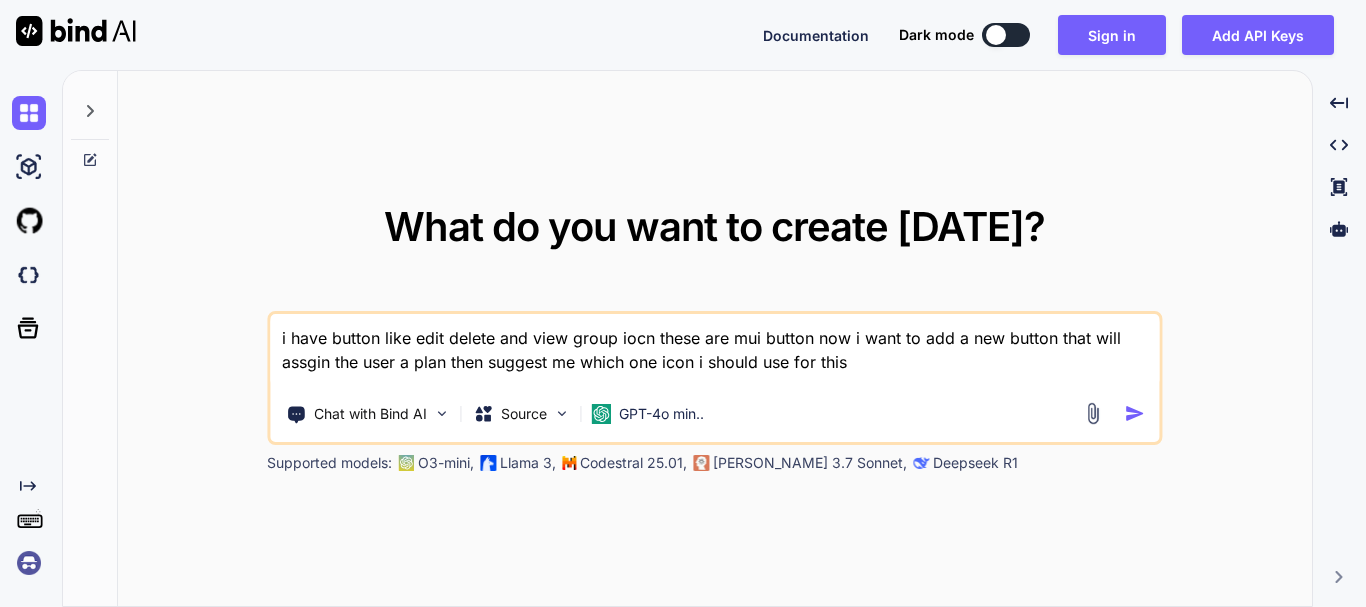 scroll, scrollTop: 0, scrollLeft: 0, axis: both 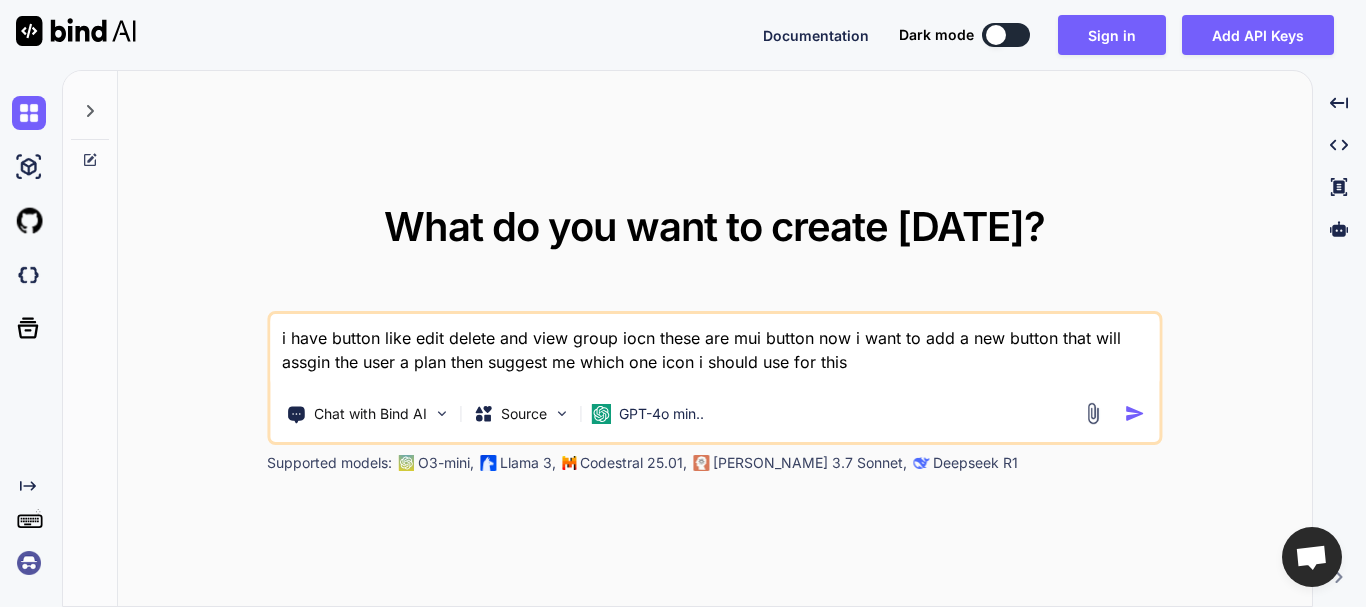 click on "i have button like edit delete and view group iocn these are mui button now i want to add a new button that will assgin the user a plan then suggest me which one icon i should use for this" at bounding box center [714, 351] 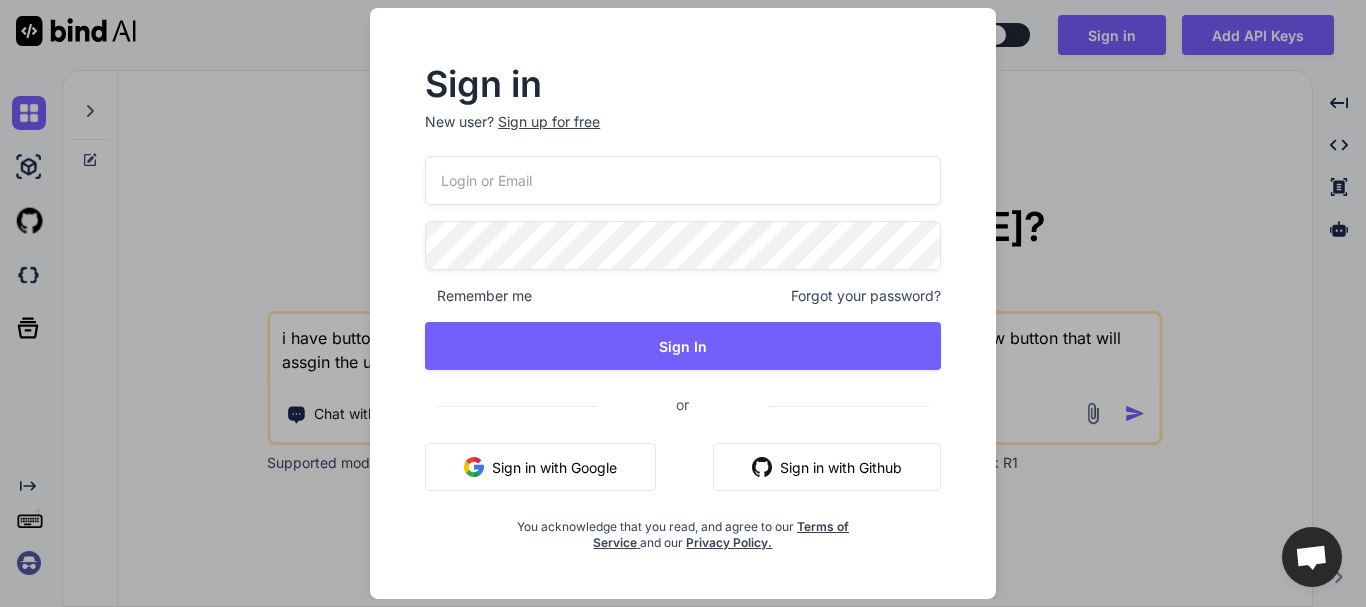 click at bounding box center (683, 180) 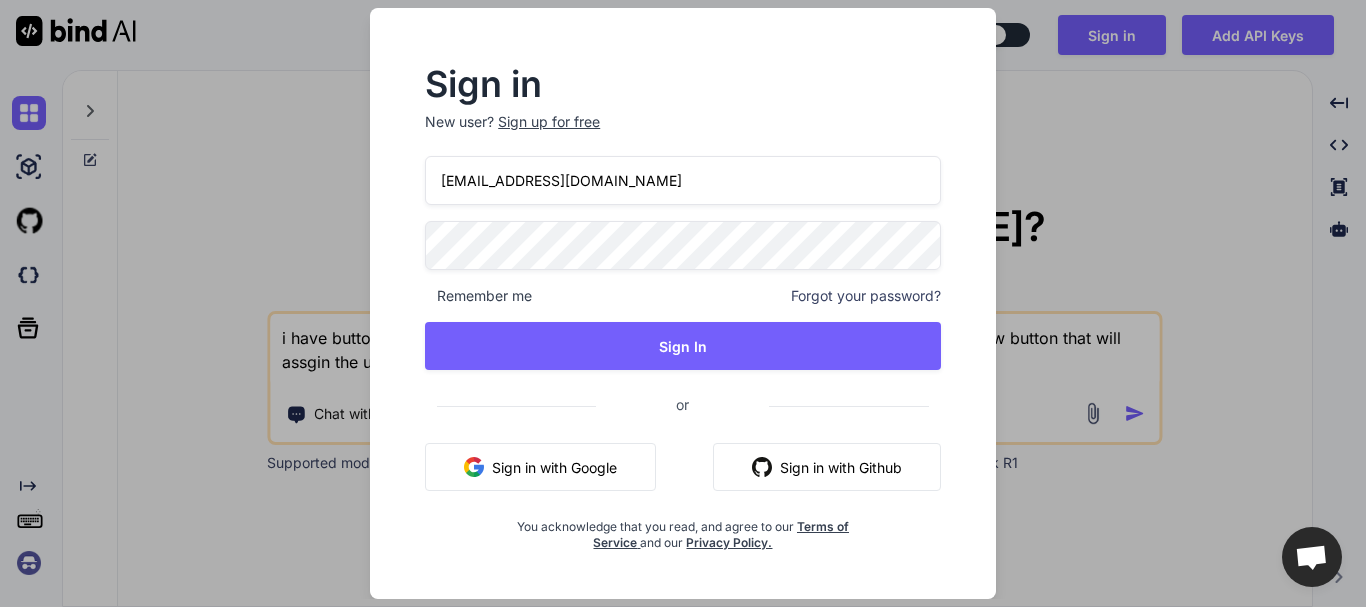 click on "[EMAIL_ADDRESS][DOMAIN_NAME]" at bounding box center [683, 180] 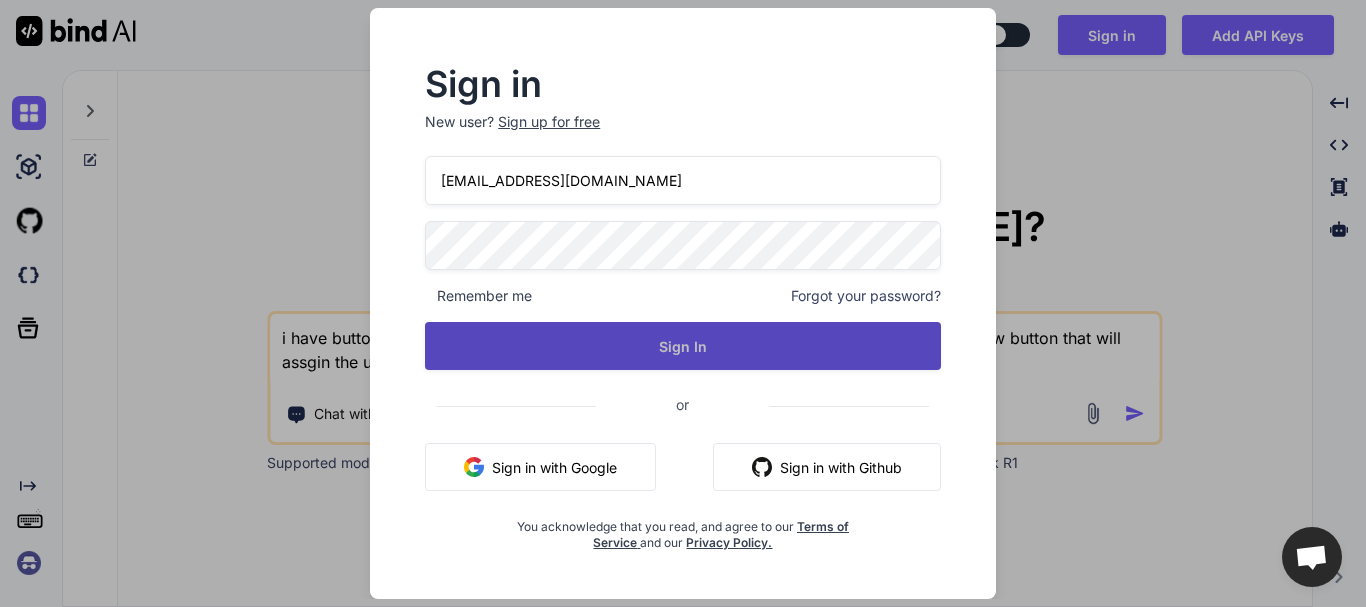 click on "Sign In" at bounding box center [683, 346] 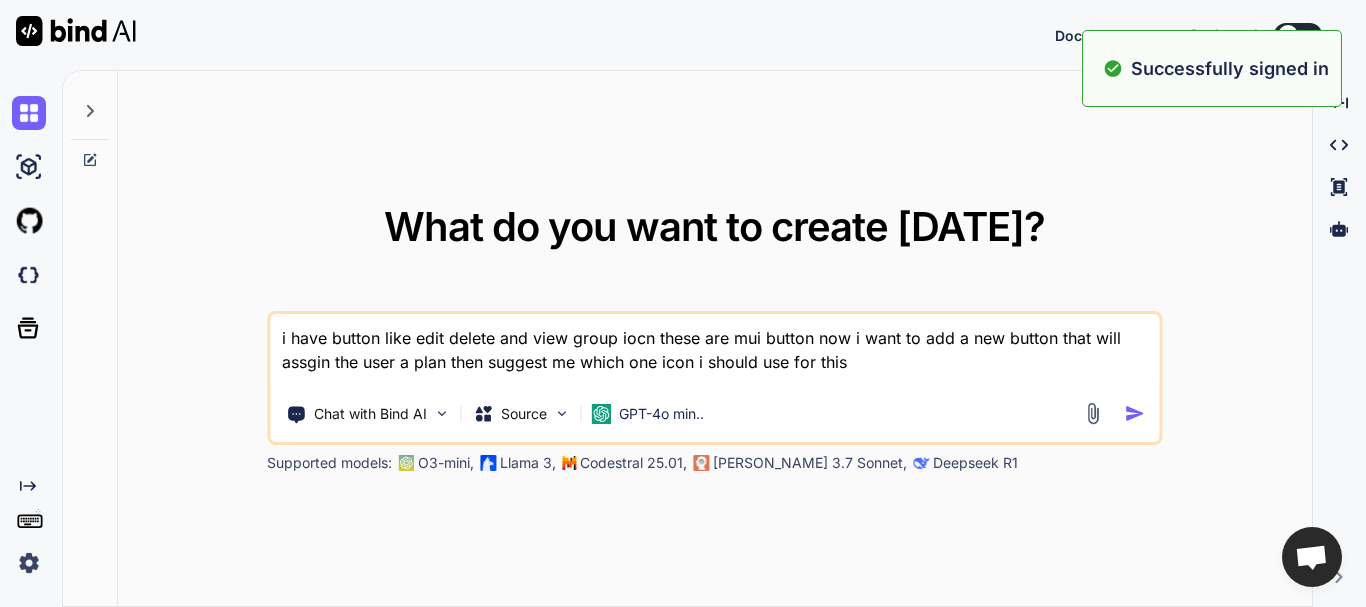 type on "x" 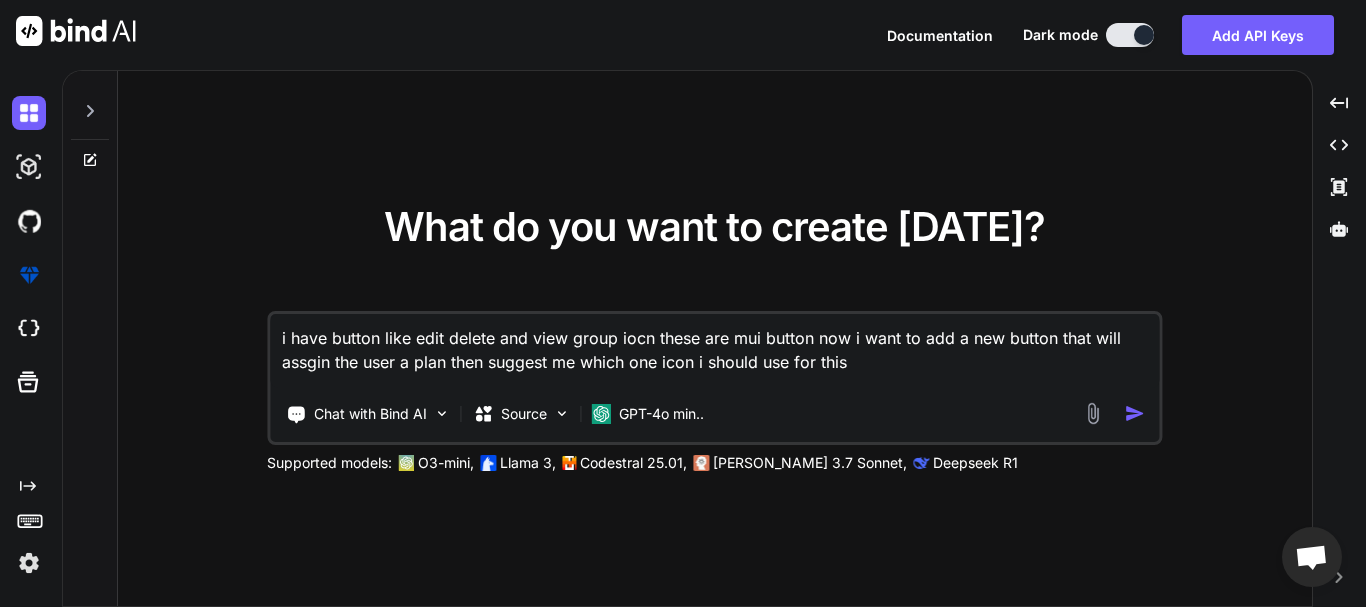 paste on "const [formData, setFormData] = useState({
planId: "",
duration: "",
frequancy: "",
quantity: "",
price: "",
});Create handleInput change for this state" 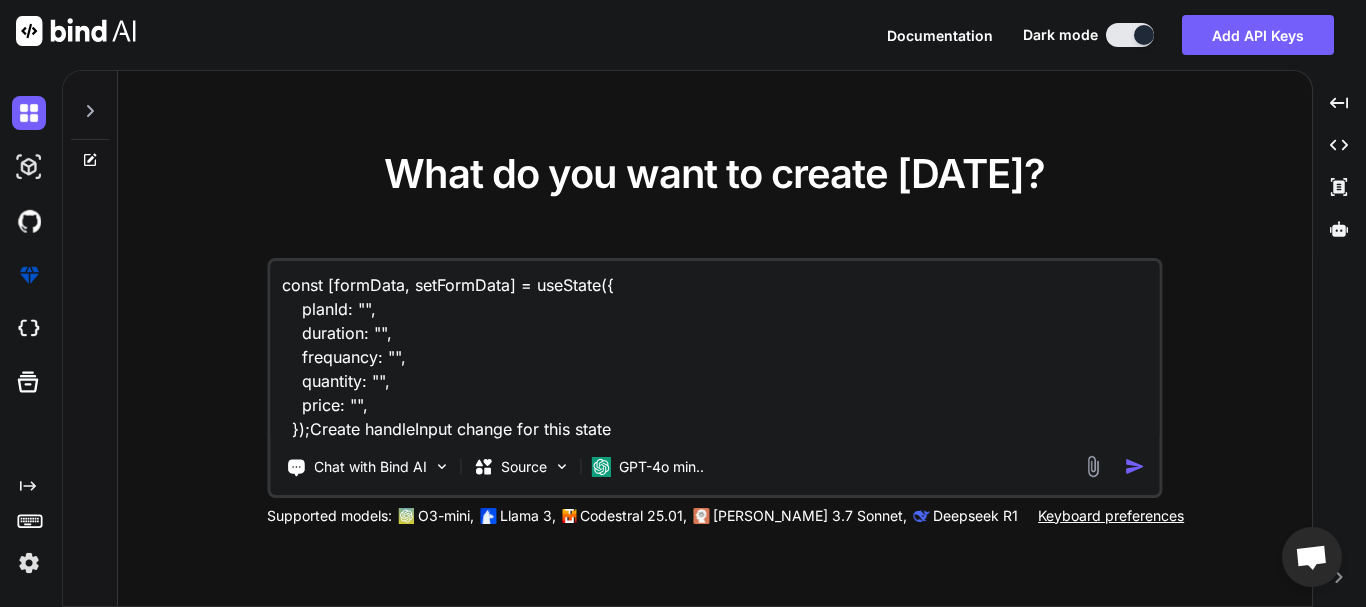 type on "const [formData, setFormData] = useState({
planId: "",
duration: "",
frequancy: "",
quantity: "",
price: "",
});Create handleInput change for this state" 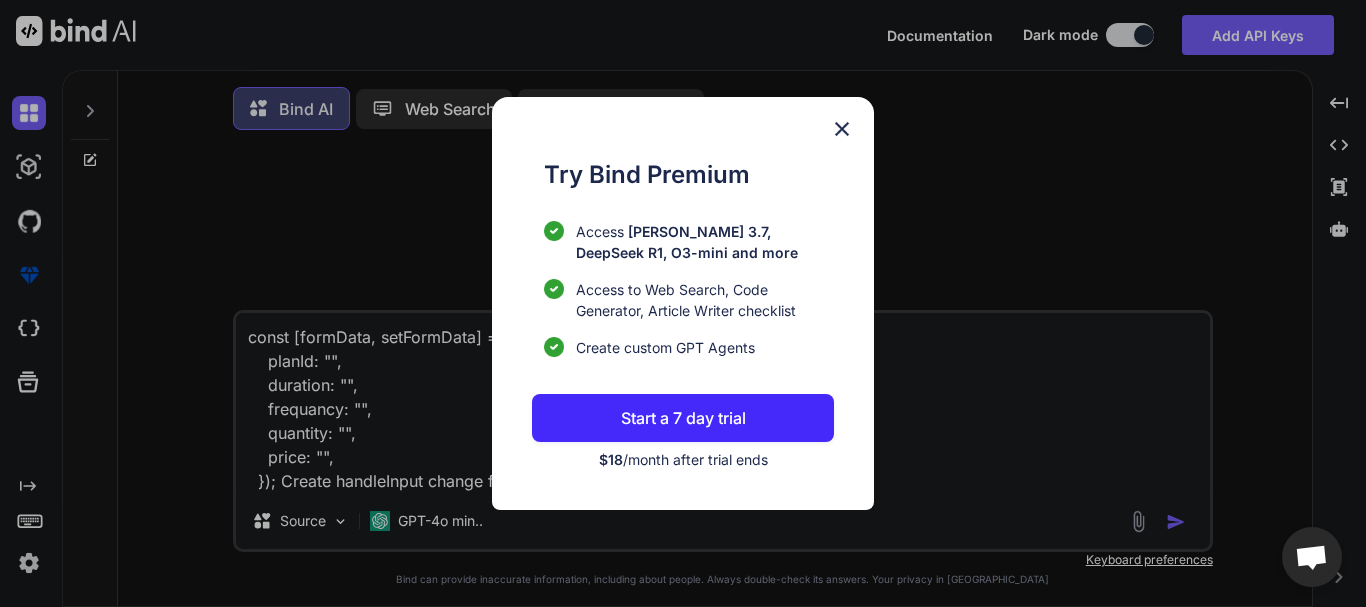 click at bounding box center (842, 129) 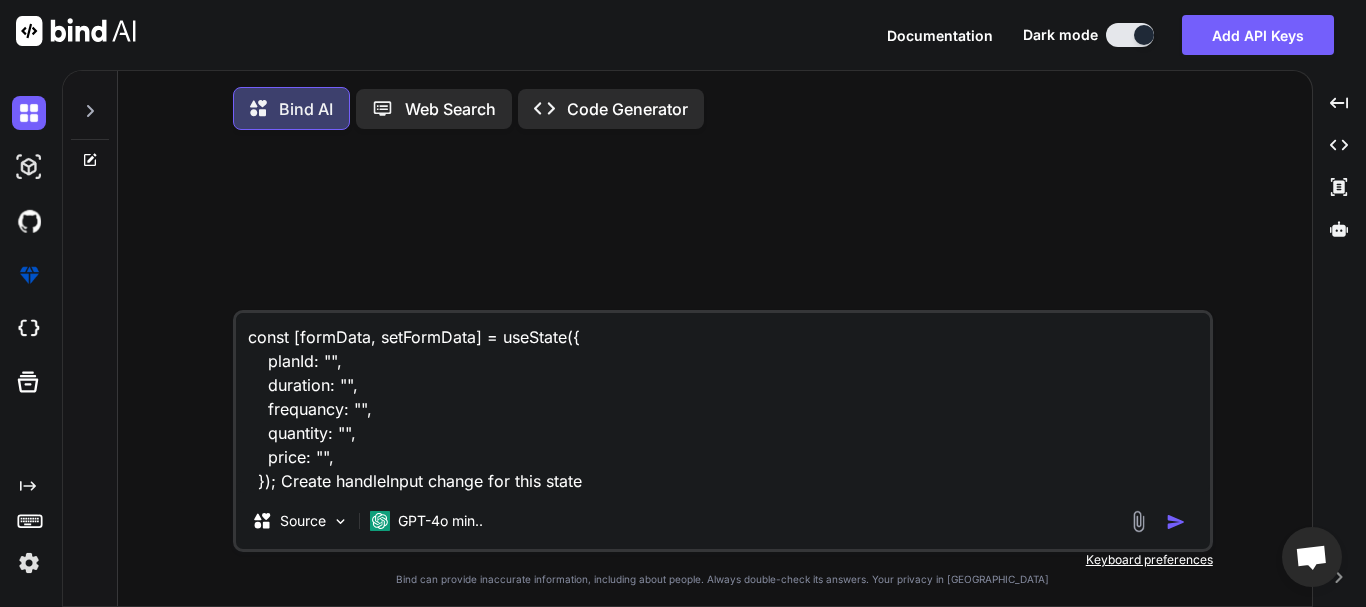 click at bounding box center (1176, 522) 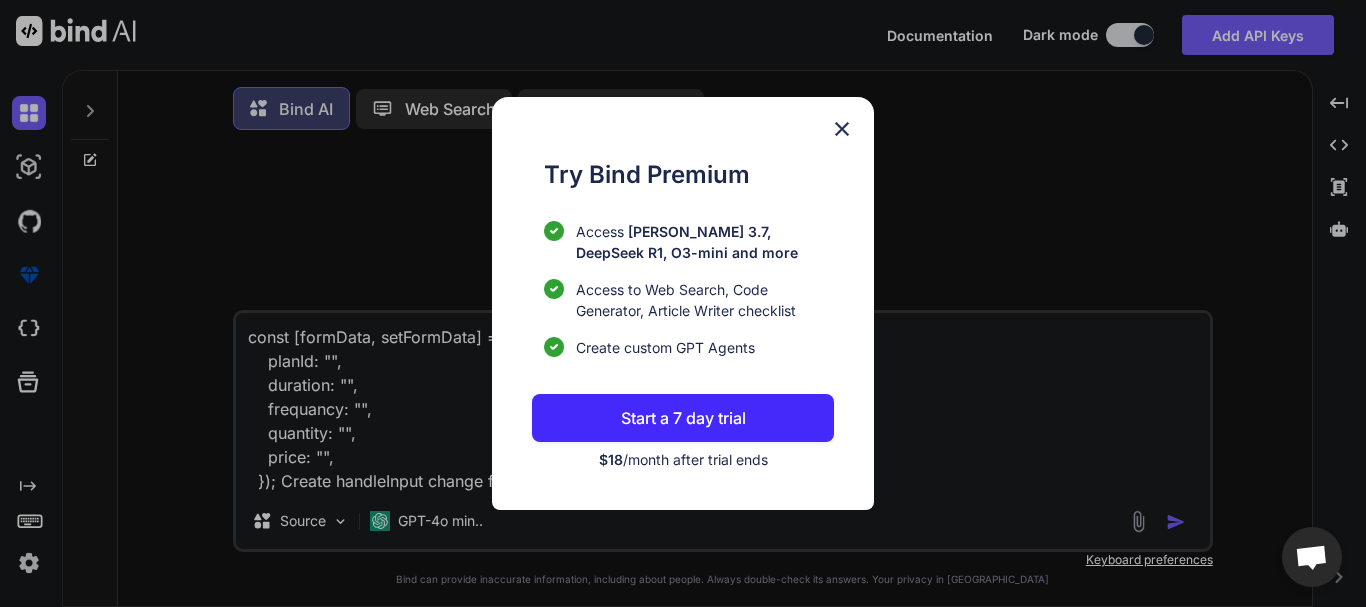 click on "Try Bind Premium   Access   Claude 3.7, DeepSeek R1, O3-mini and more   Access to Web Search, Code Generator, Article Writer checklist   Create custom GPT Agents Start a 7 day trial $18 /month after trial ends" at bounding box center (683, 303) 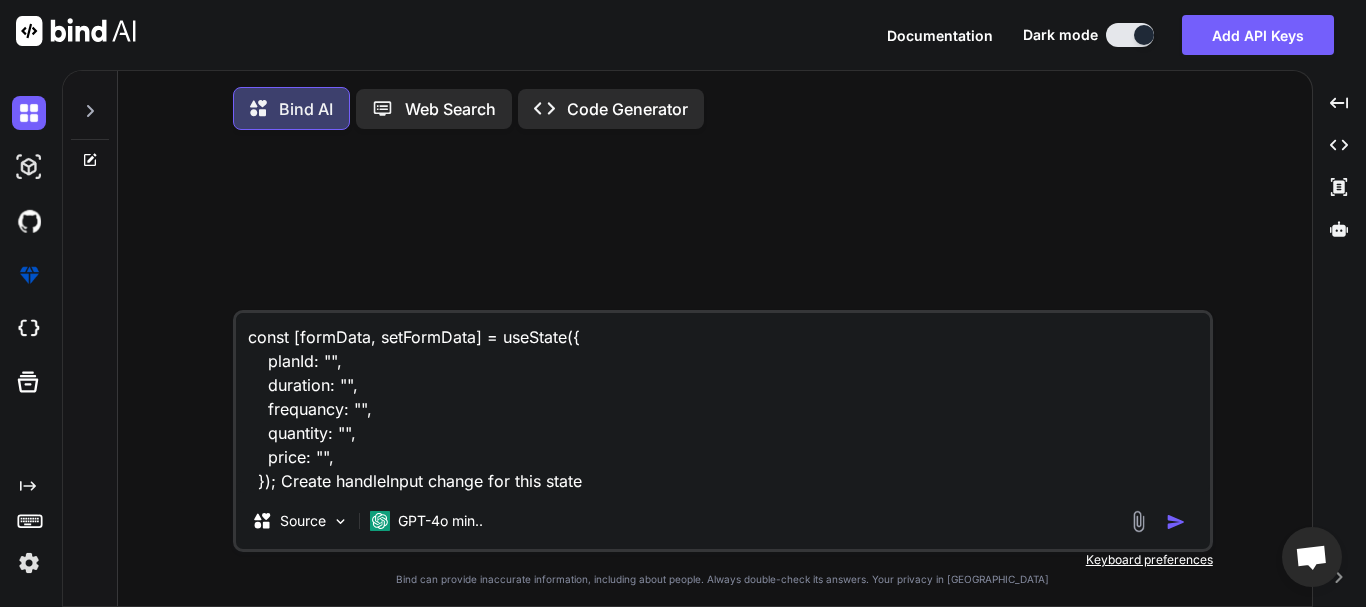 click at bounding box center [29, 563] 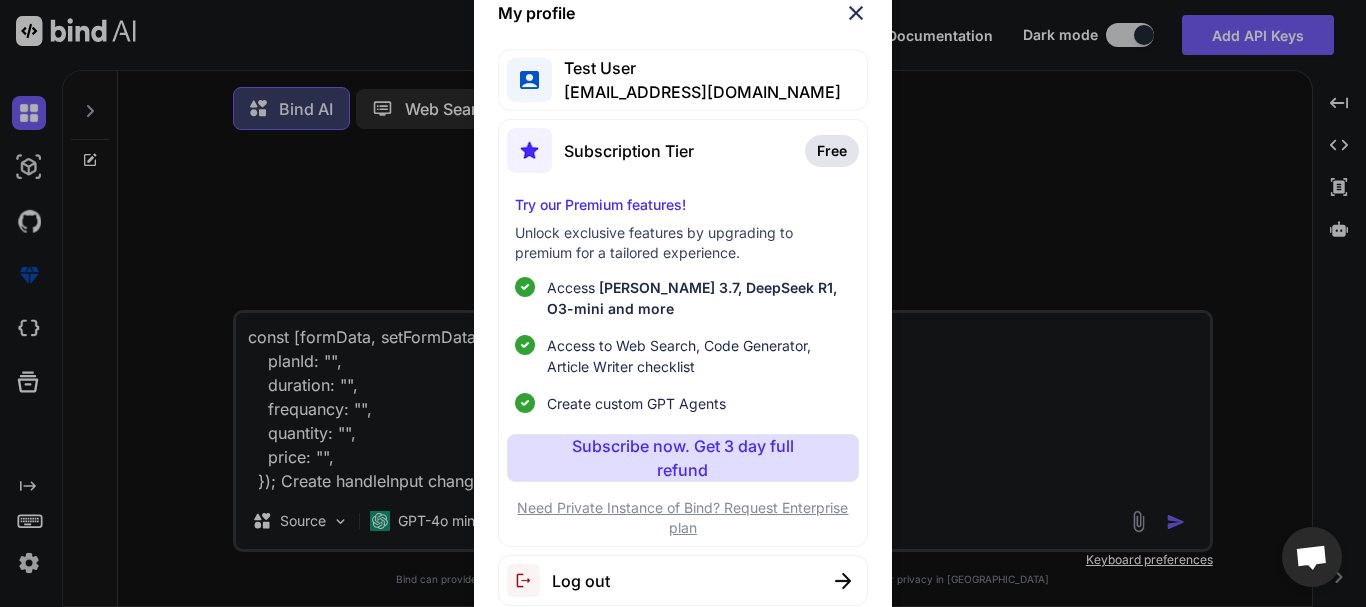 click on "Log out" at bounding box center [581, 581] 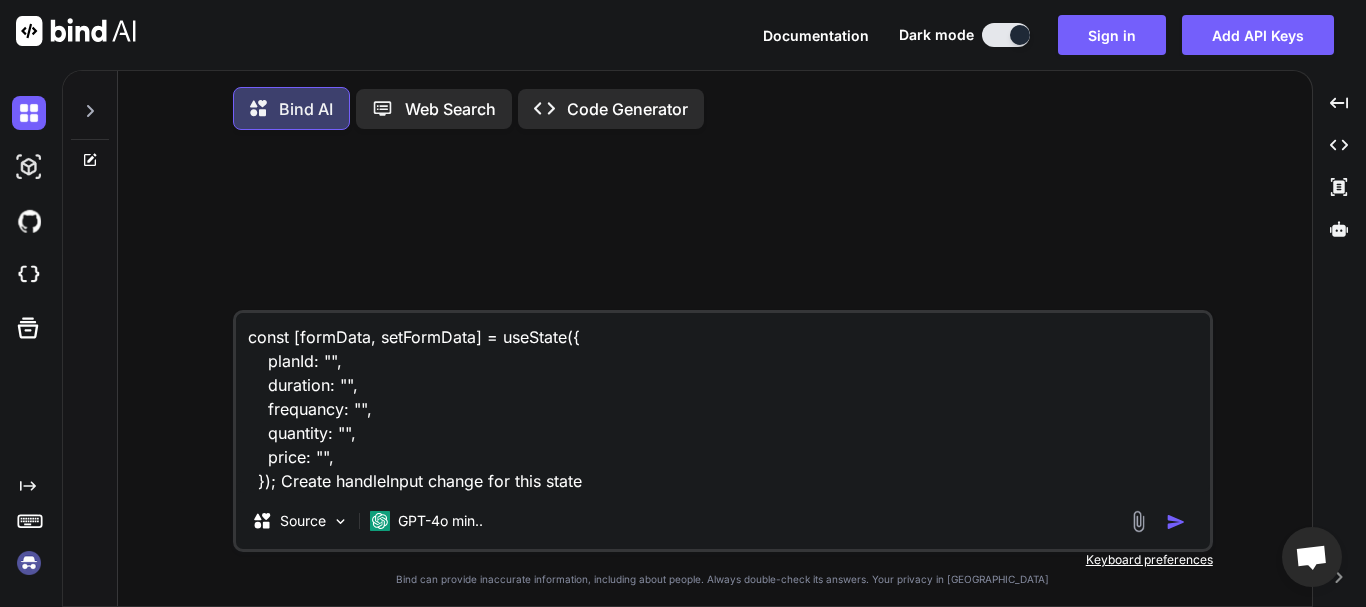 type on "x" 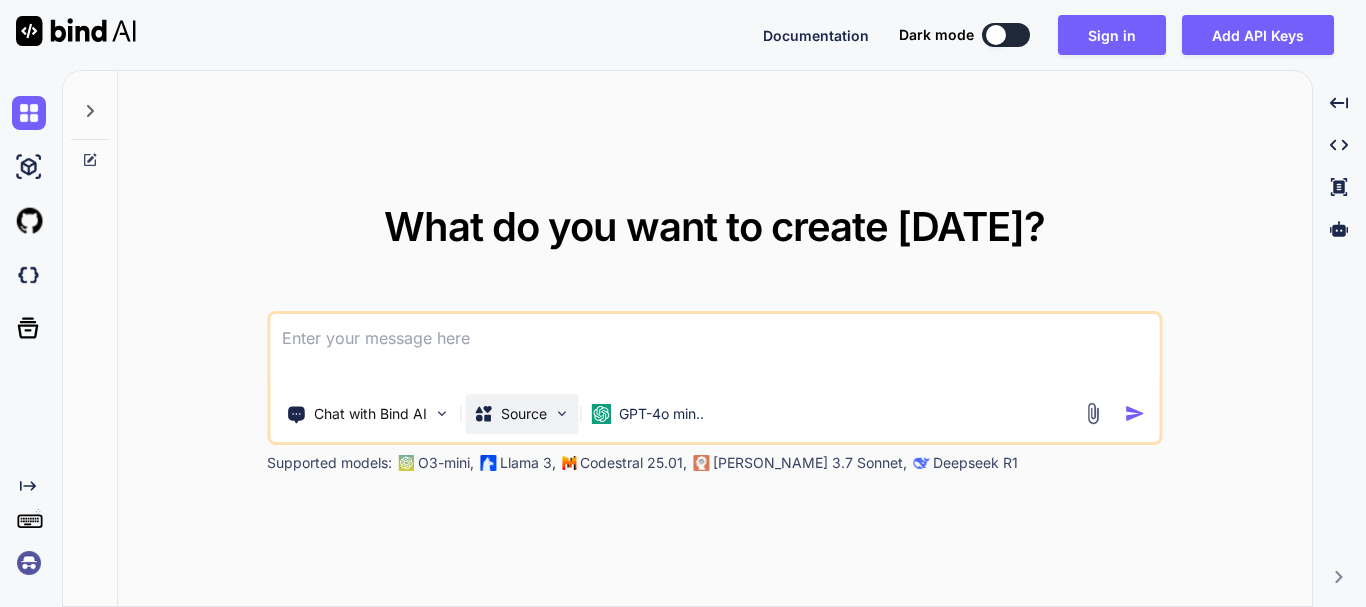 scroll, scrollTop: 0, scrollLeft: 0, axis: both 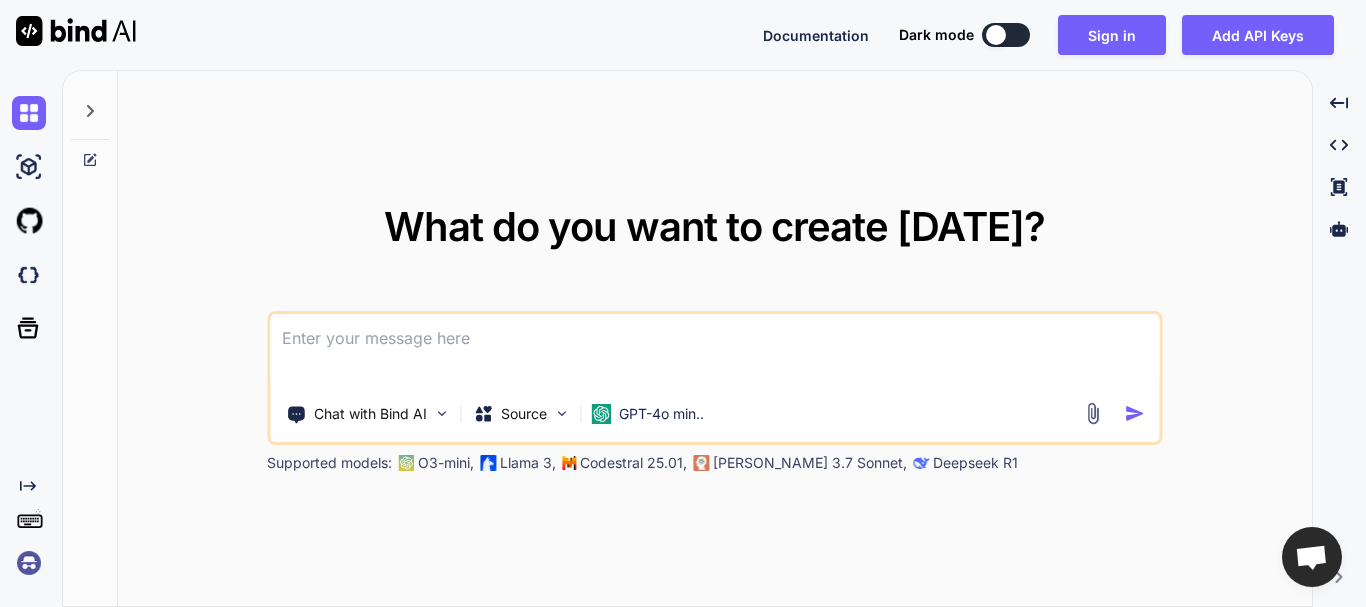click at bounding box center [714, 351] 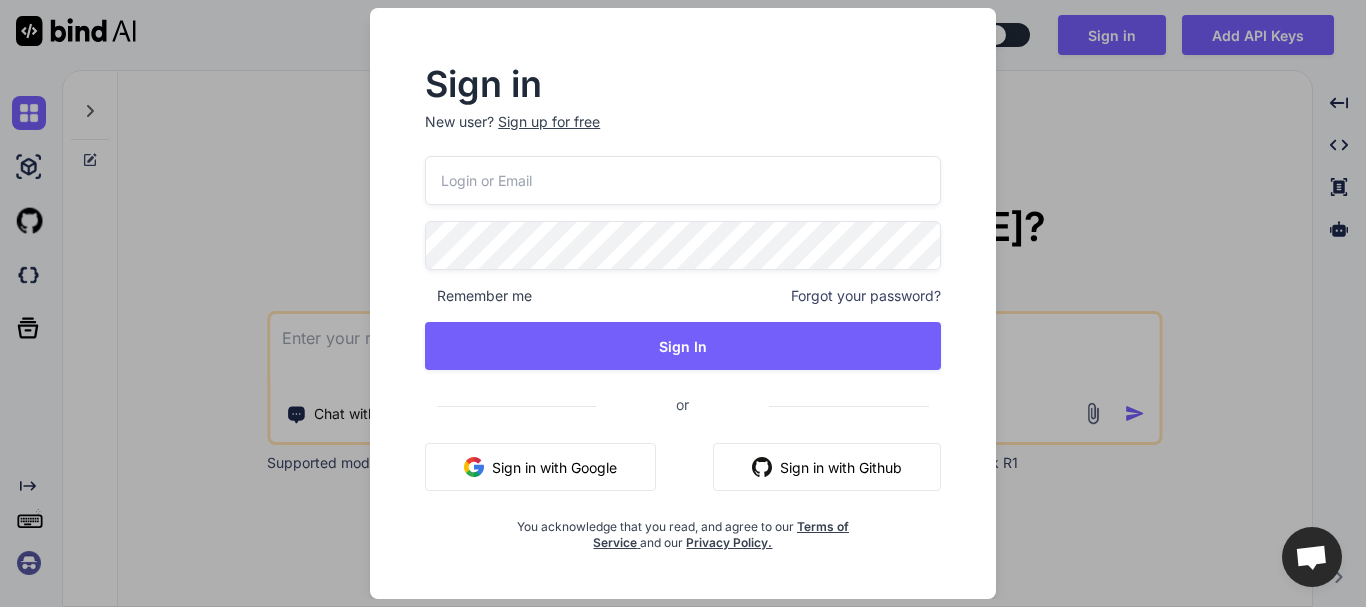 click on "Sign in New user?   Sign up for free" at bounding box center (683, 112) 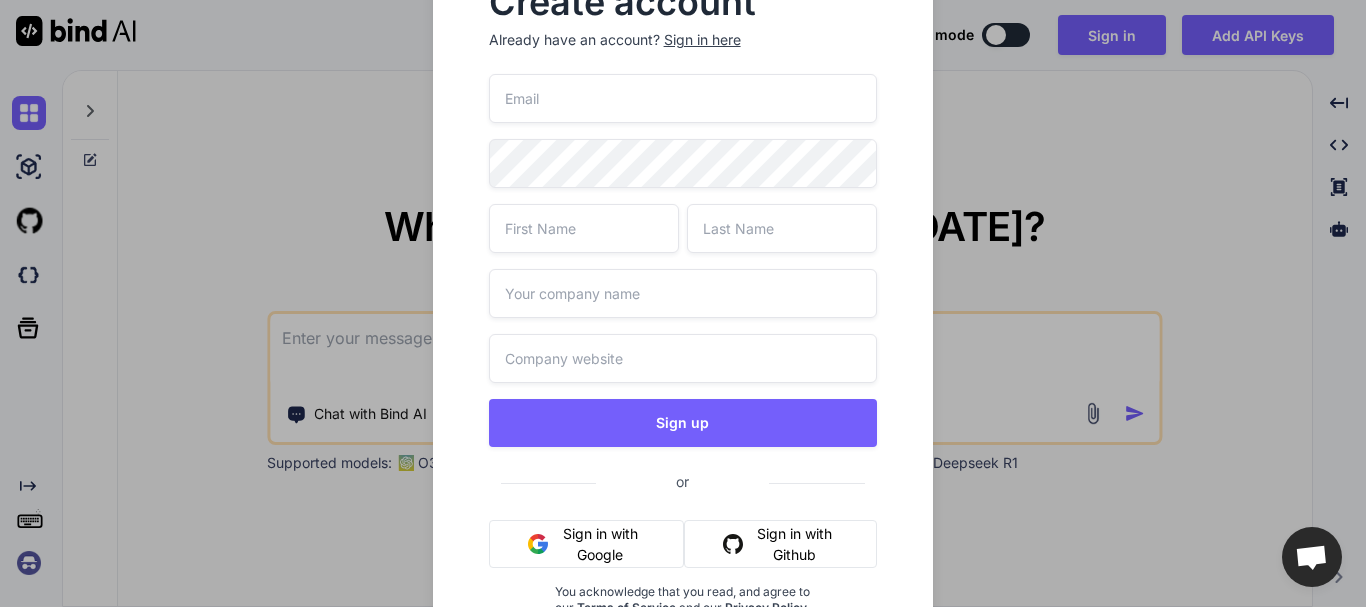 click at bounding box center [683, 98] 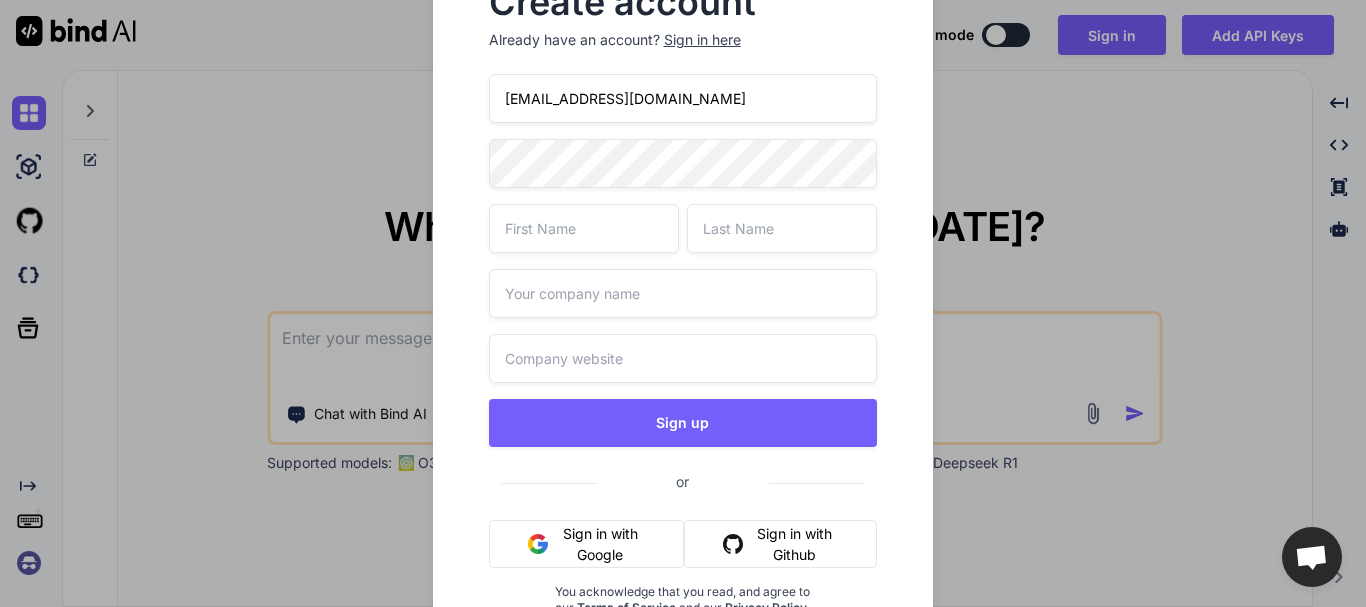 click on "[EMAIL_ADDRESS][DOMAIN_NAME]" at bounding box center (683, 98) 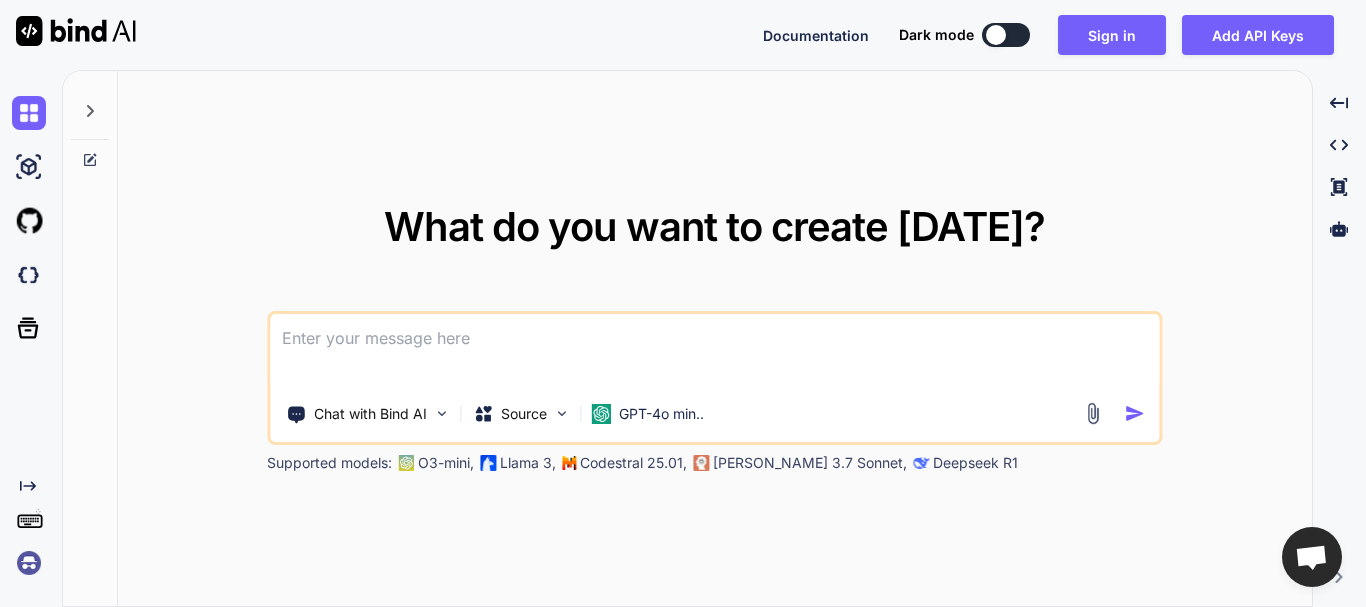 click at bounding box center (714, 351) 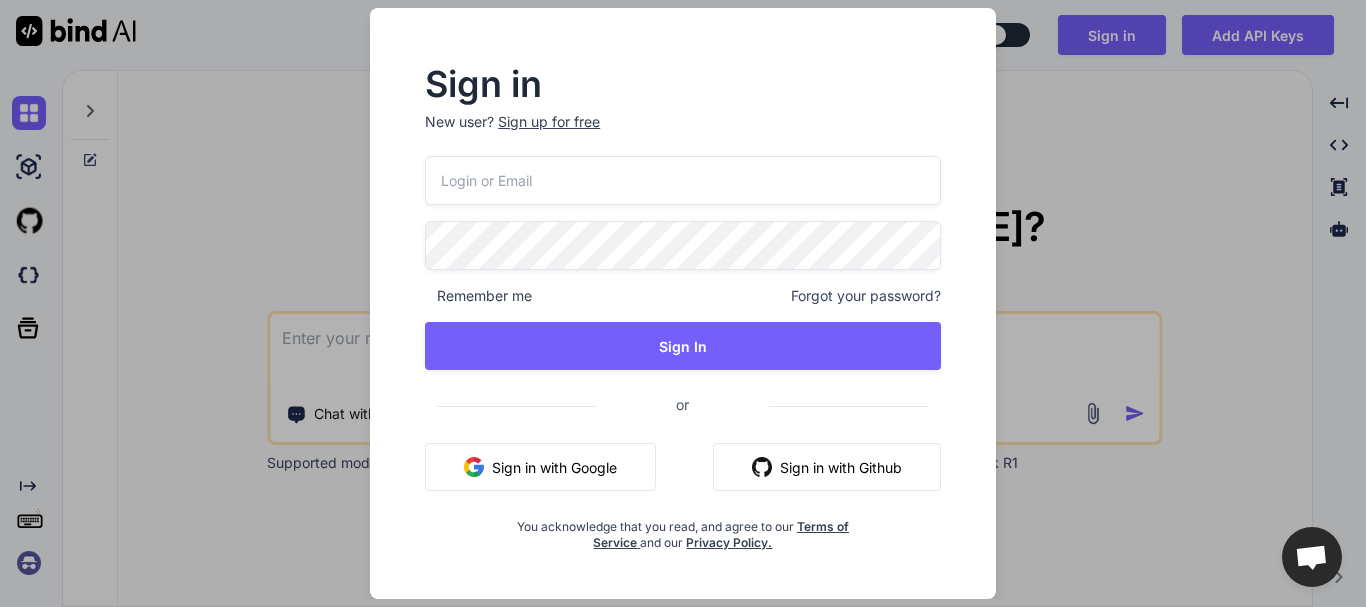 click on "Sign up for free" at bounding box center [549, 122] 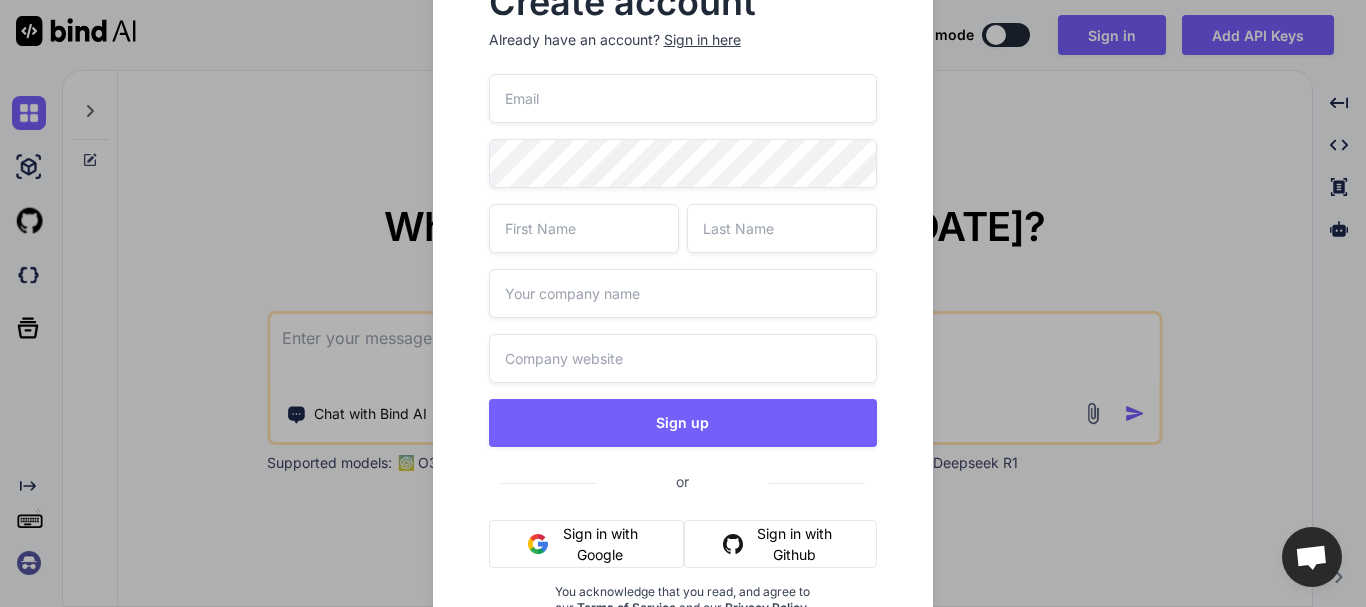 click at bounding box center [683, 98] 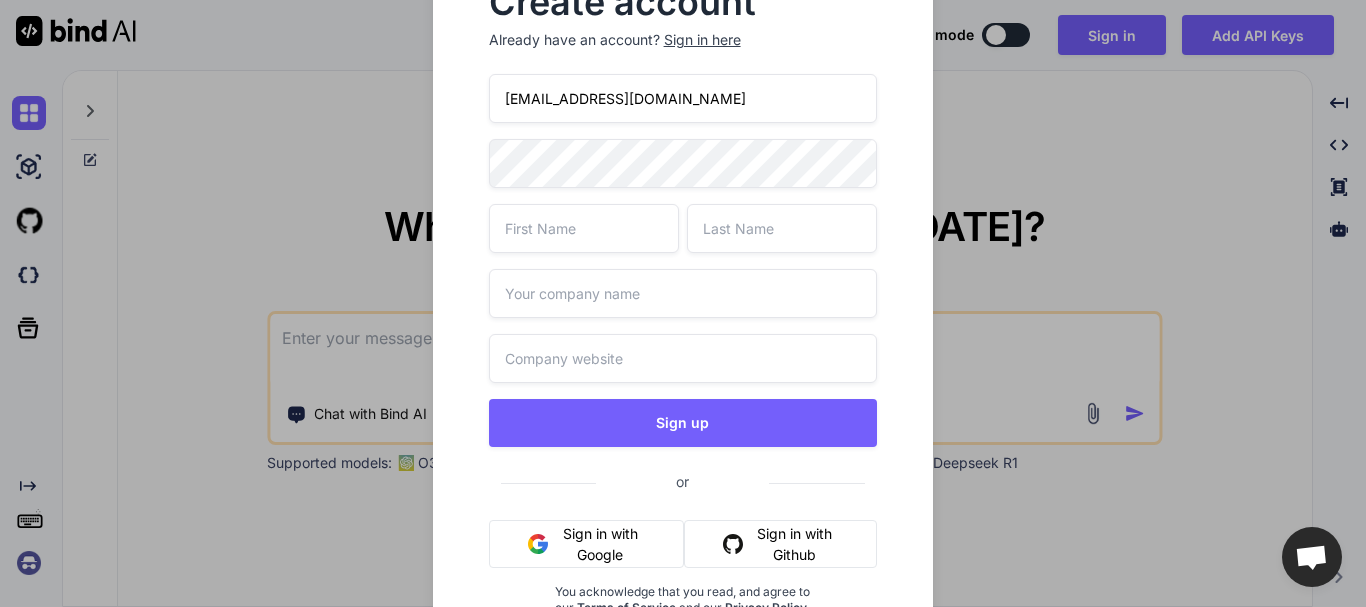 click on "[EMAIL_ADDRESS][DOMAIN_NAME]" at bounding box center [683, 98] 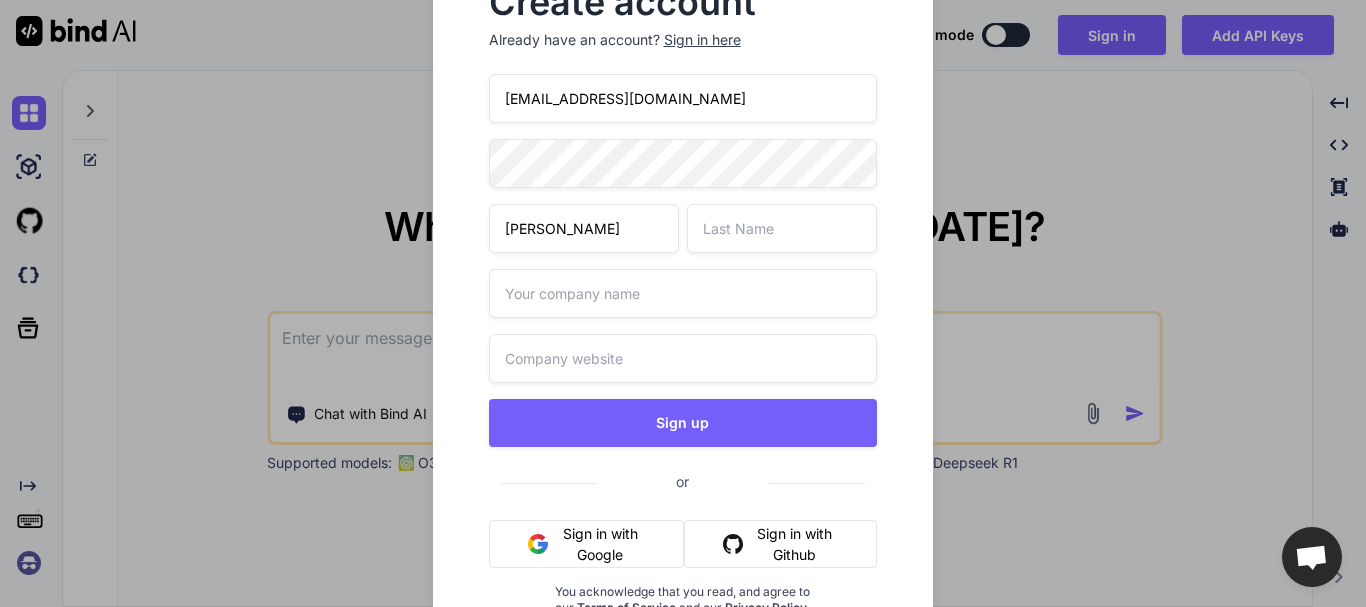 type on "[PERSON_NAME]" 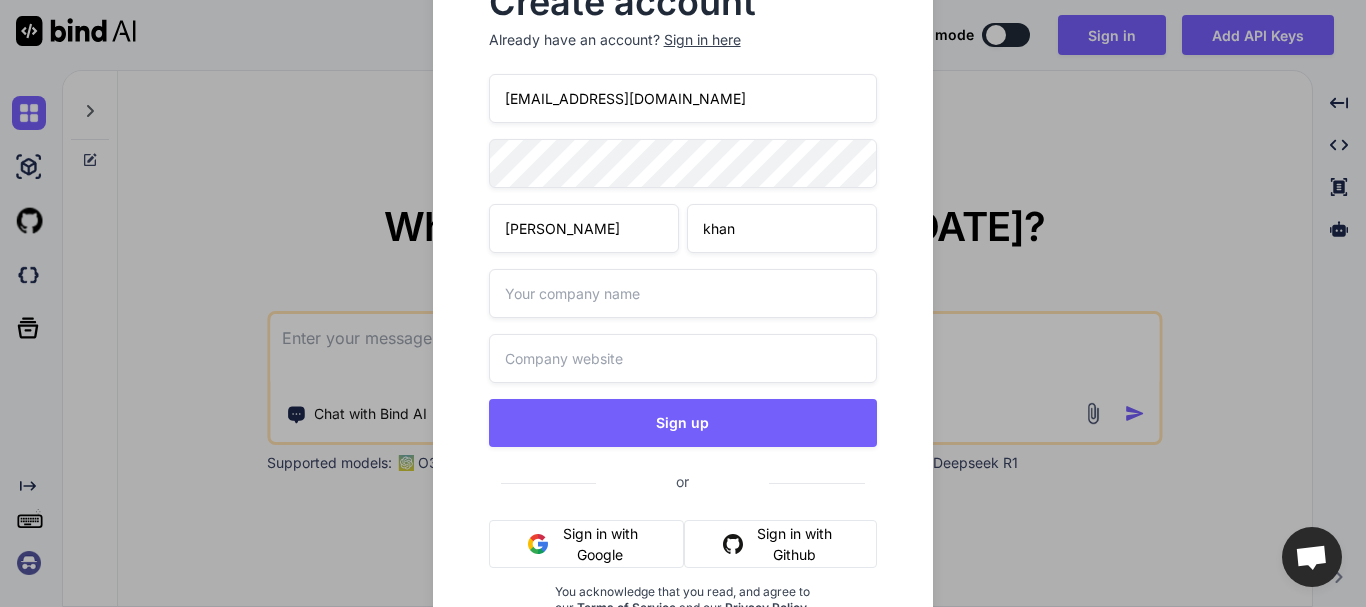 type on "khan" 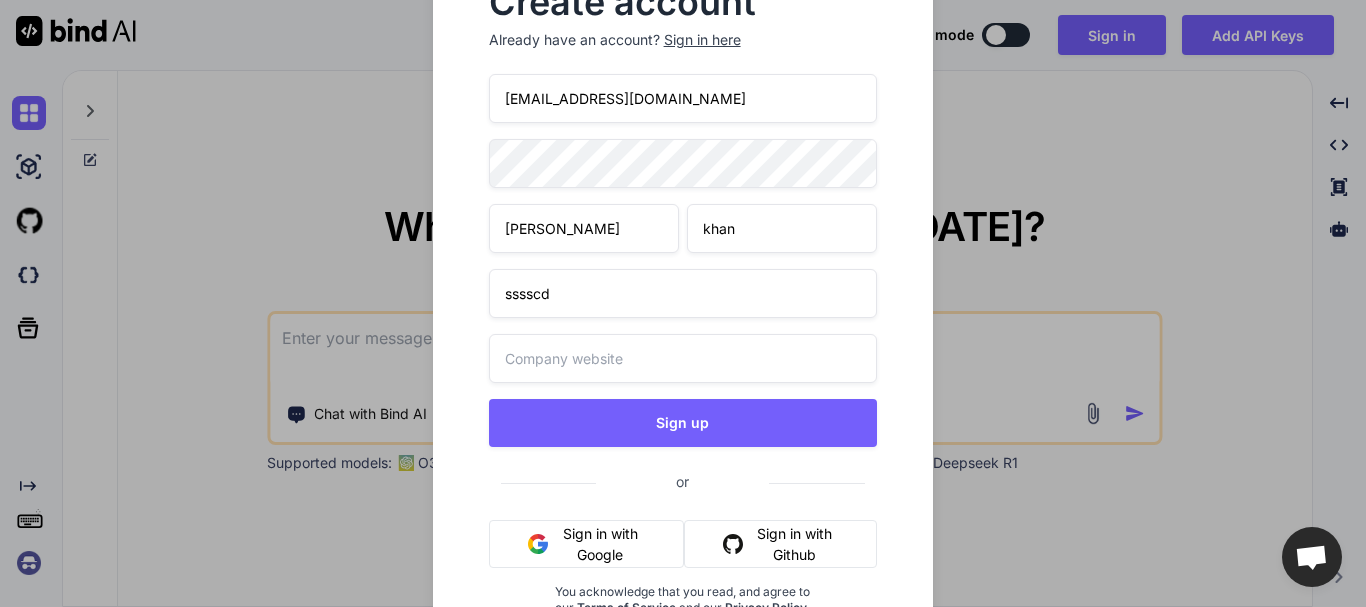type on "sssscd" 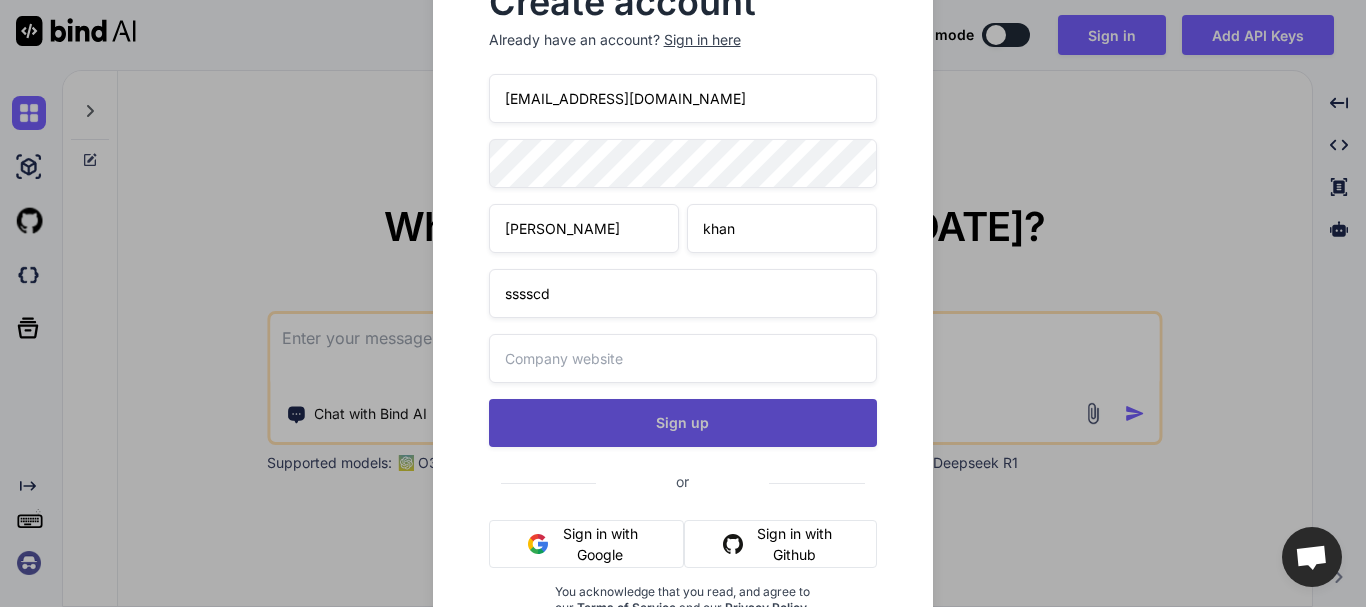 type on "[DOMAIN_NAME]" 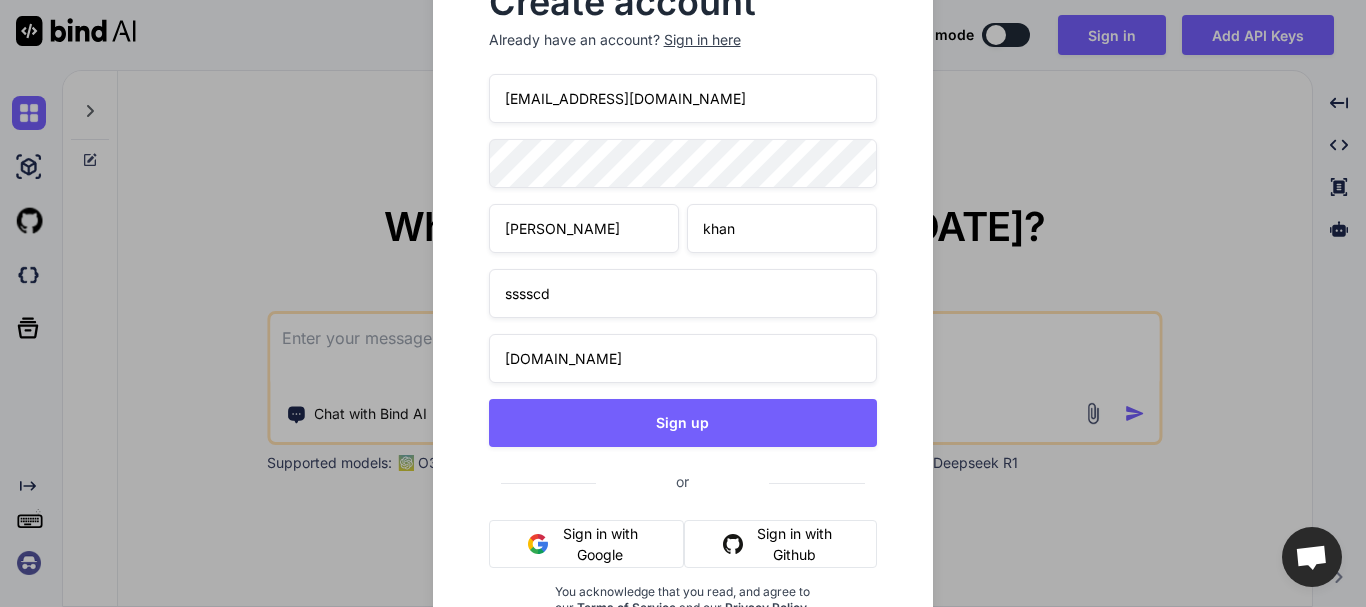 drag, startPoint x: 663, startPoint y: 104, endPoint x: 466, endPoint y: 81, distance: 198.33809 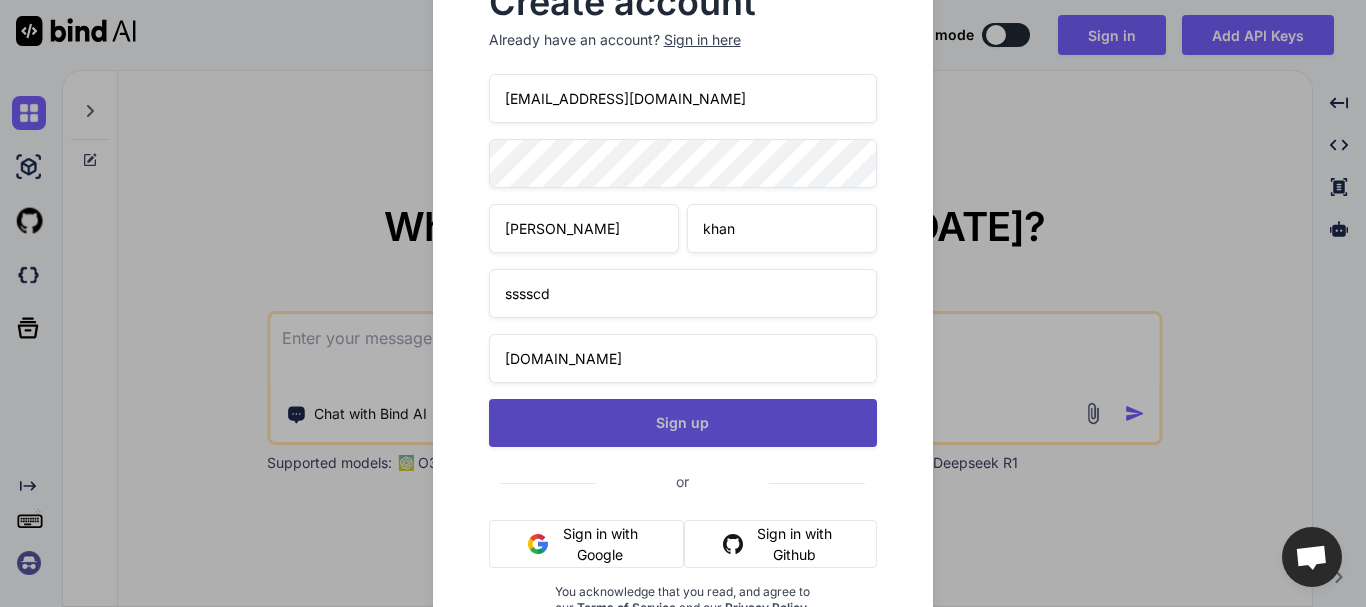 click on "Sign up" at bounding box center [683, 423] 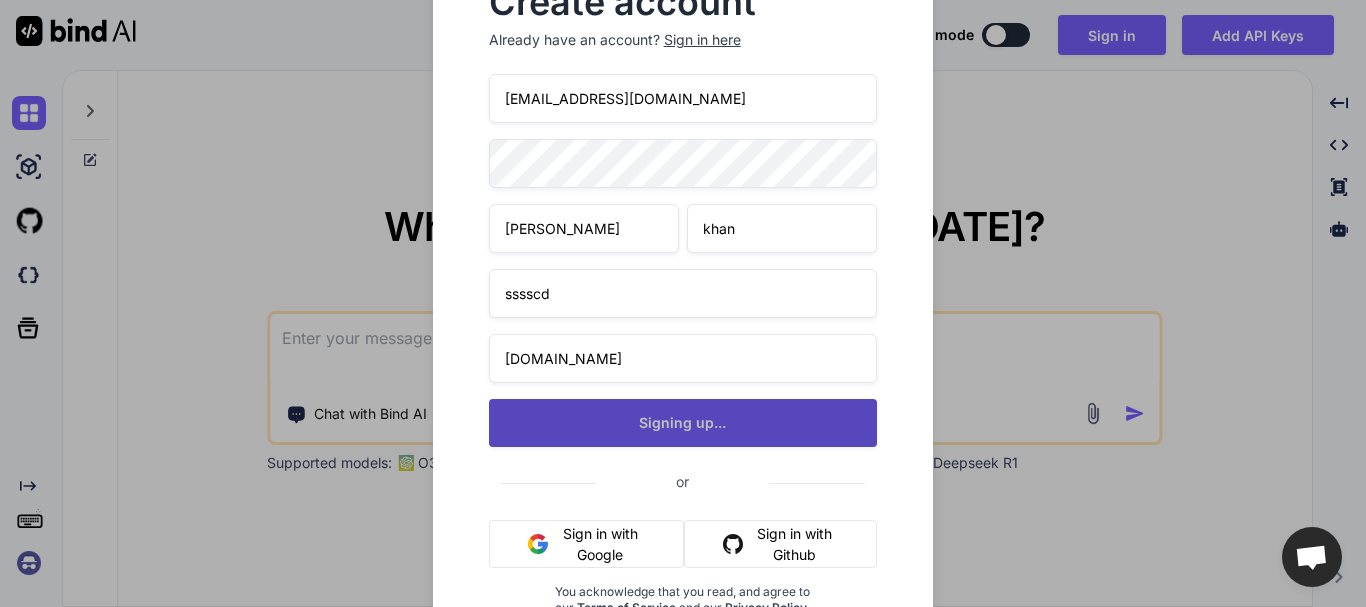 type on "x" 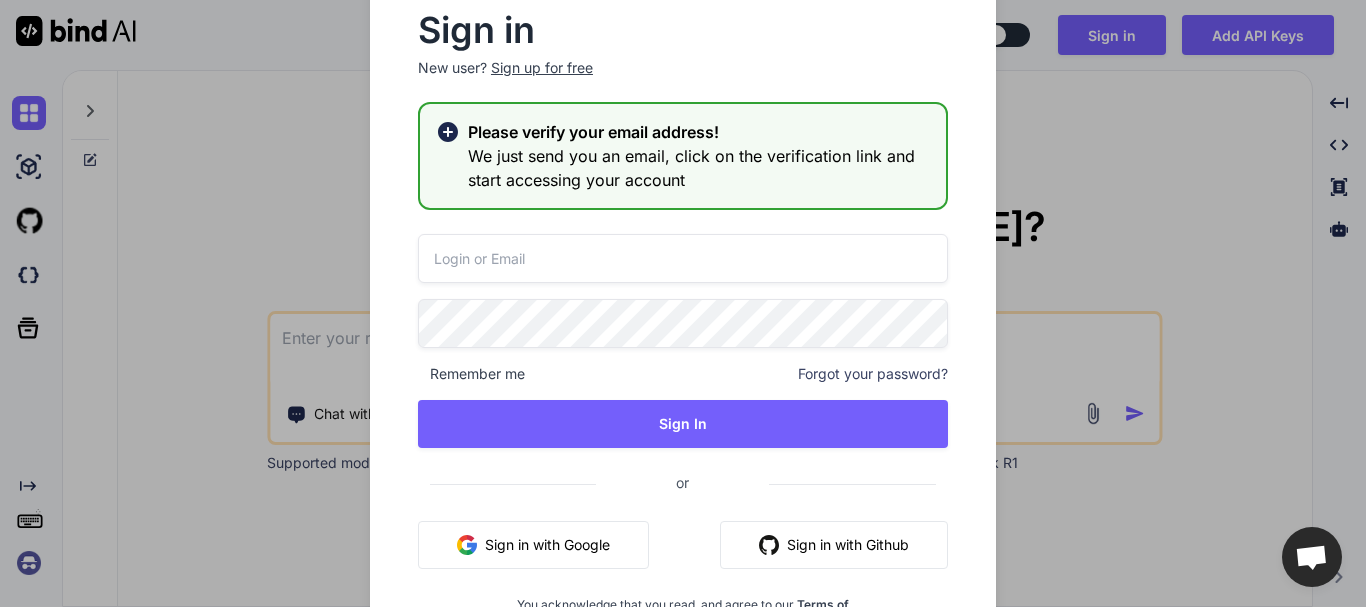click at bounding box center (683, 258) 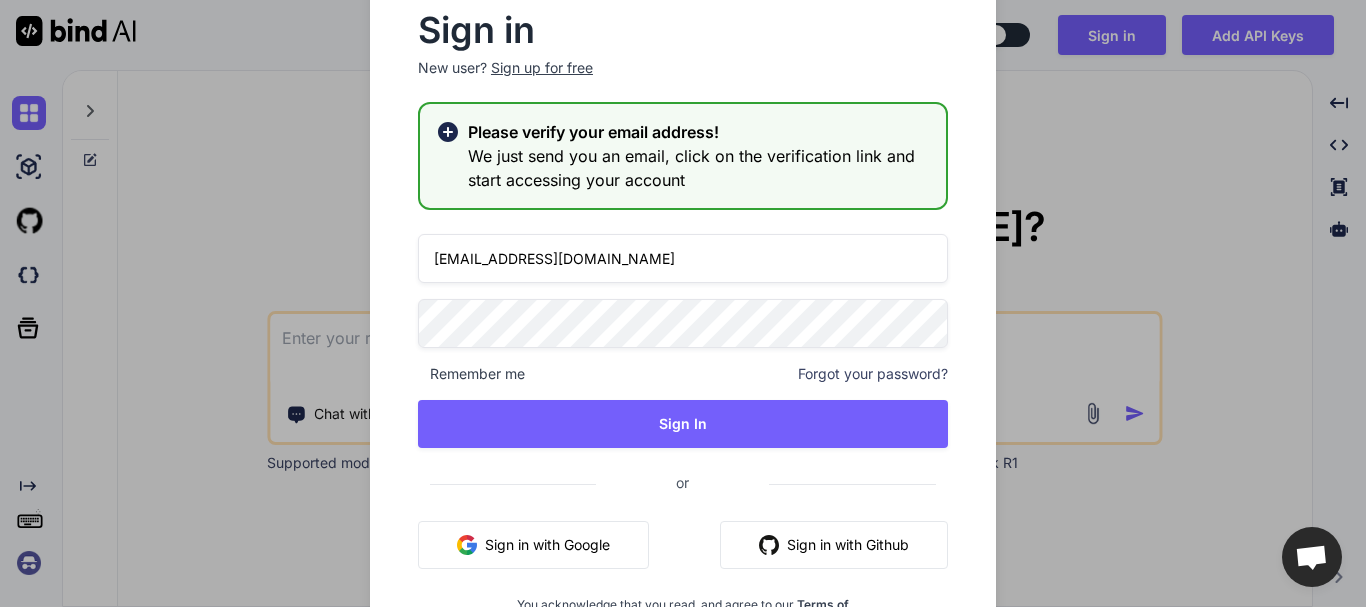 click on "[EMAIL_ADDRESS][DOMAIN_NAME]" at bounding box center [683, 258] 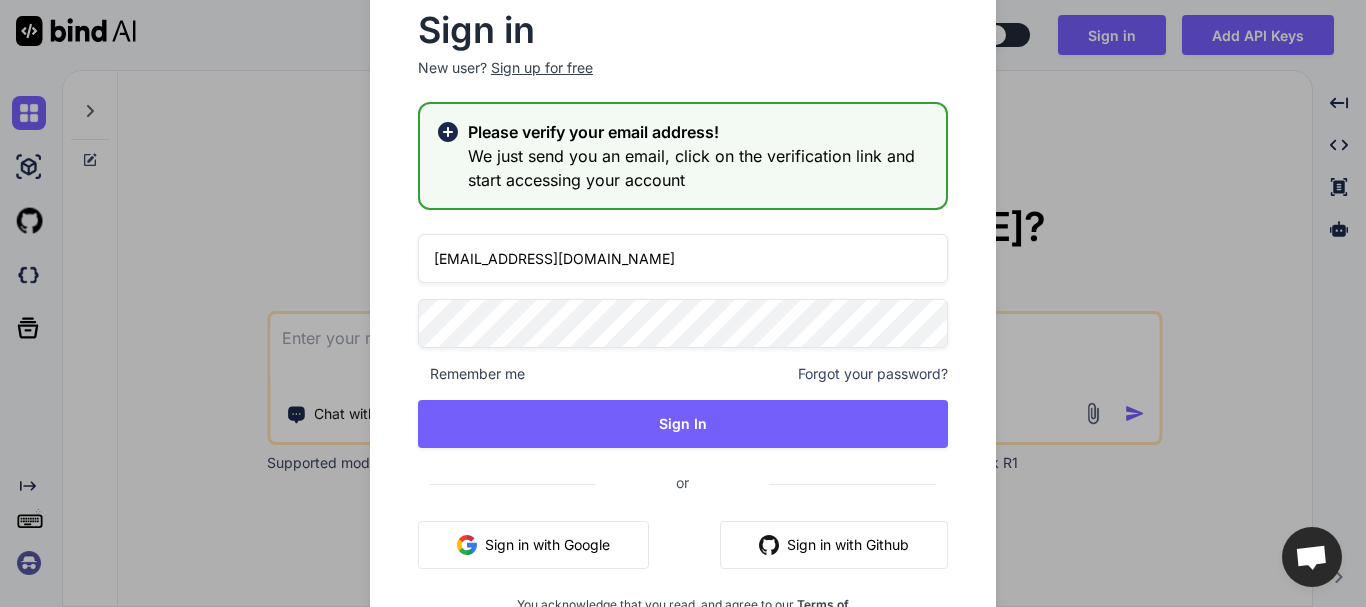 type on "[EMAIL_ADDRESS][DOMAIN_NAME]" 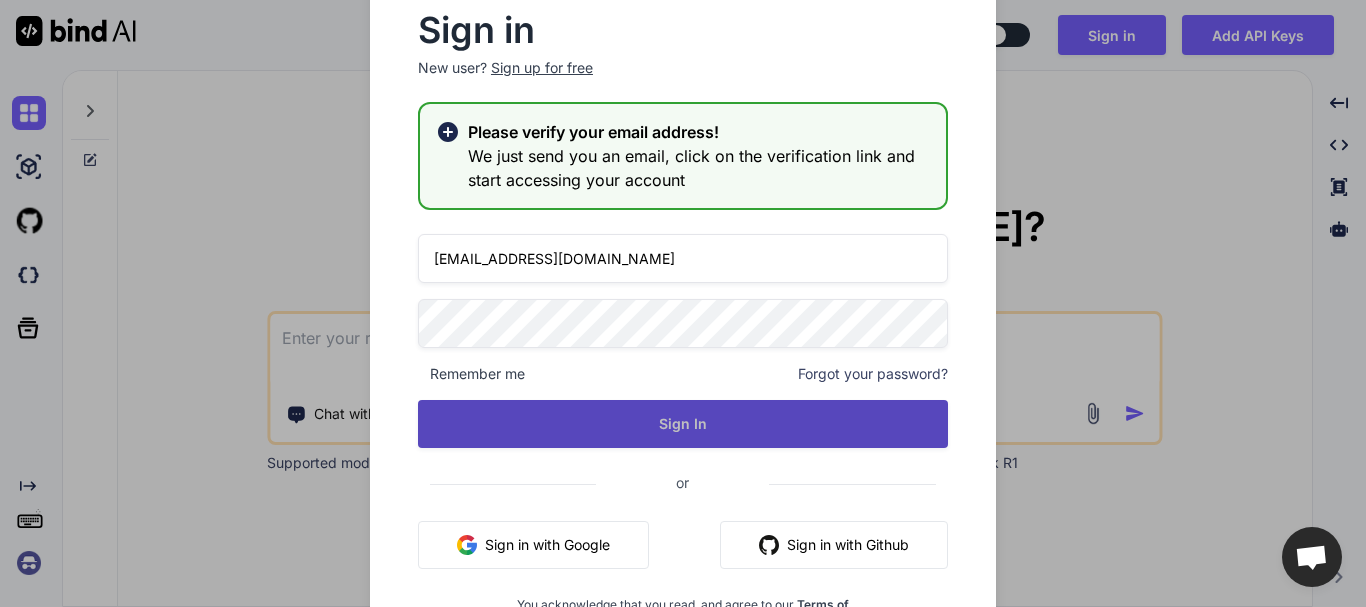 click on "Sign In" at bounding box center [683, 424] 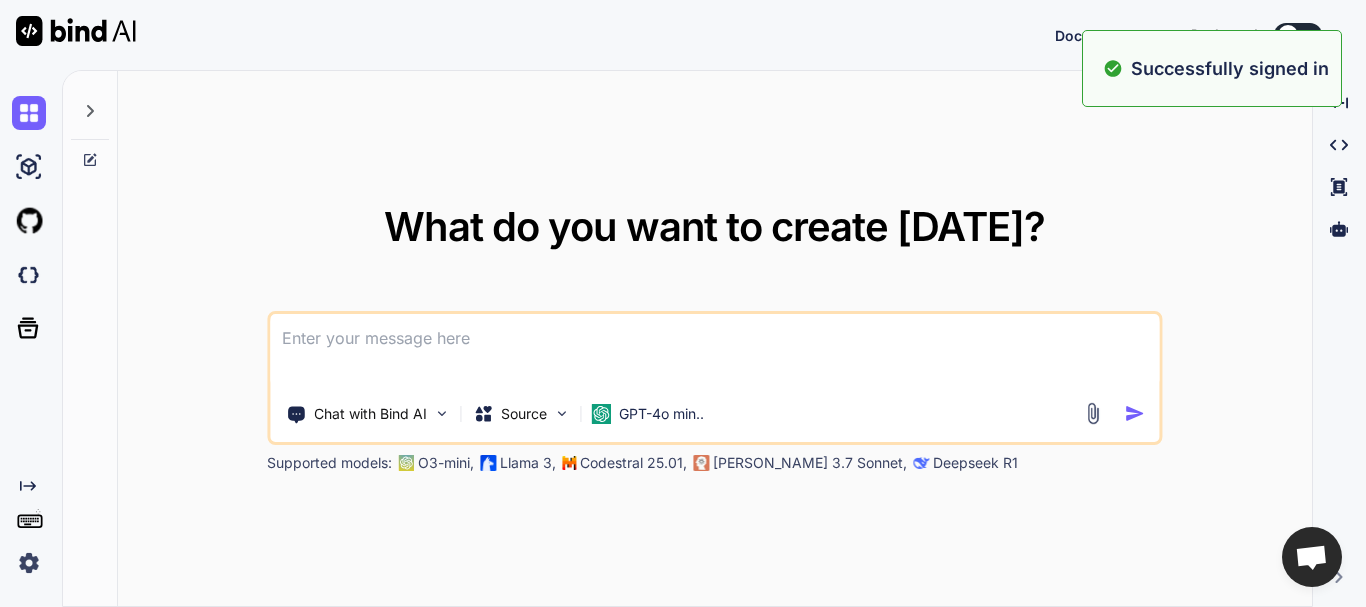 click at bounding box center (714, 351) 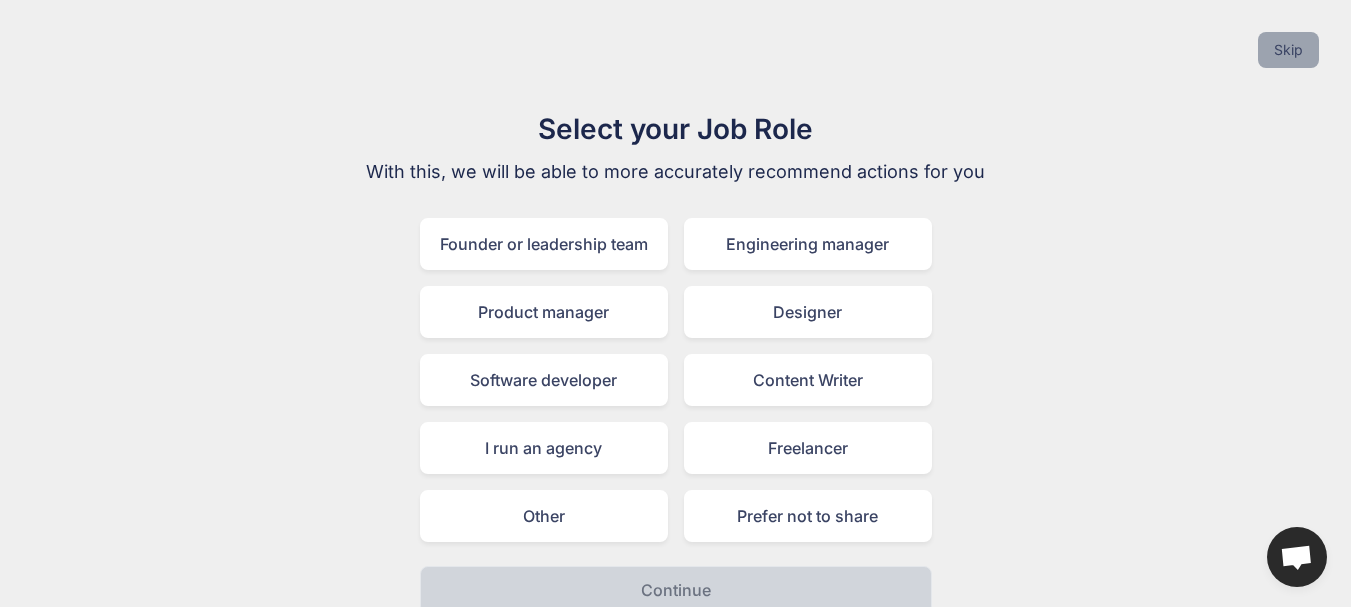 click on "Skip" at bounding box center [1288, 50] 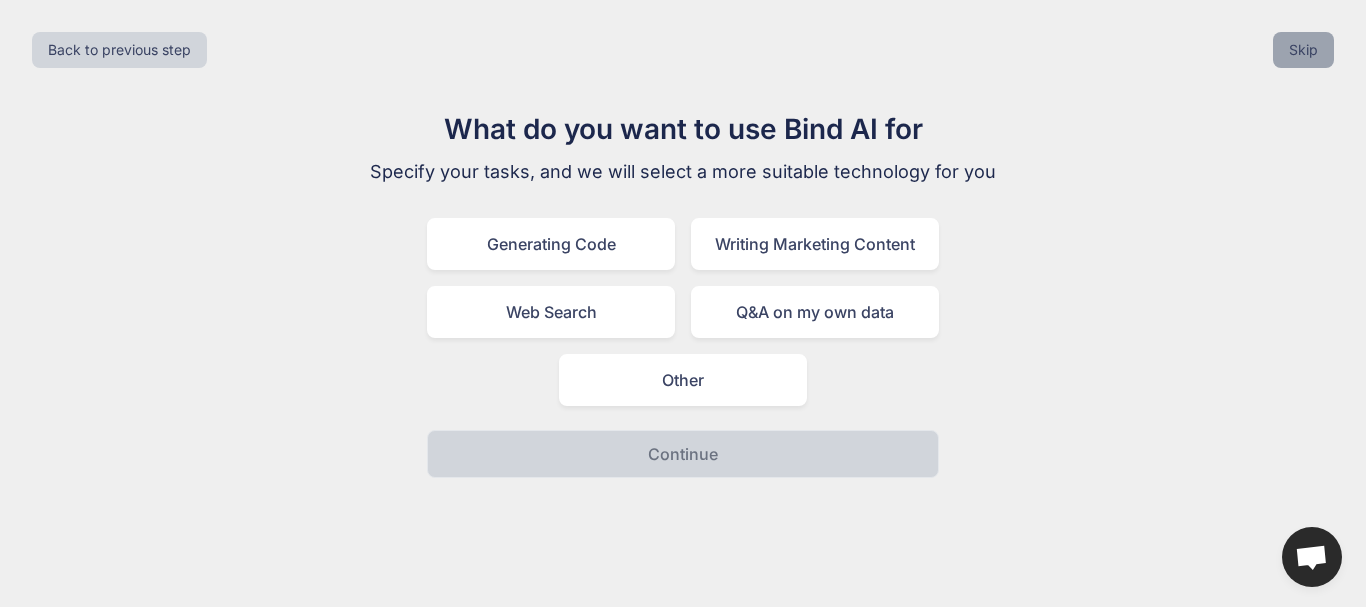 click on "Skip" at bounding box center (1303, 50) 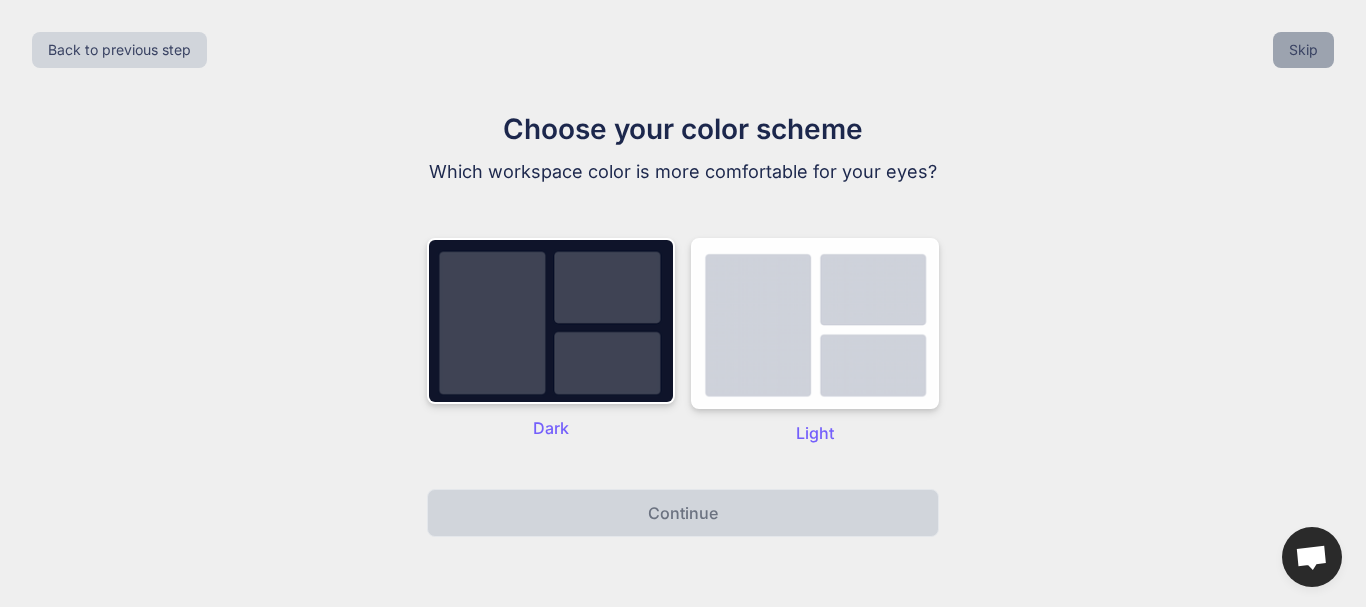 click on "Skip" at bounding box center (1303, 50) 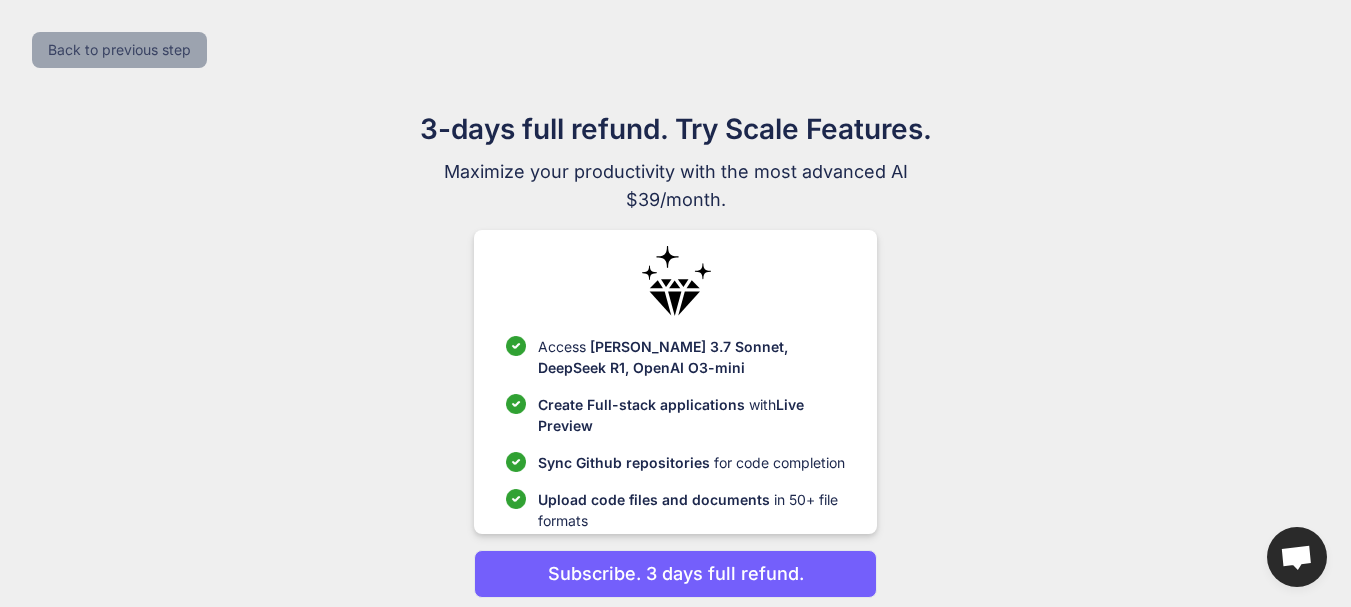click on "Back to previous step" at bounding box center (119, 50) 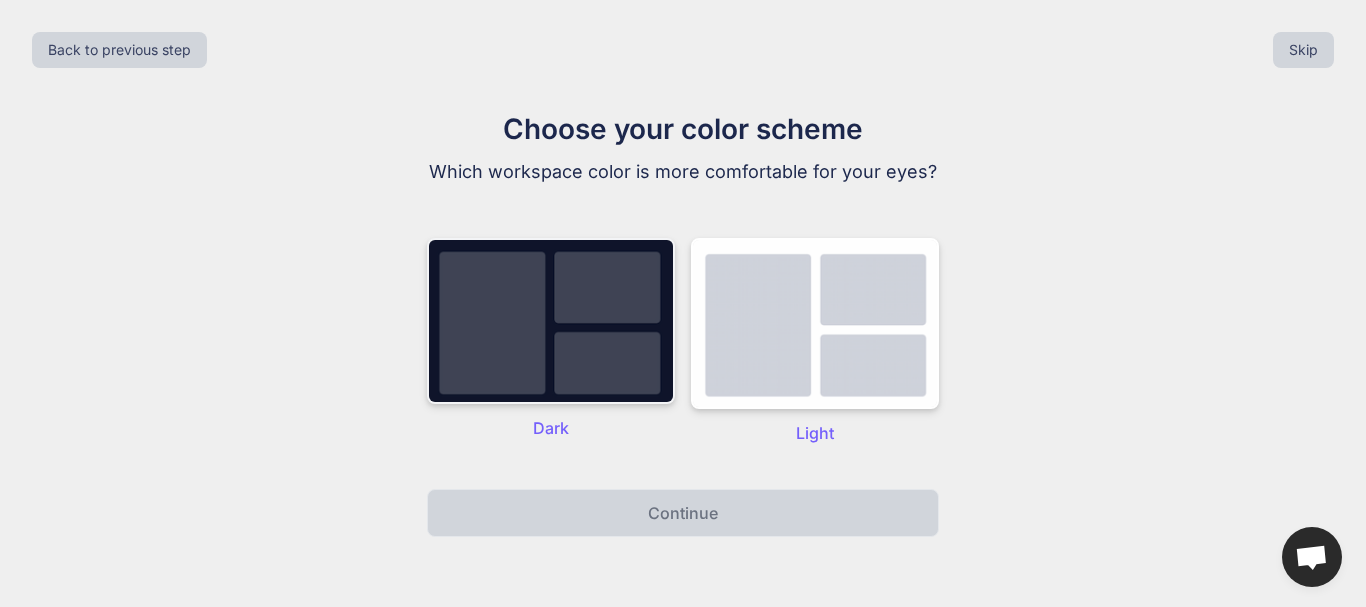 drag, startPoint x: 547, startPoint y: 302, endPoint x: 598, endPoint y: 356, distance: 74.27651 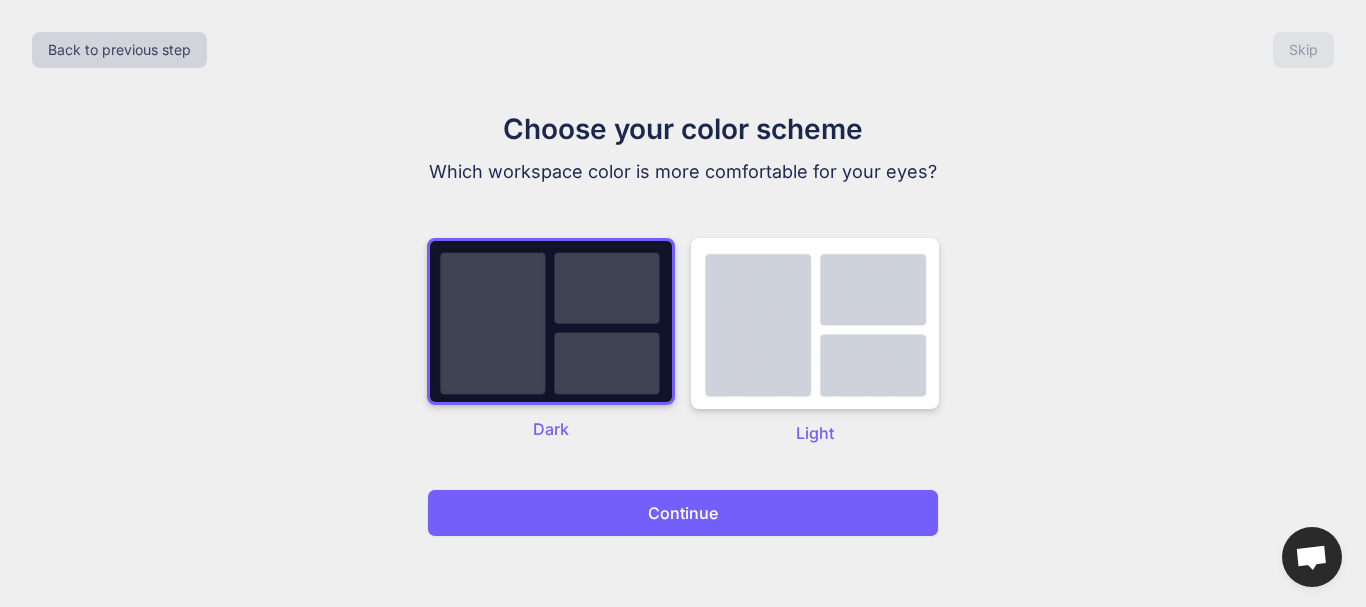 click on "Back to previous step Skip Choose your color scheme Which workspace color is more comfortable for your eyes? Dark Light Continue" at bounding box center (683, 303) 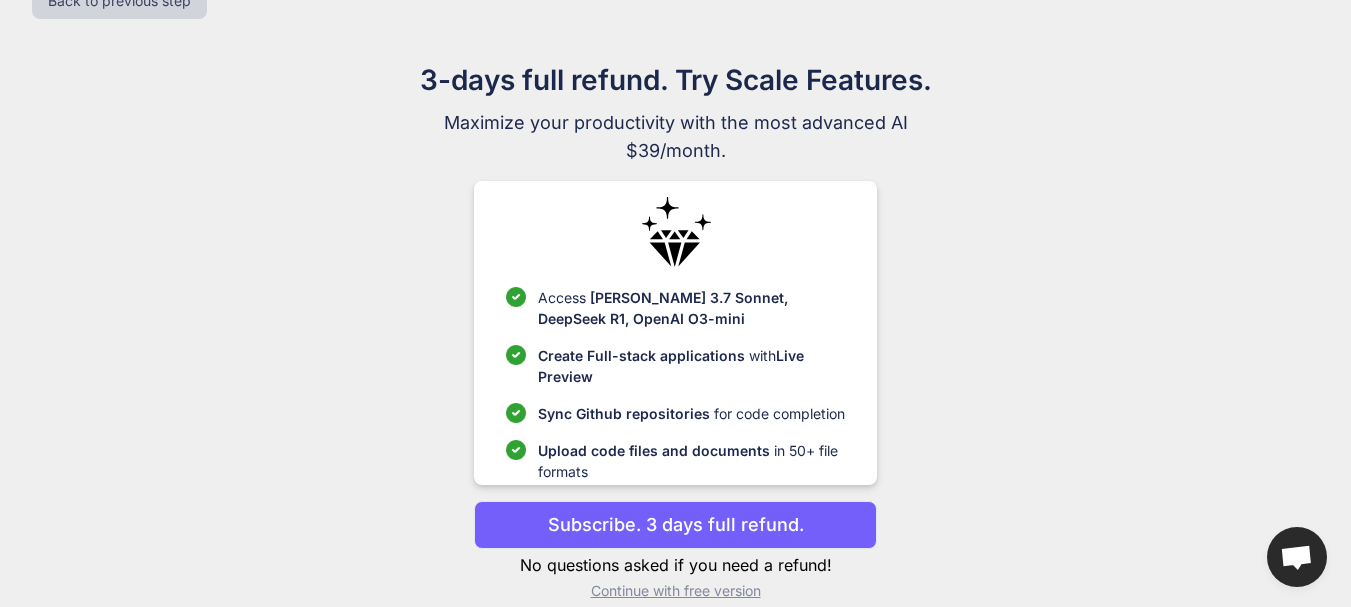 scroll, scrollTop: 75, scrollLeft: 0, axis: vertical 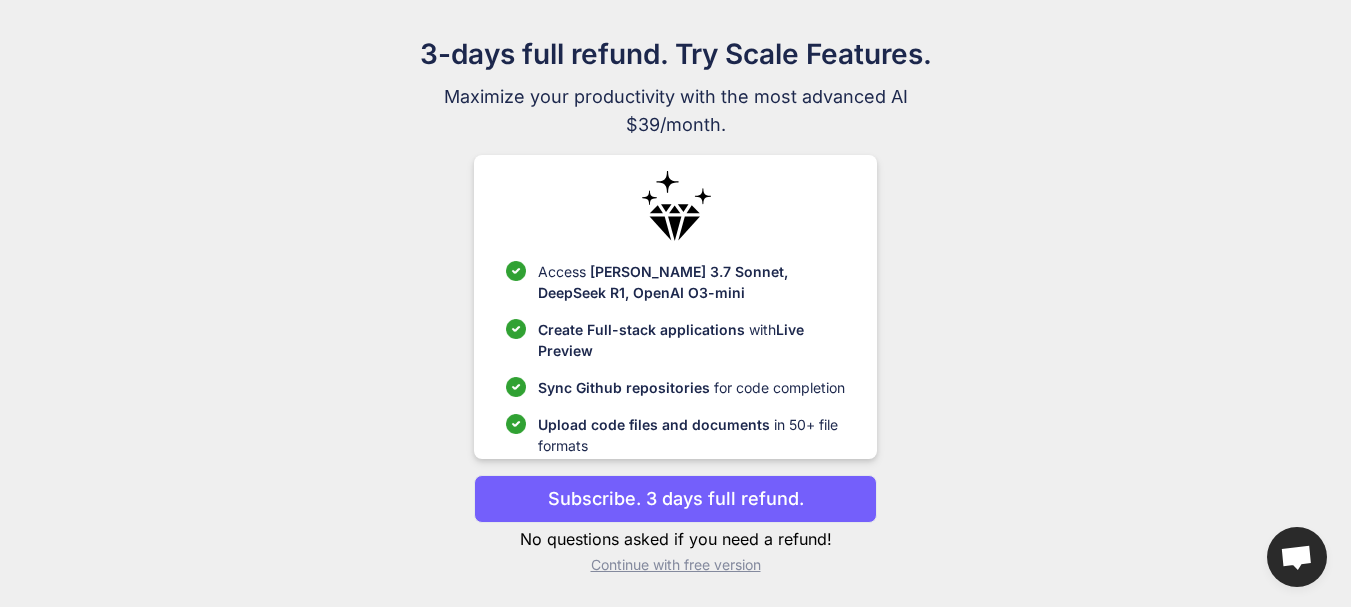 click on "Continue with free version" at bounding box center (675, 565) 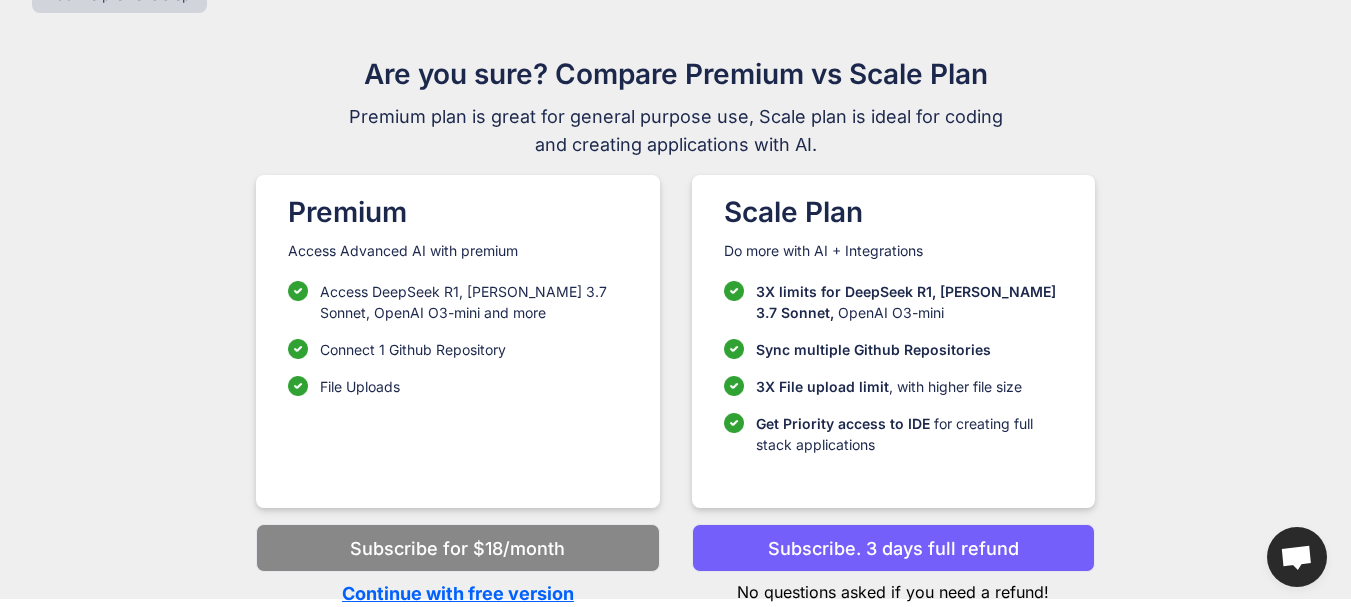 click on "No questions asked if you need a refund!" at bounding box center [893, 588] 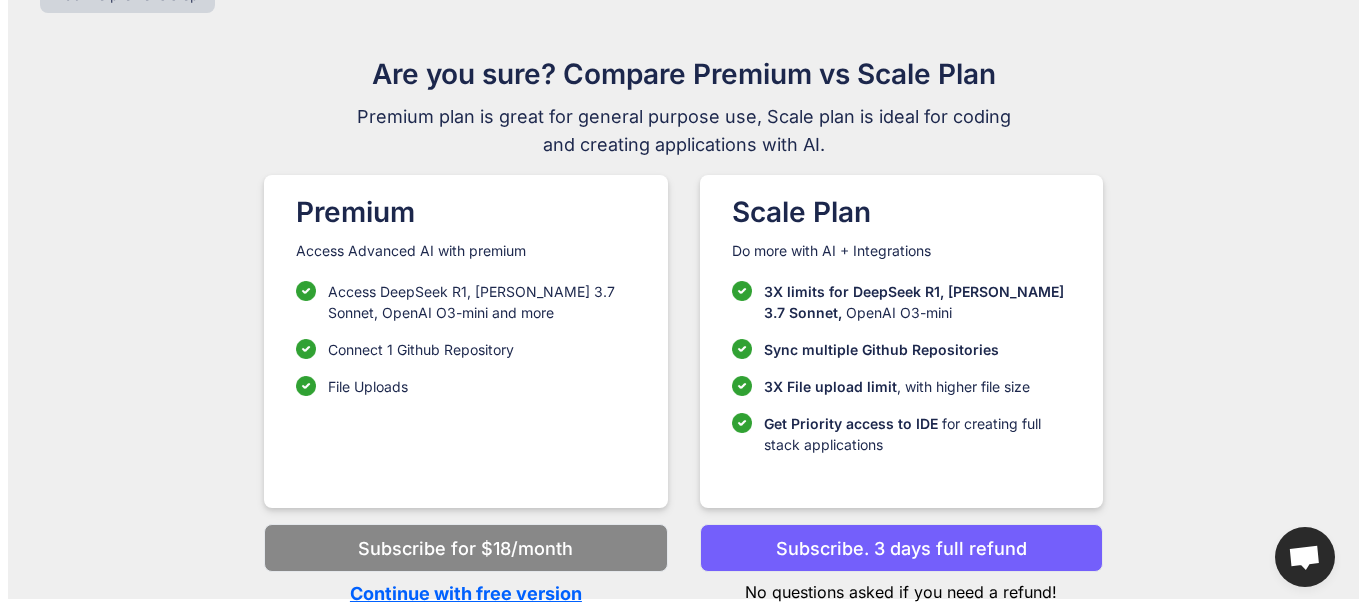 scroll, scrollTop: 0, scrollLeft: 0, axis: both 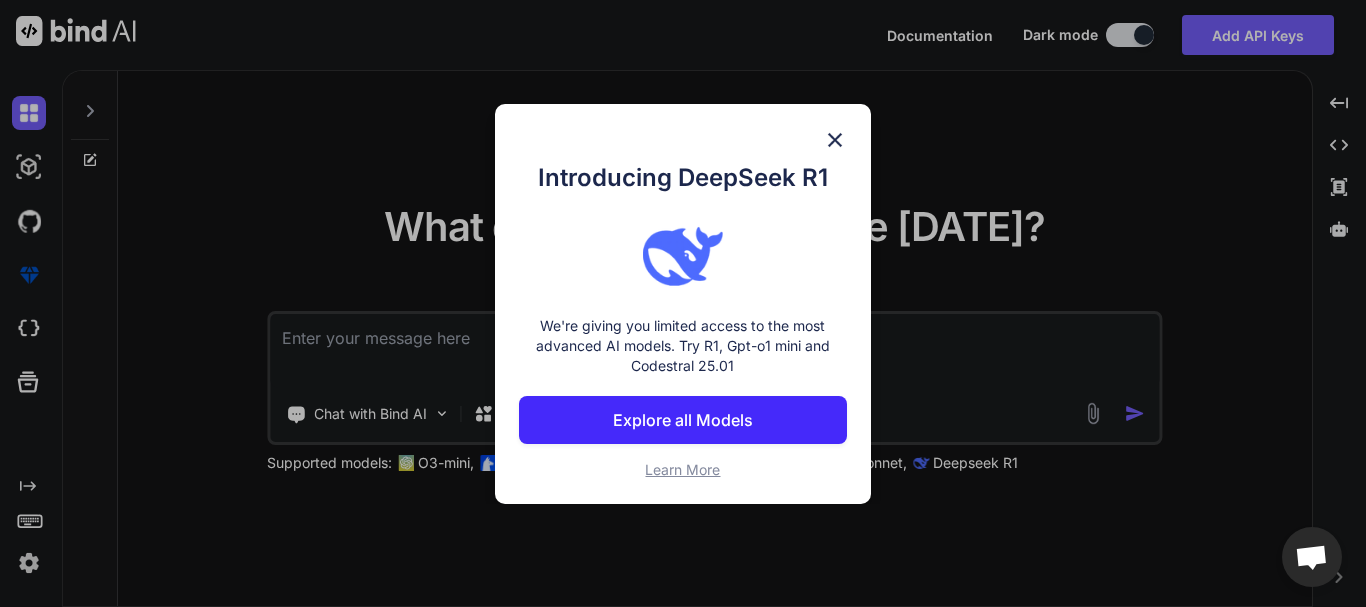 drag, startPoint x: 836, startPoint y: 134, endPoint x: 816, endPoint y: 137, distance: 20.22375 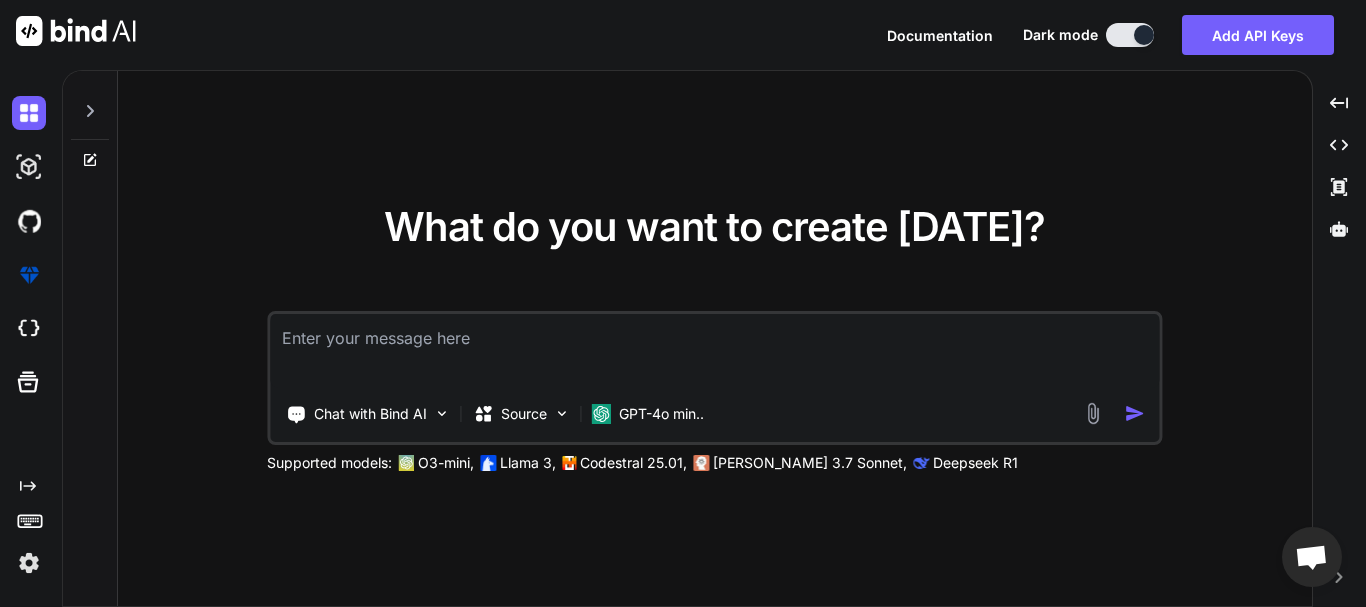 click at bounding box center (714, 351) 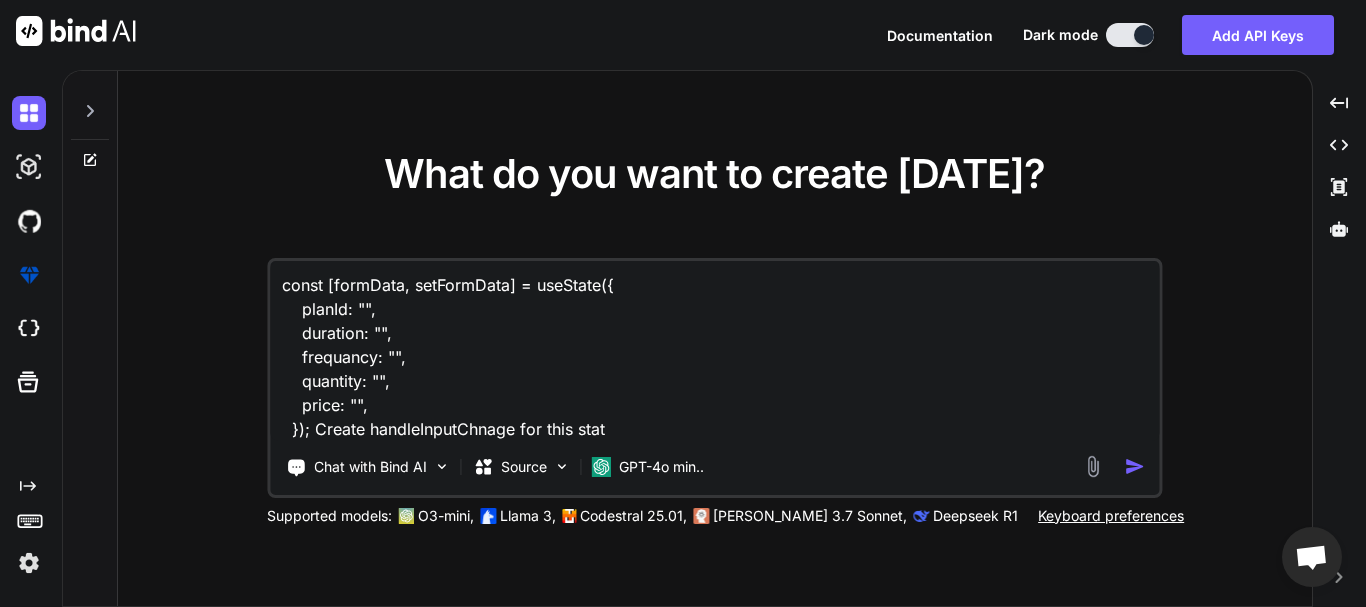 type on "const [formData, setFormData] = useState({
planId: "",
duration: "",
frequancy: "",
quantity: "",
price: "",
}); Create handleInputChnage for this state" 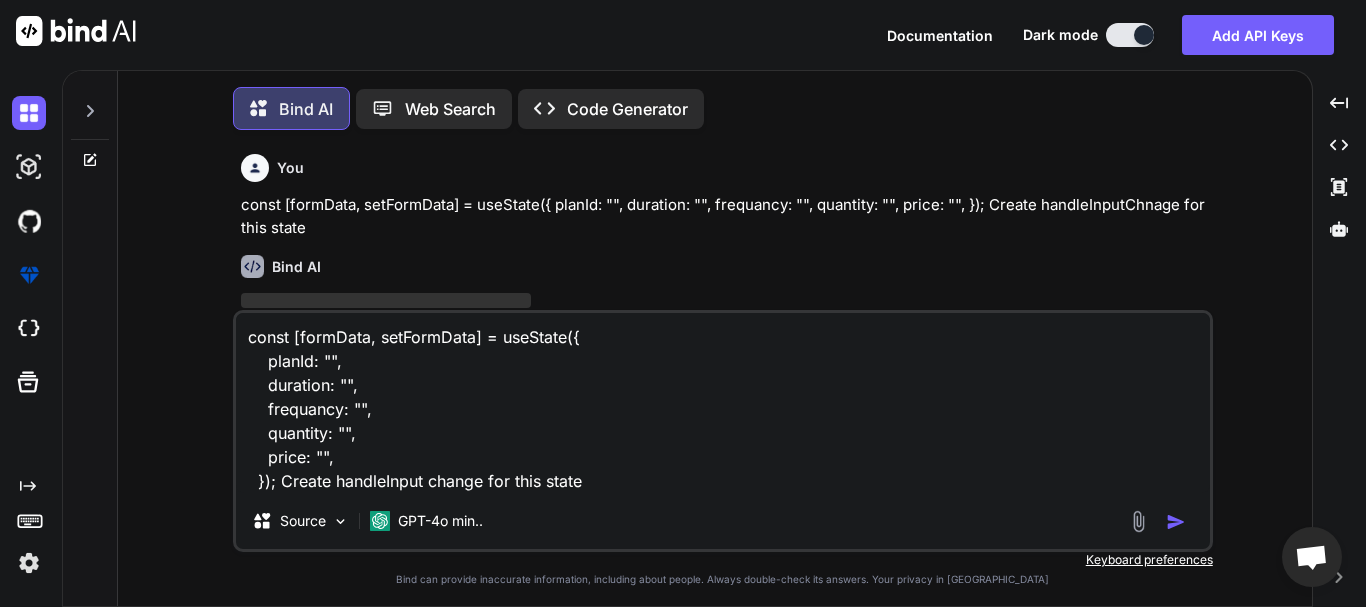 scroll, scrollTop: 10, scrollLeft: 0, axis: vertical 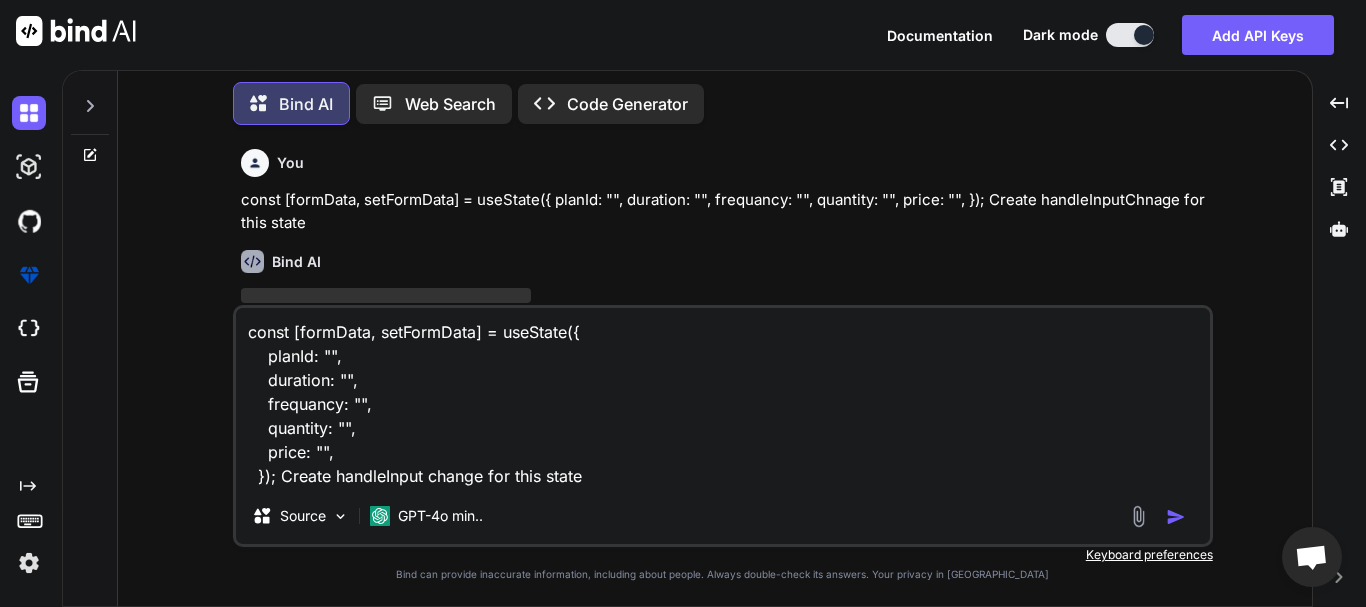 click at bounding box center [1176, 517] 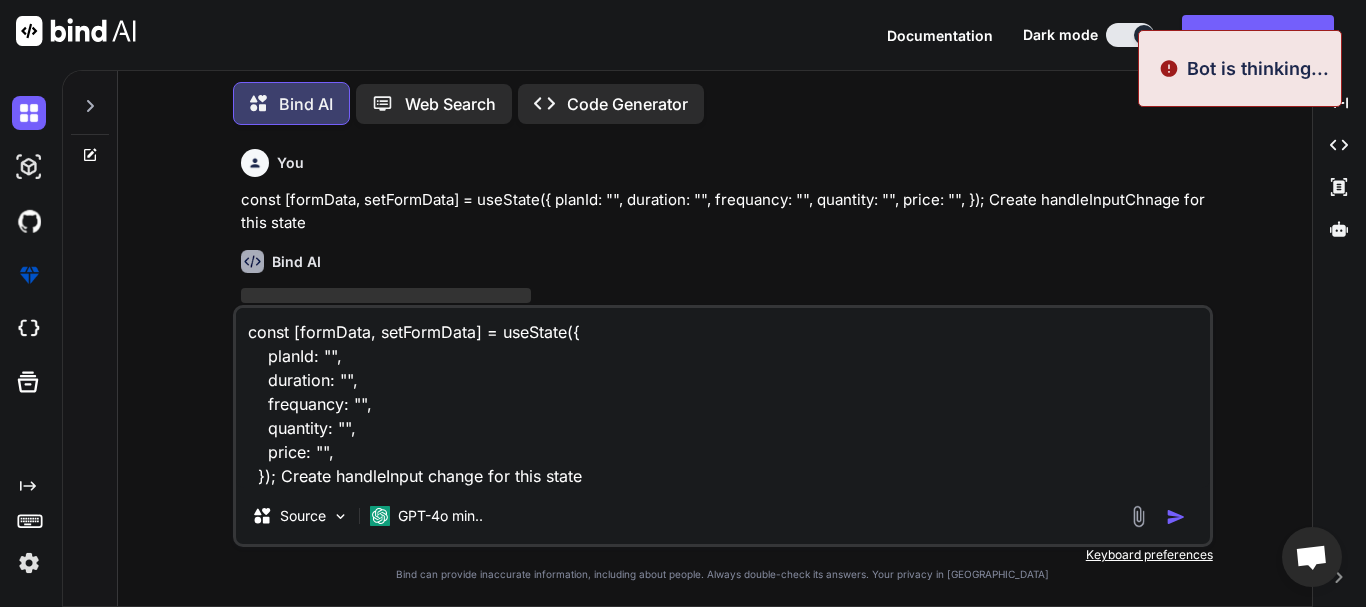click on "const [formData, setFormData] = useState({
planId: "",
duration: "",
frequancy: "",
quantity: "",
price: "",
}); Create handleInput change for this state" at bounding box center [723, 398] 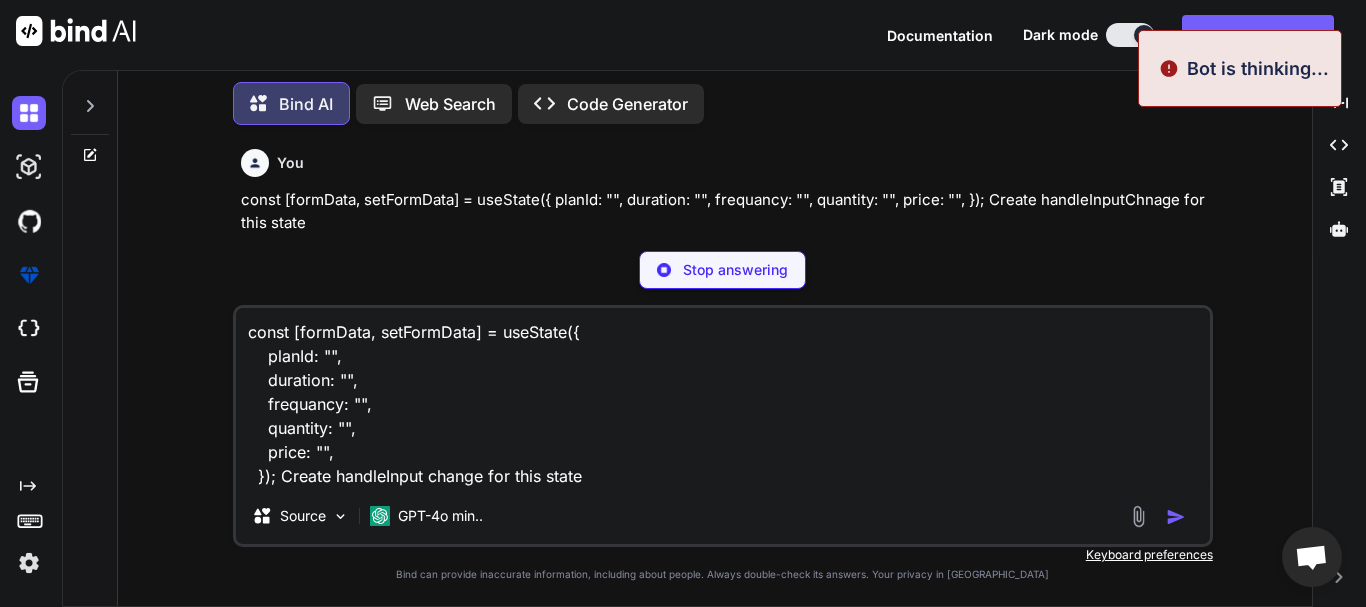 click on "const [formData, setFormData] = useState({
planId: "",
duration: "",
frequancy: "",
quantity: "",
price: "",
}); Create handleInput change for this state" at bounding box center [723, 398] 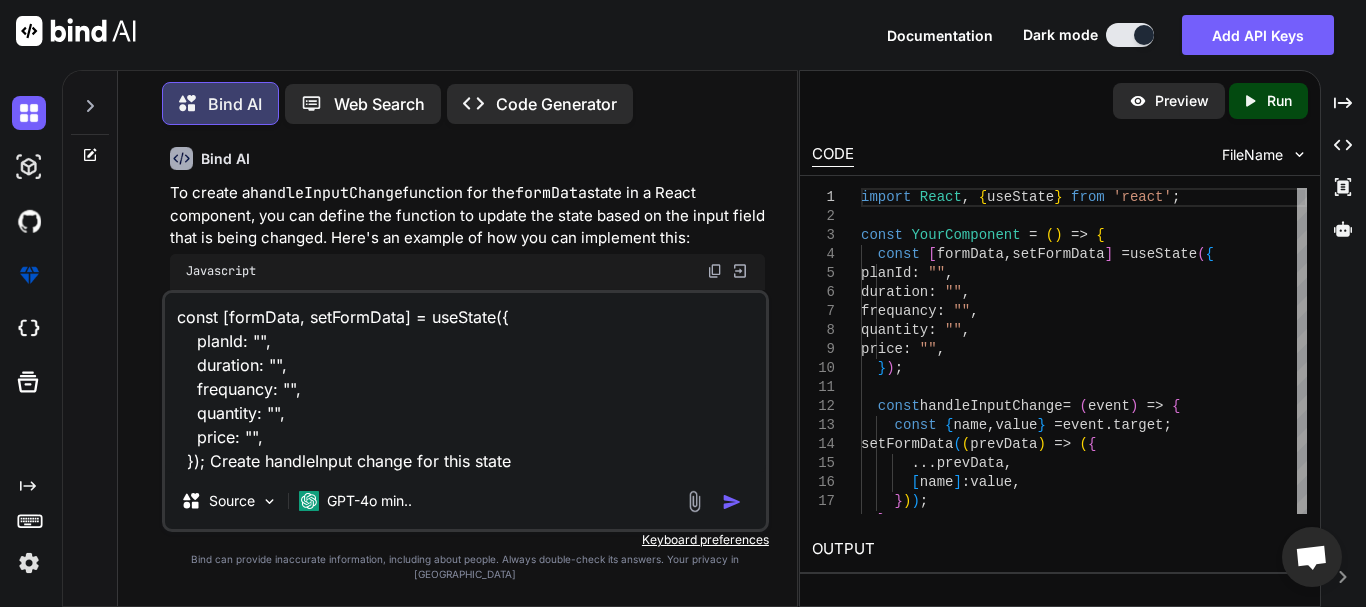 scroll, scrollTop: 400, scrollLeft: 0, axis: vertical 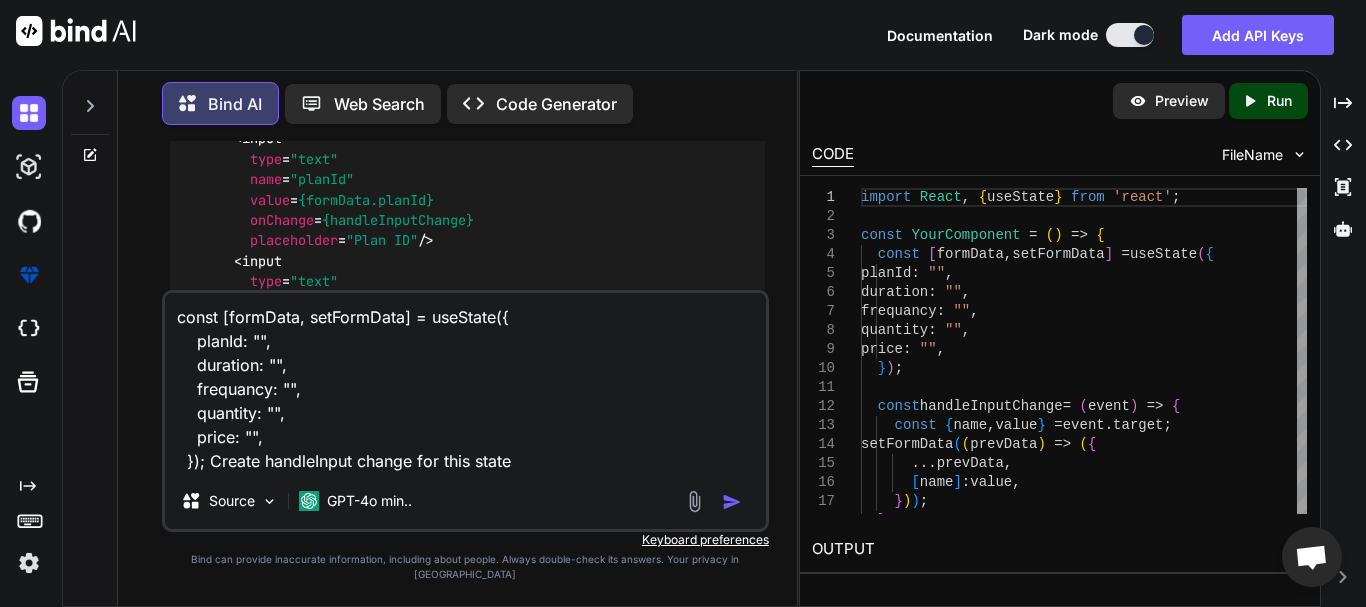 click on "import   React , { useState }  from   'react' ;
const   YourComponent  = ( ) => {
const  [formData, setFormData] =  useState ({
planId :  "" ,
duration :  "" ,
frequancy :  "" ,
quantity :  "" ,
price :  "" ,
});
const   handleInputChange  = ( event ) => {
const  { name, value } = event. target ;
setFormData ( ( prevData ) =>  ({
...prevData,
[name]: value,
}));
};
return  (
< form >
< input
type = "text"
name = "planId"
value = {formData.planId}
onChange = {handleInputChange}
placeholder = "Plan ID"
/>
< input
type = "text"
name = "duration"
value = {formData.duration}
onChange = {handleInputChange}
placeholder = "Duration"
/>
< input
type = "text"
name = "frequancy"
value = {formData.frequancy}
onChange = {handleInputChange}
placeholder = "Frequency"" at bounding box center (467, 384) 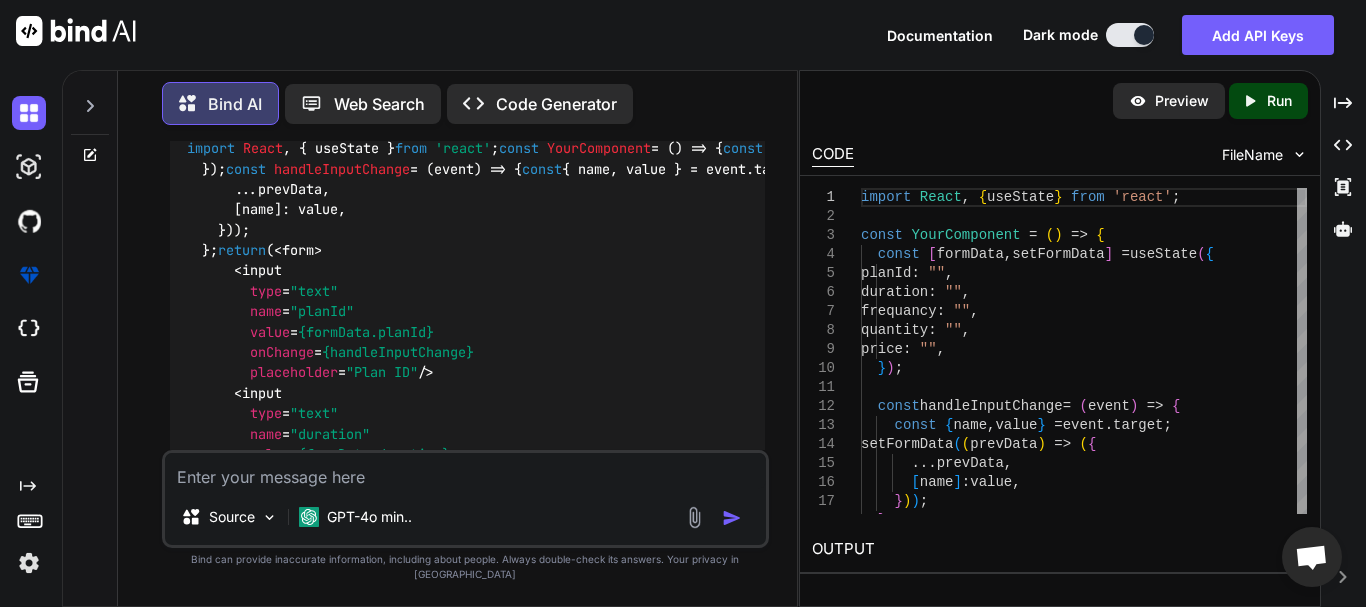 scroll, scrollTop: 300, scrollLeft: 0, axis: vertical 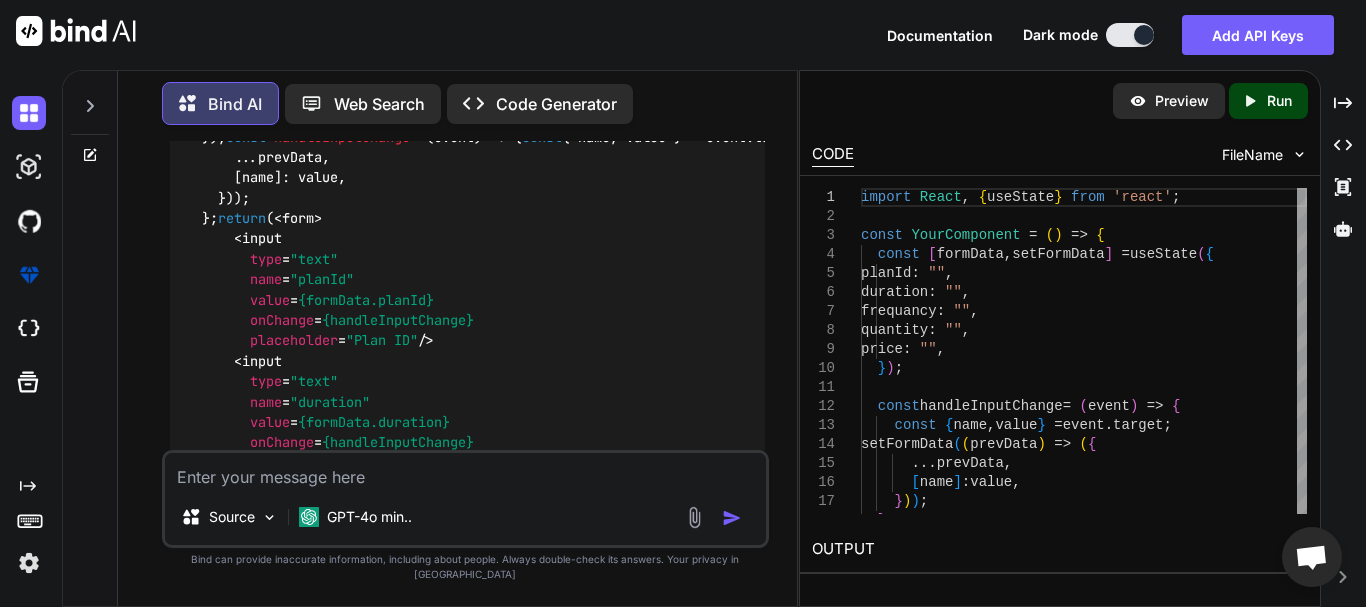 type 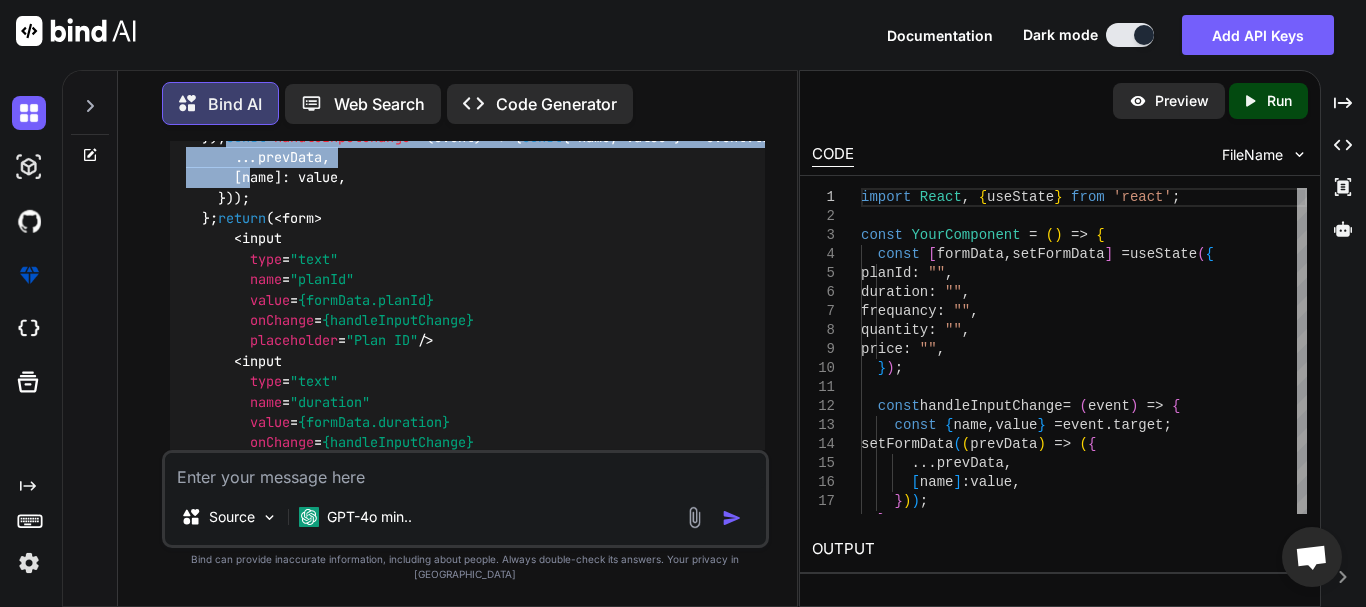 drag, startPoint x: 201, startPoint y: 340, endPoint x: 243, endPoint y: 419, distance: 89.470665 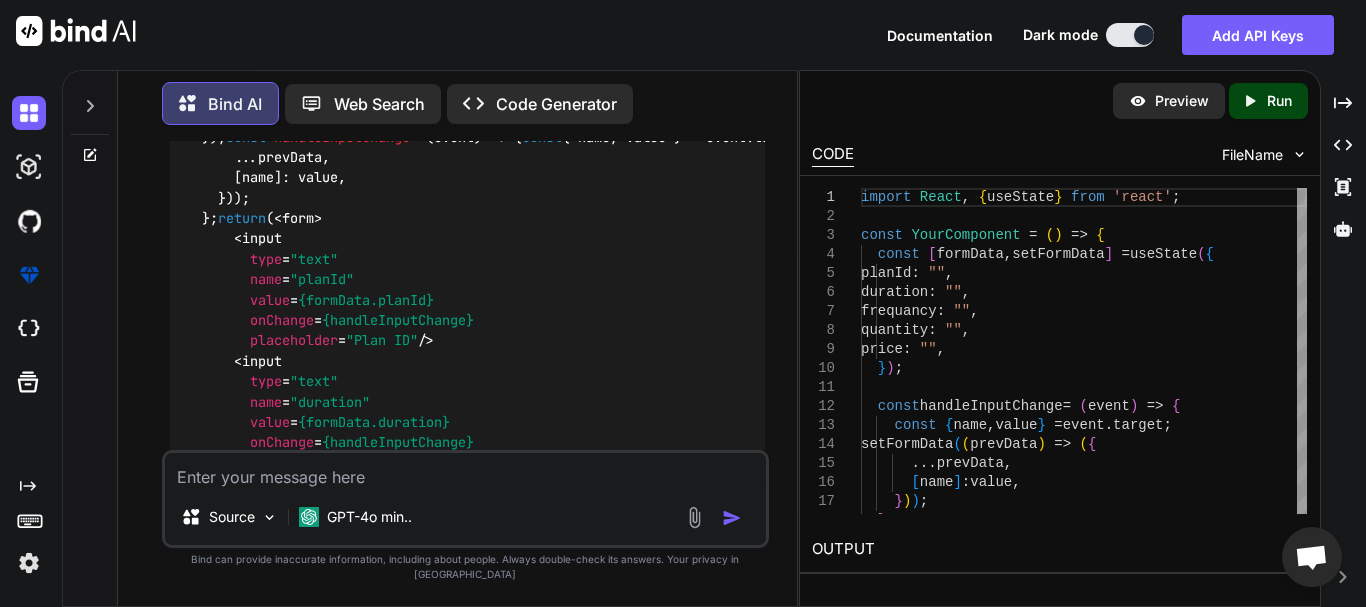 scroll, scrollTop: 400, scrollLeft: 0, axis: vertical 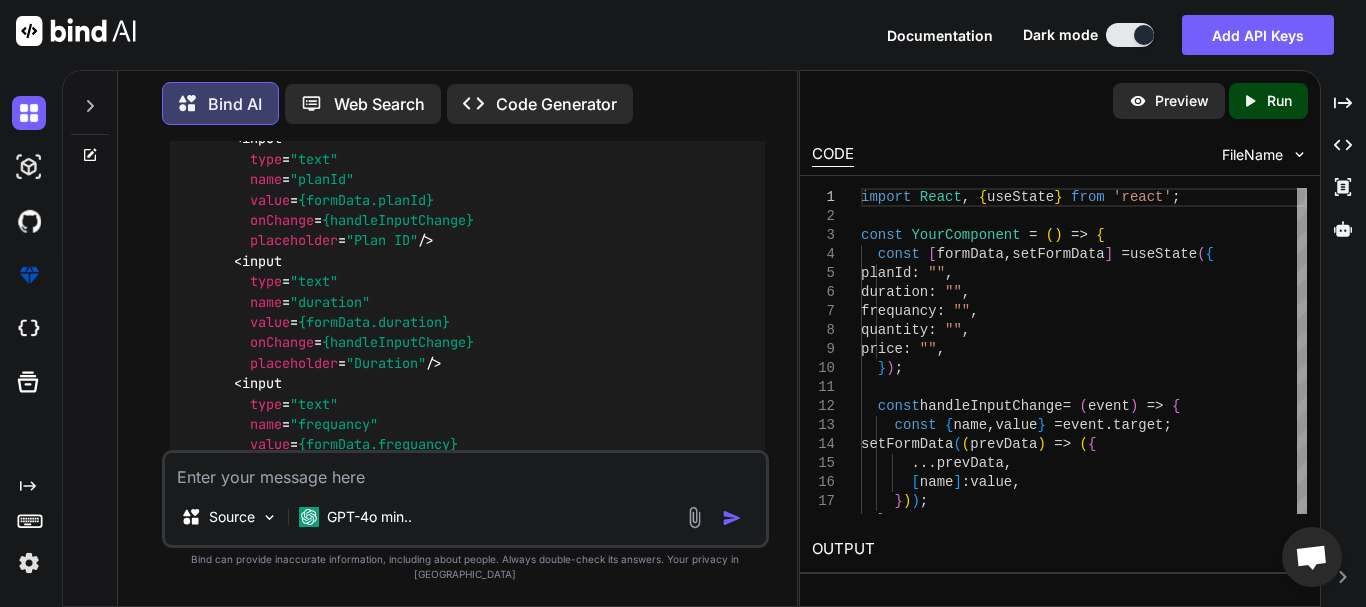 drag, startPoint x: 197, startPoint y: 240, endPoint x: 268, endPoint y: 364, distance: 142.88806 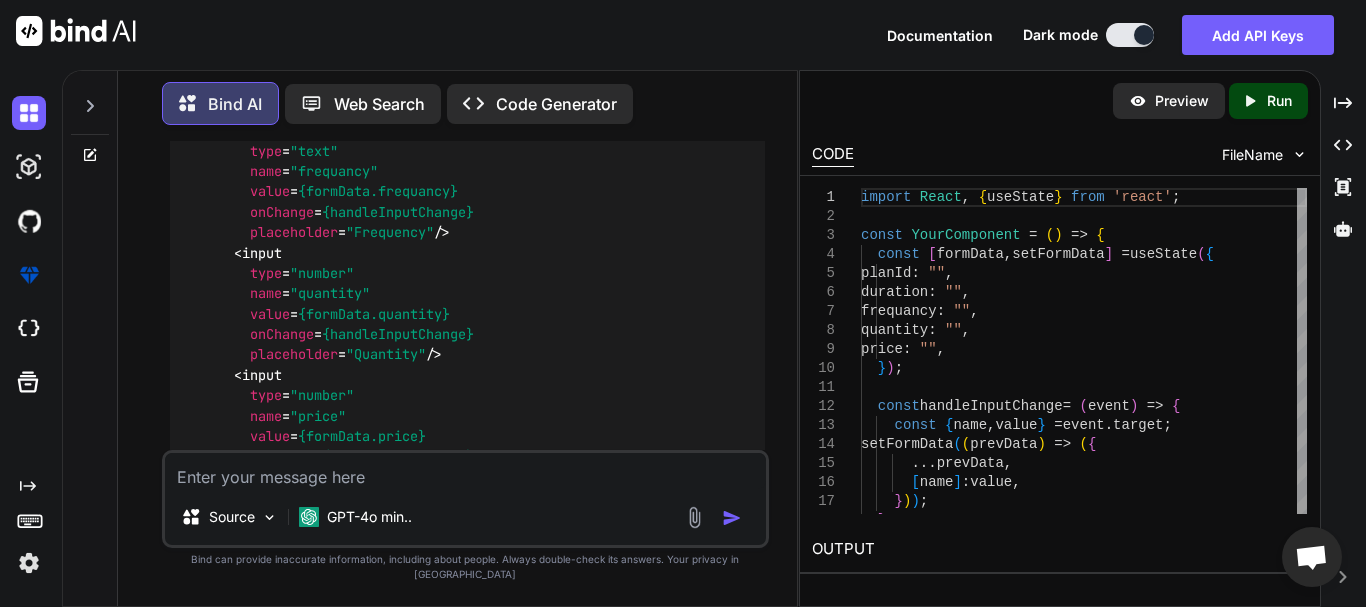 scroll, scrollTop: 700, scrollLeft: 0, axis: vertical 